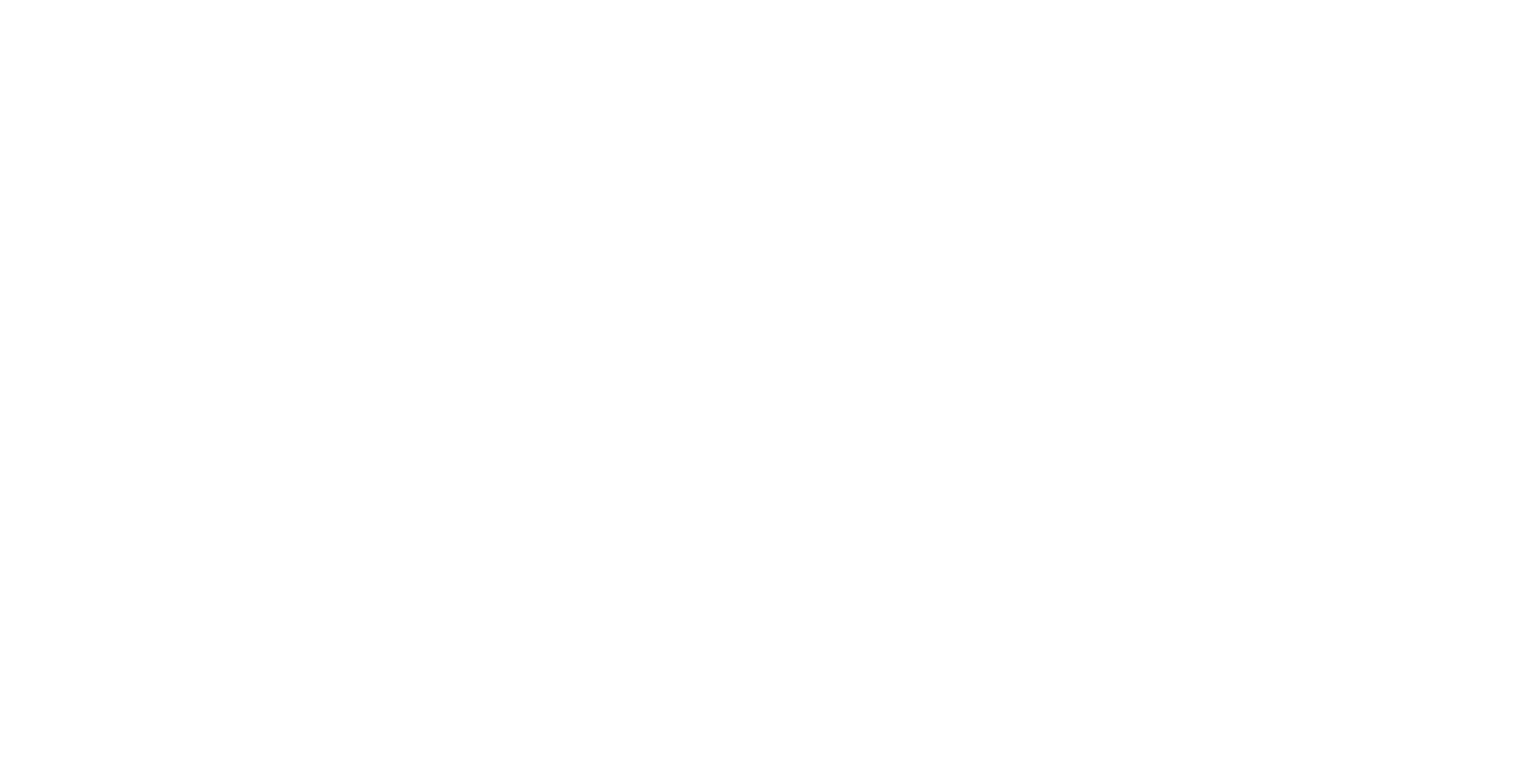 select 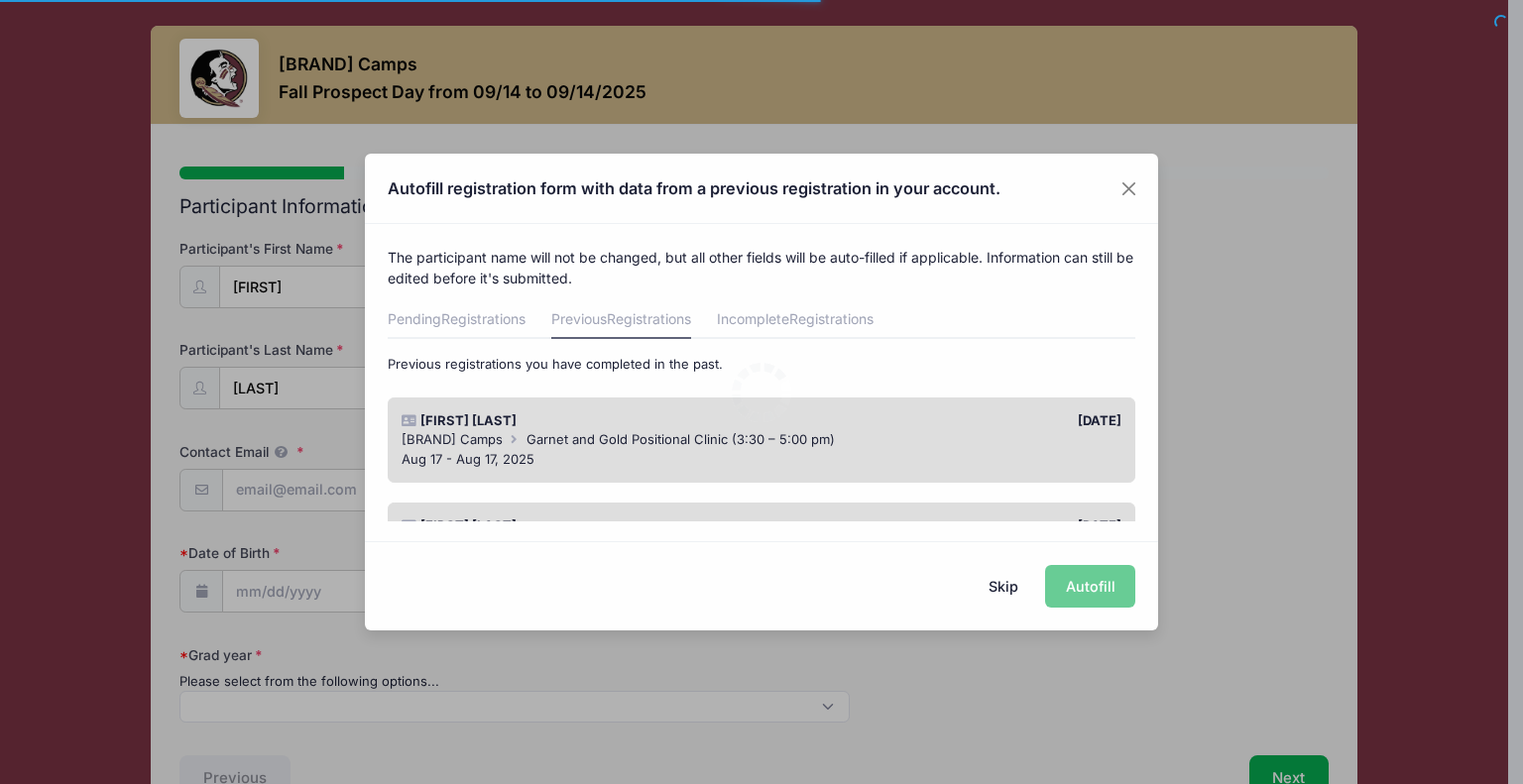 scroll, scrollTop: 0, scrollLeft: 0, axis: both 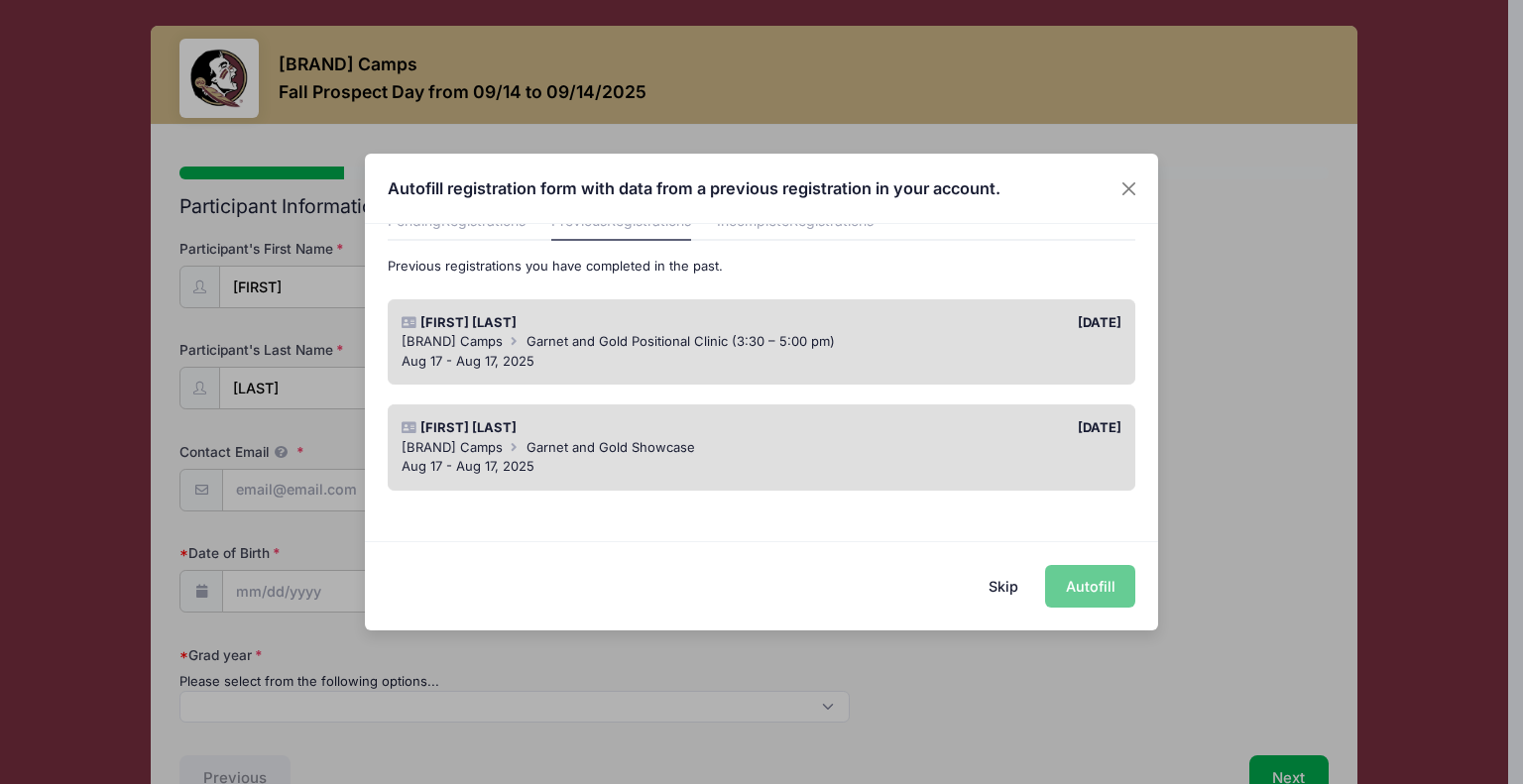 click on "Skip
Autofill" at bounding box center [762, 585] 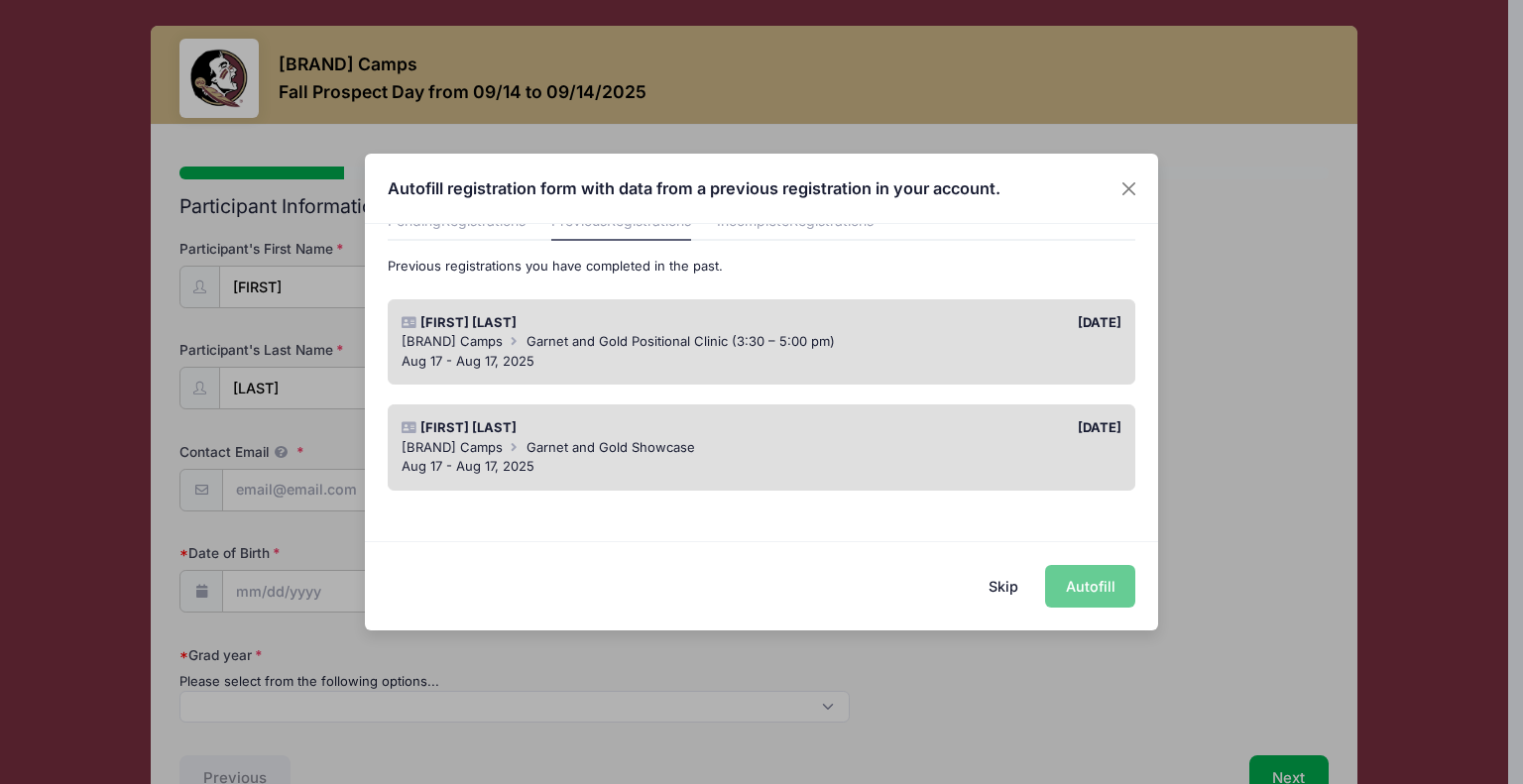 click on "Skip
Autofill" at bounding box center [762, 585] 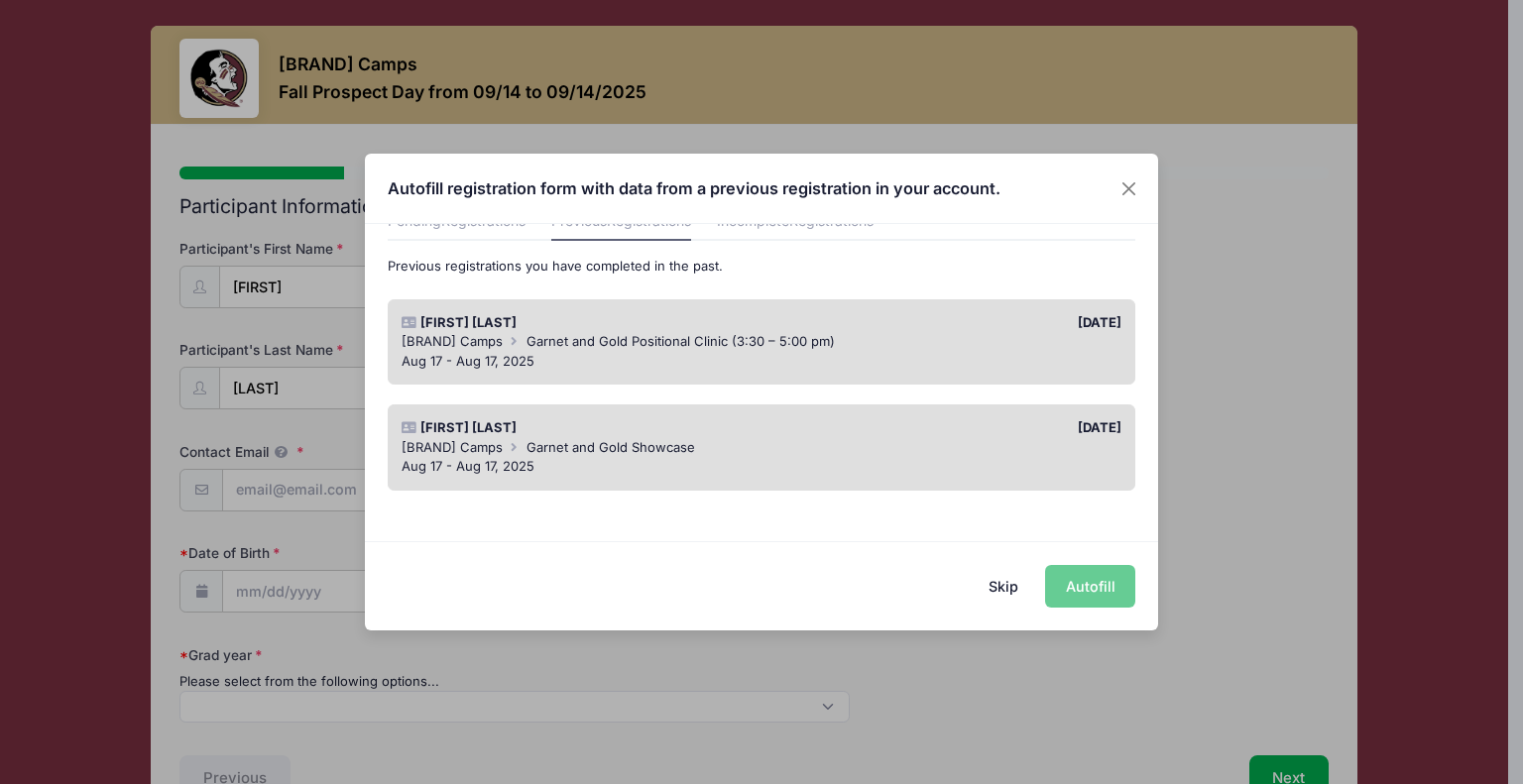 click on "Skip
Autofill" at bounding box center (762, 585) 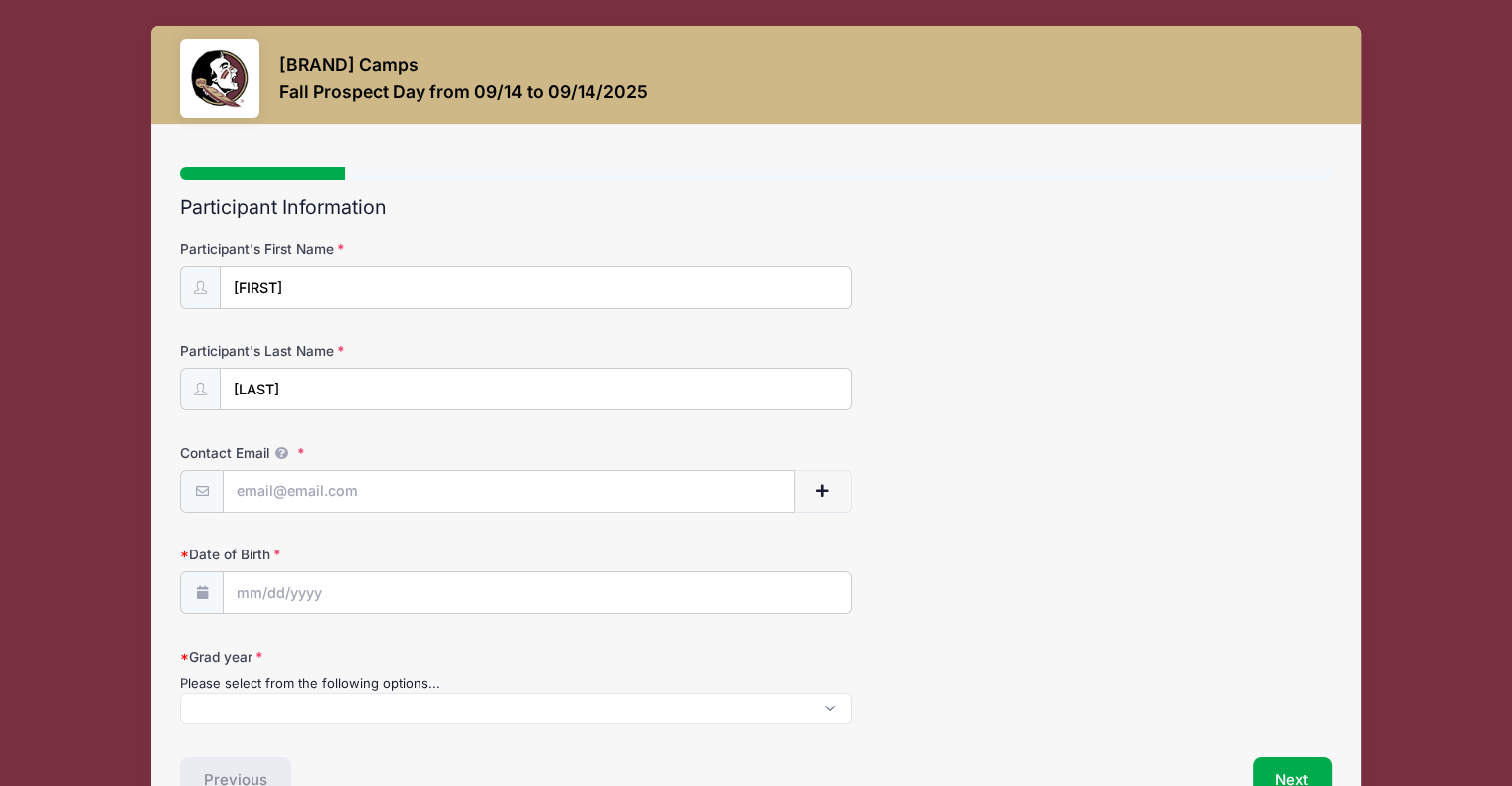 scroll, scrollTop: 119, scrollLeft: 0, axis: vertical 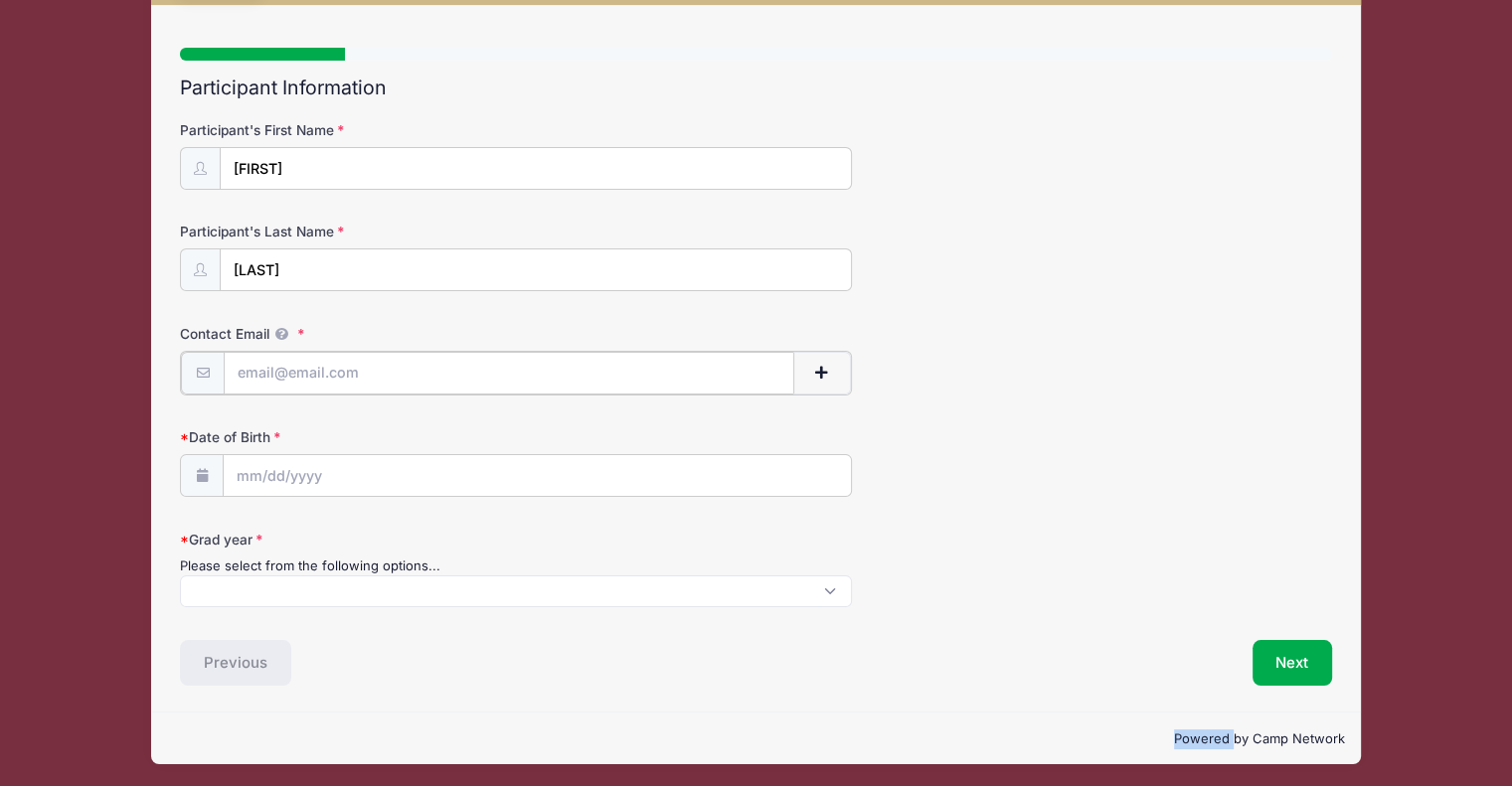 click at bounding box center (822, 373) 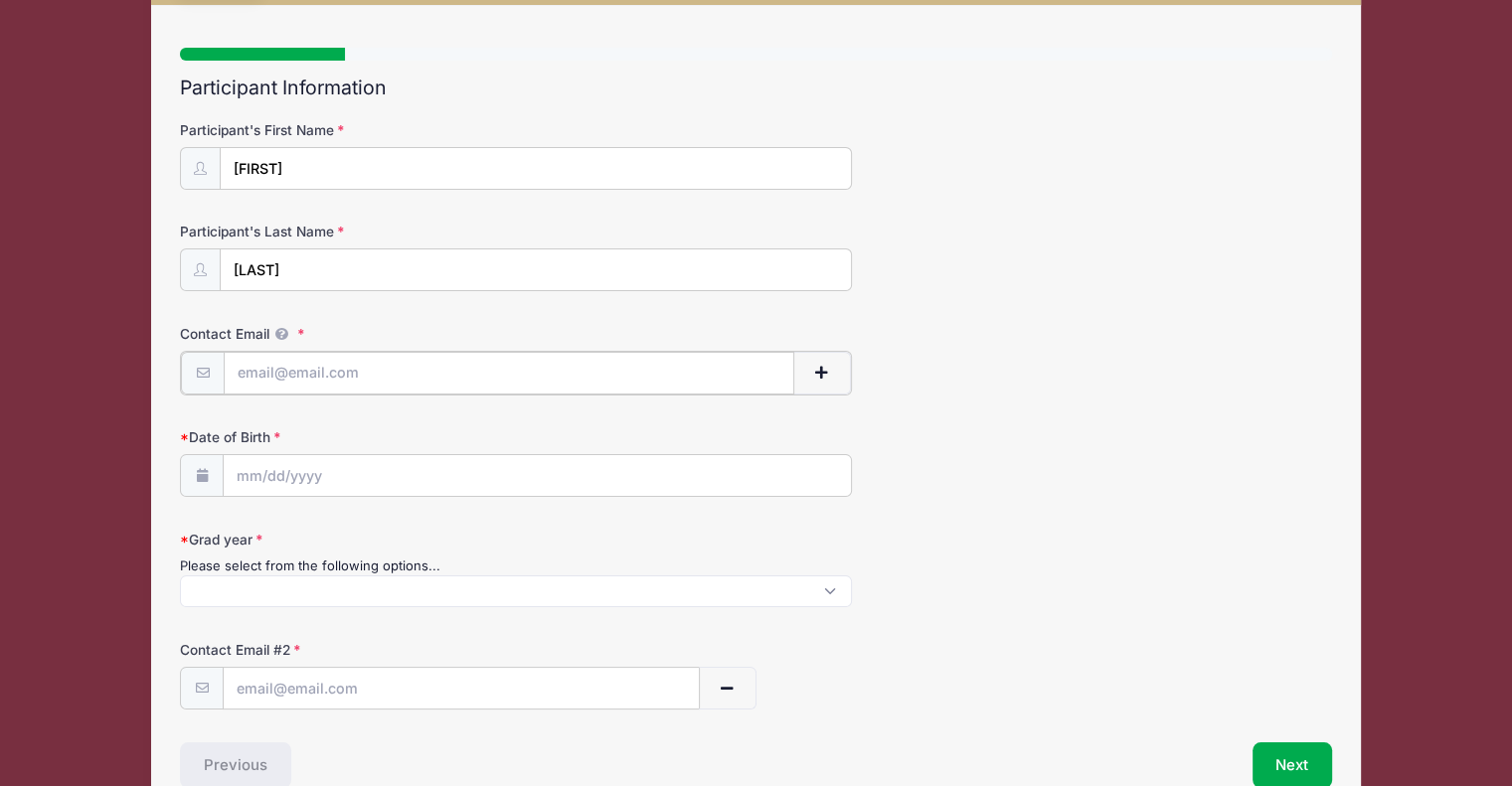 click on "Contact Email" at bounding box center [509, 373] 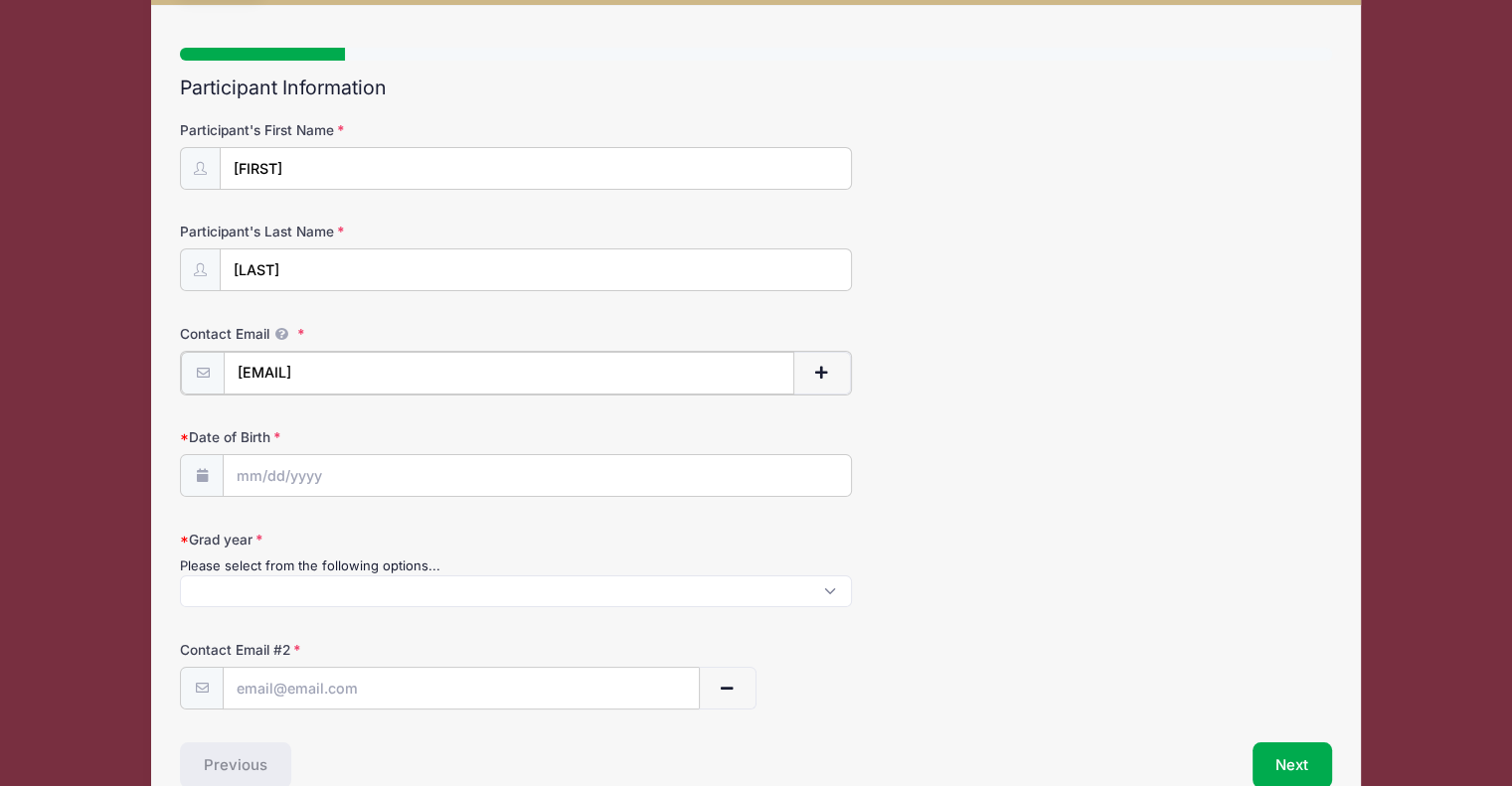 type on "[EMAIL]" 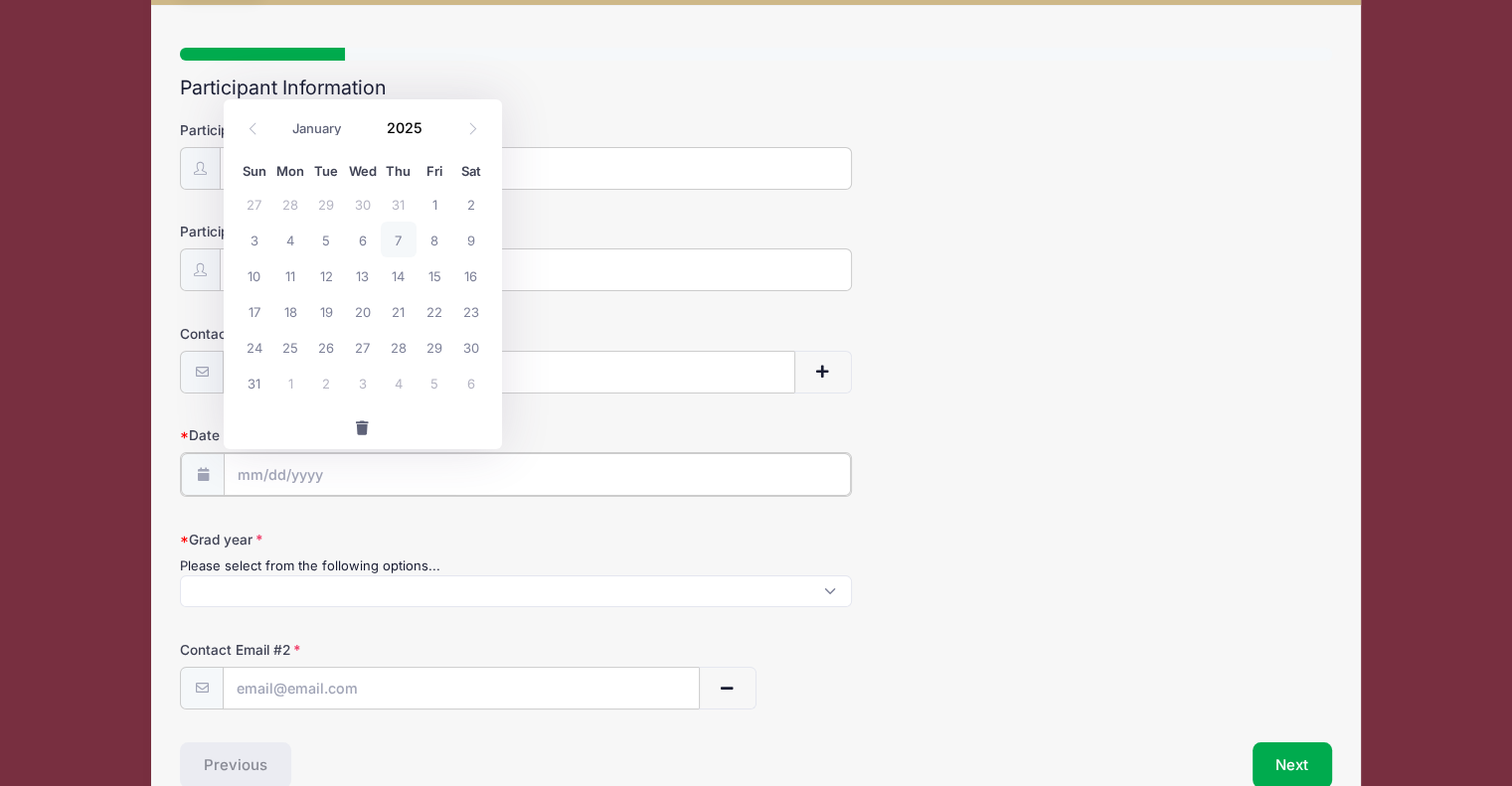 click on "Date of Birth" at bounding box center [537, 474] 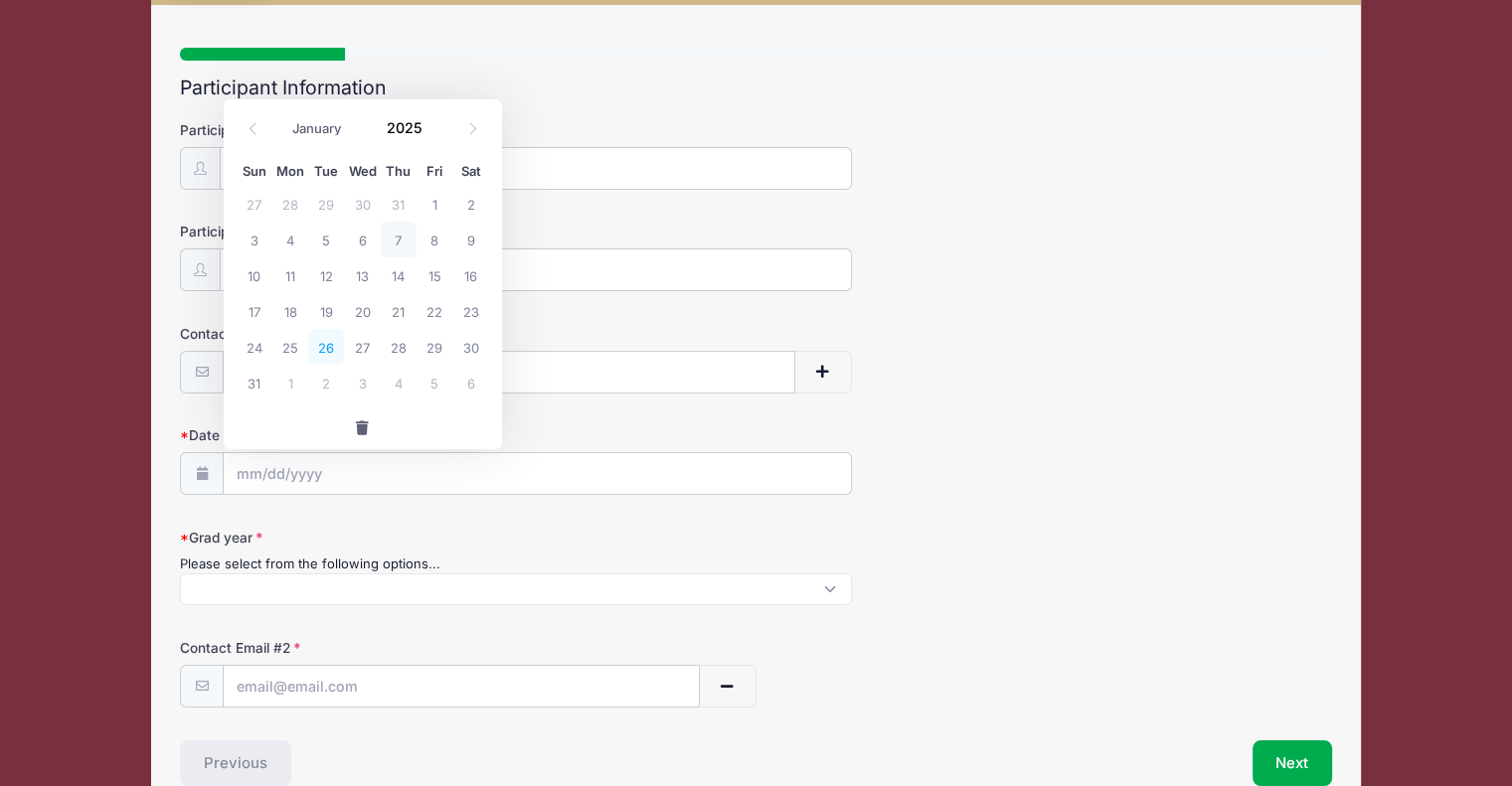 click on "26" at bounding box center [326, 347] 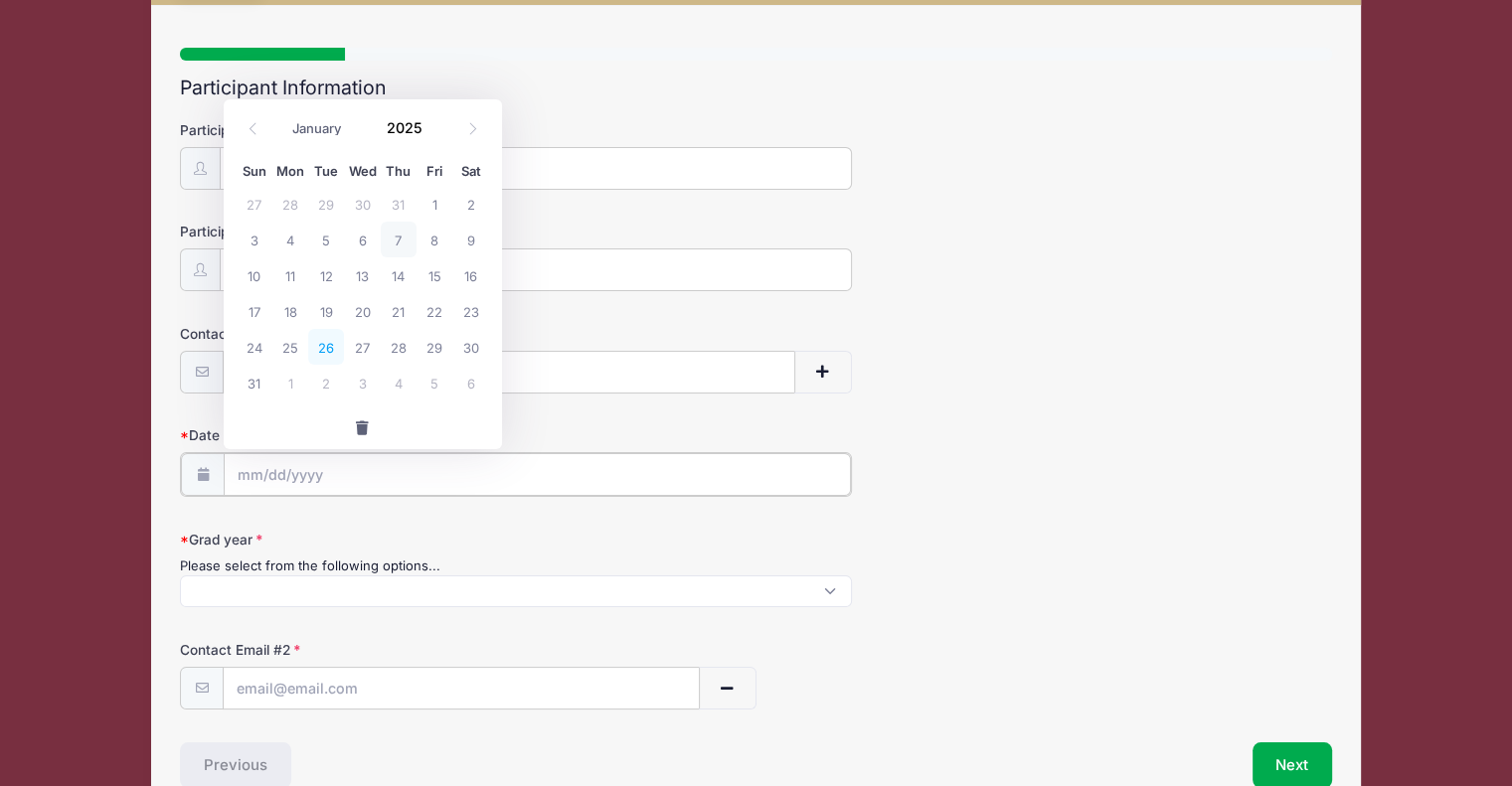 type on "[DATE]" 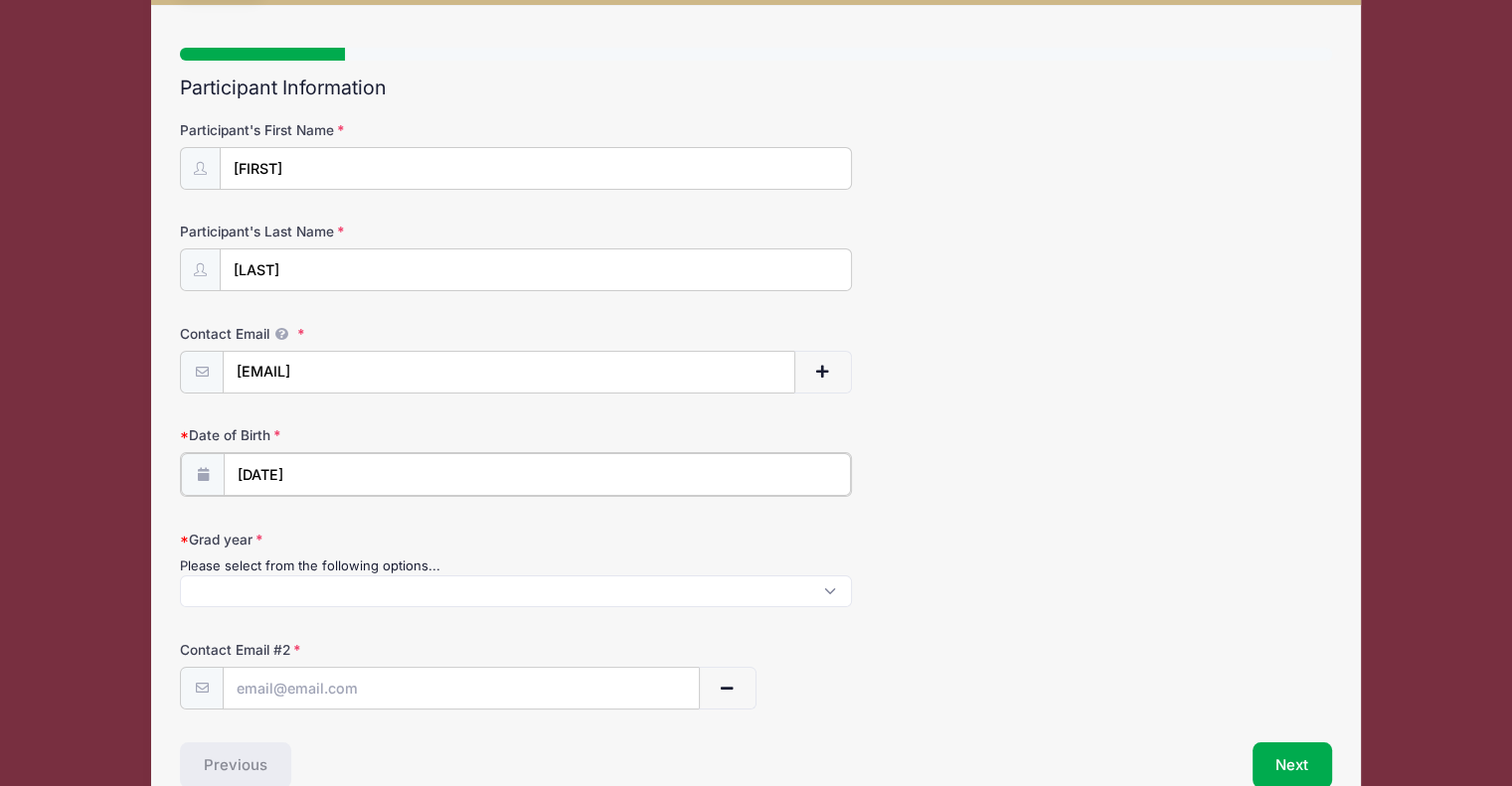 click on "[DATE]" at bounding box center (537, 474) 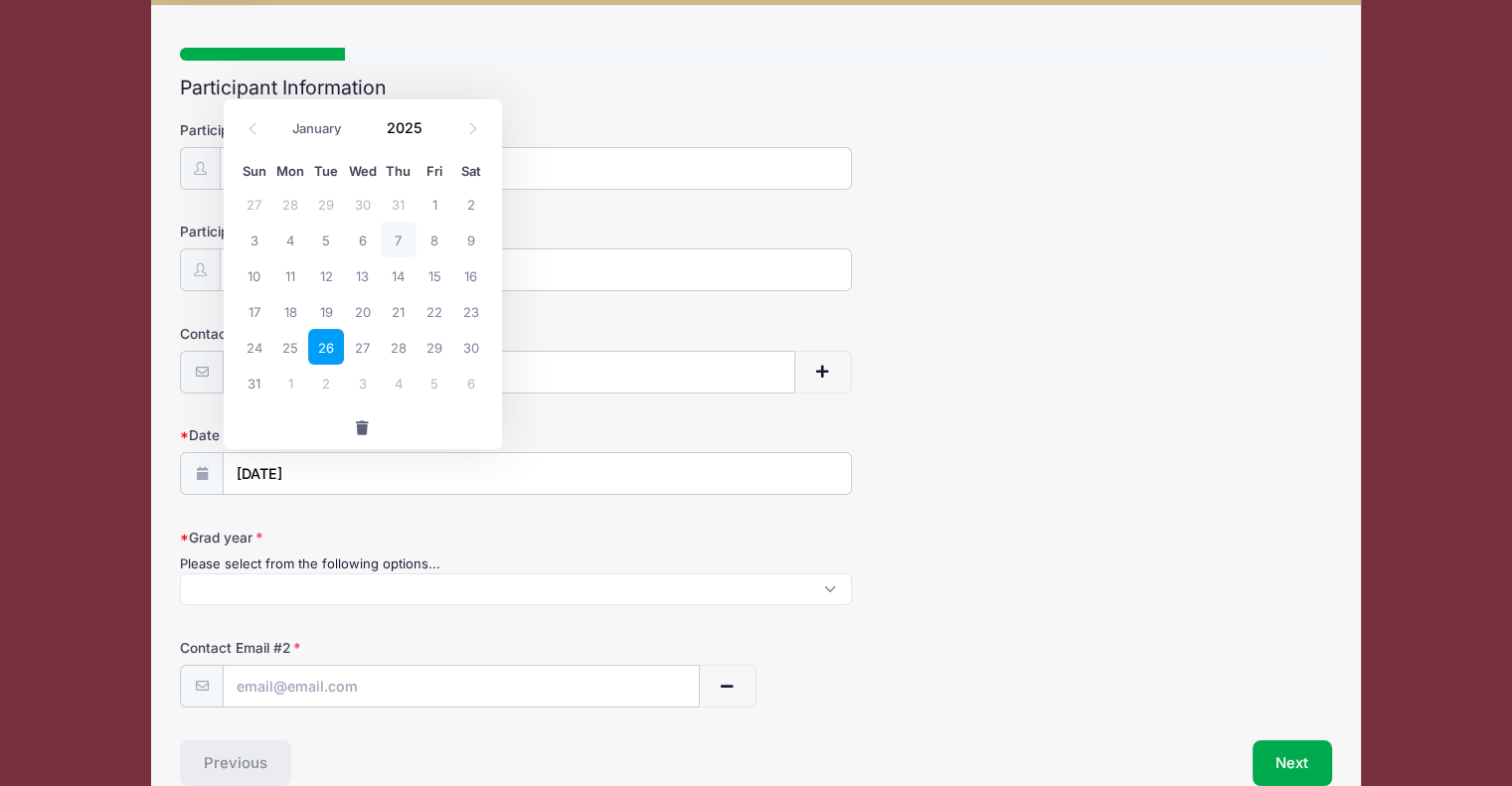 click on "Participant's First Name
[FIRST]
Participant's Last Name
[LAST]
Contact Email
[EMAIL]
Contact Email # NN
[DATE]" at bounding box center [756, 414] 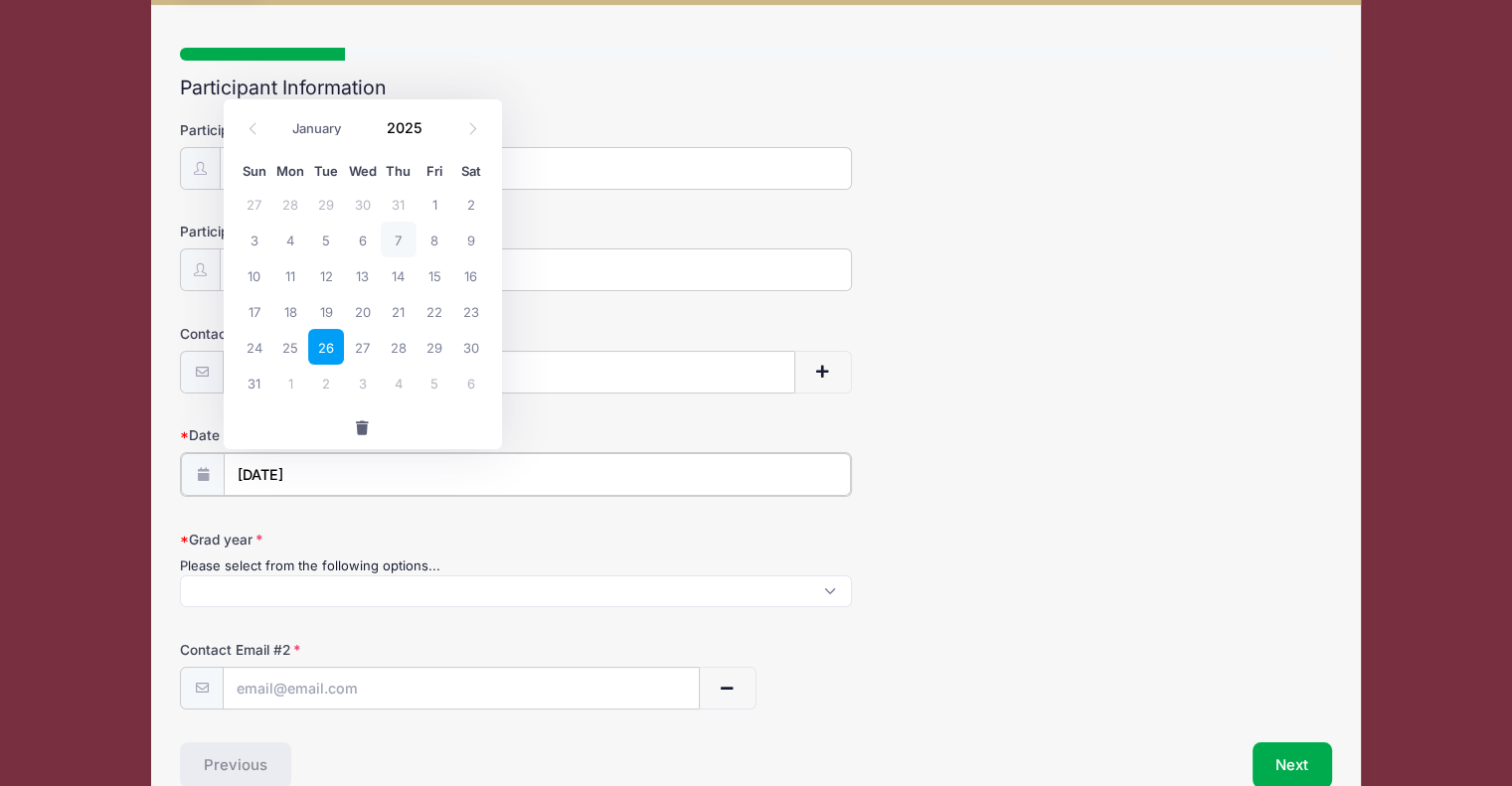 drag, startPoint x: 282, startPoint y: 471, endPoint x: 235, endPoint y: 475, distance: 47.169906 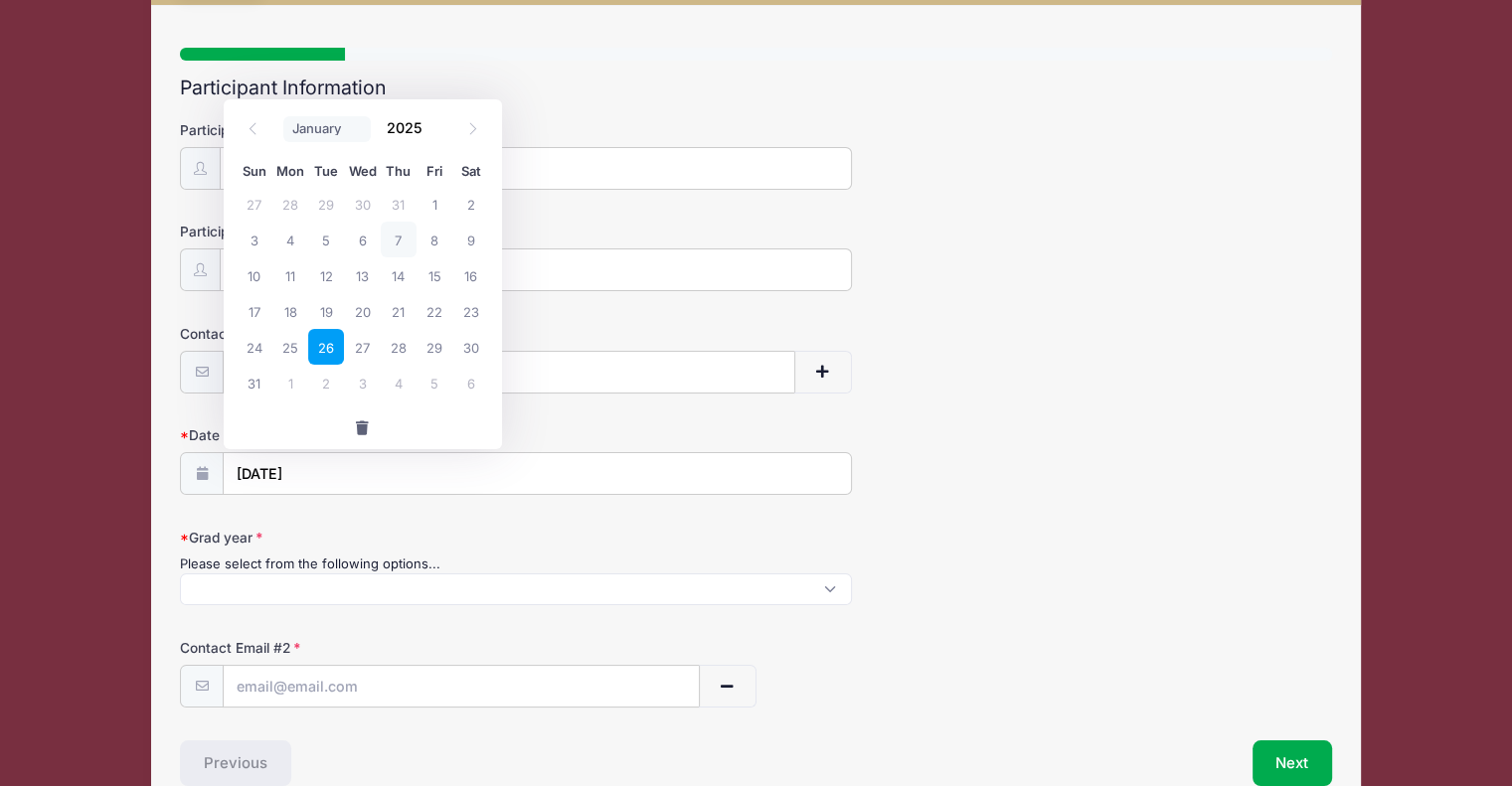 click on "January February March April May June July August September October November December" at bounding box center (327, 129) 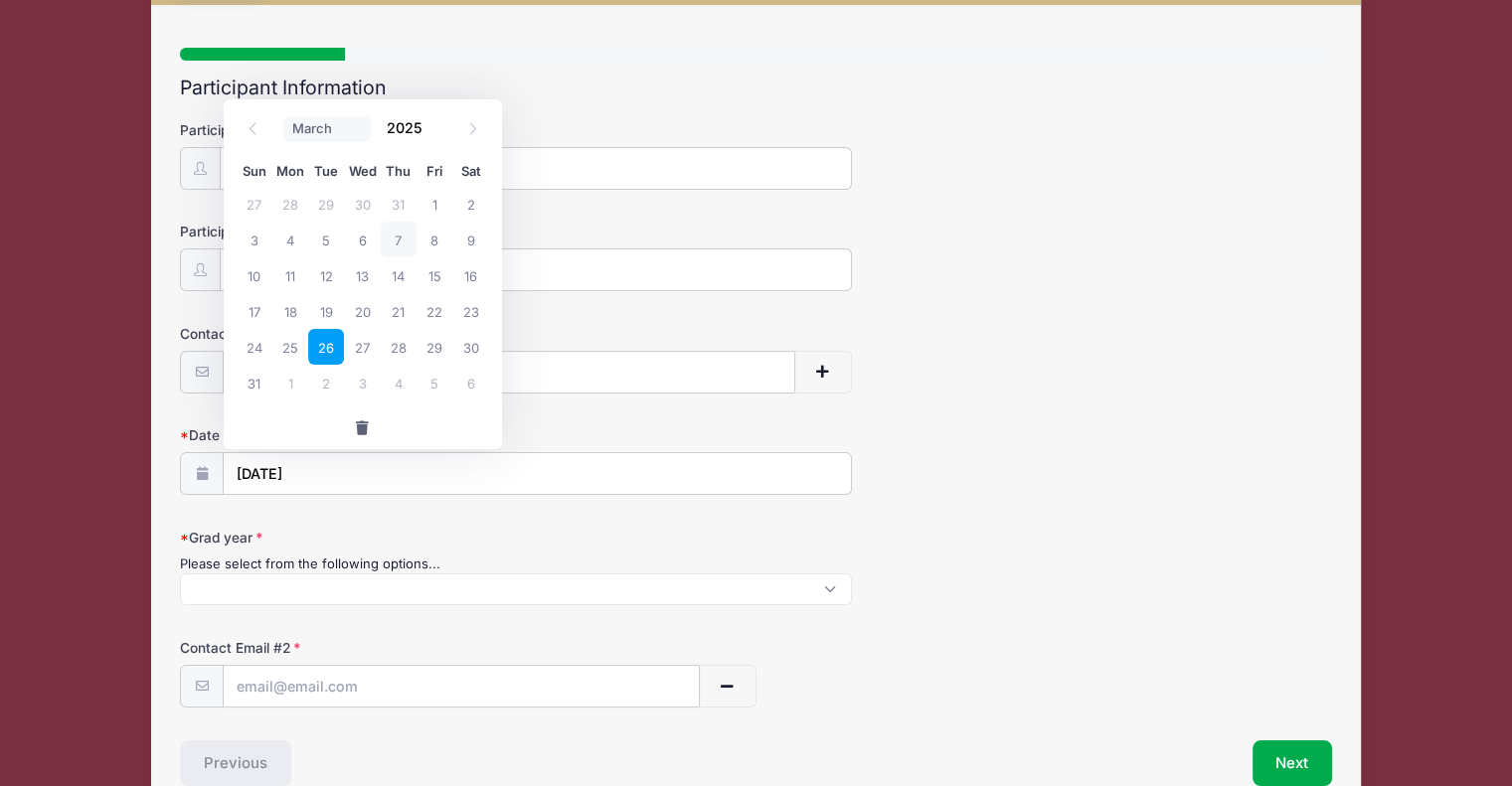 click on "January February March April May June July August September October November December" at bounding box center [327, 129] 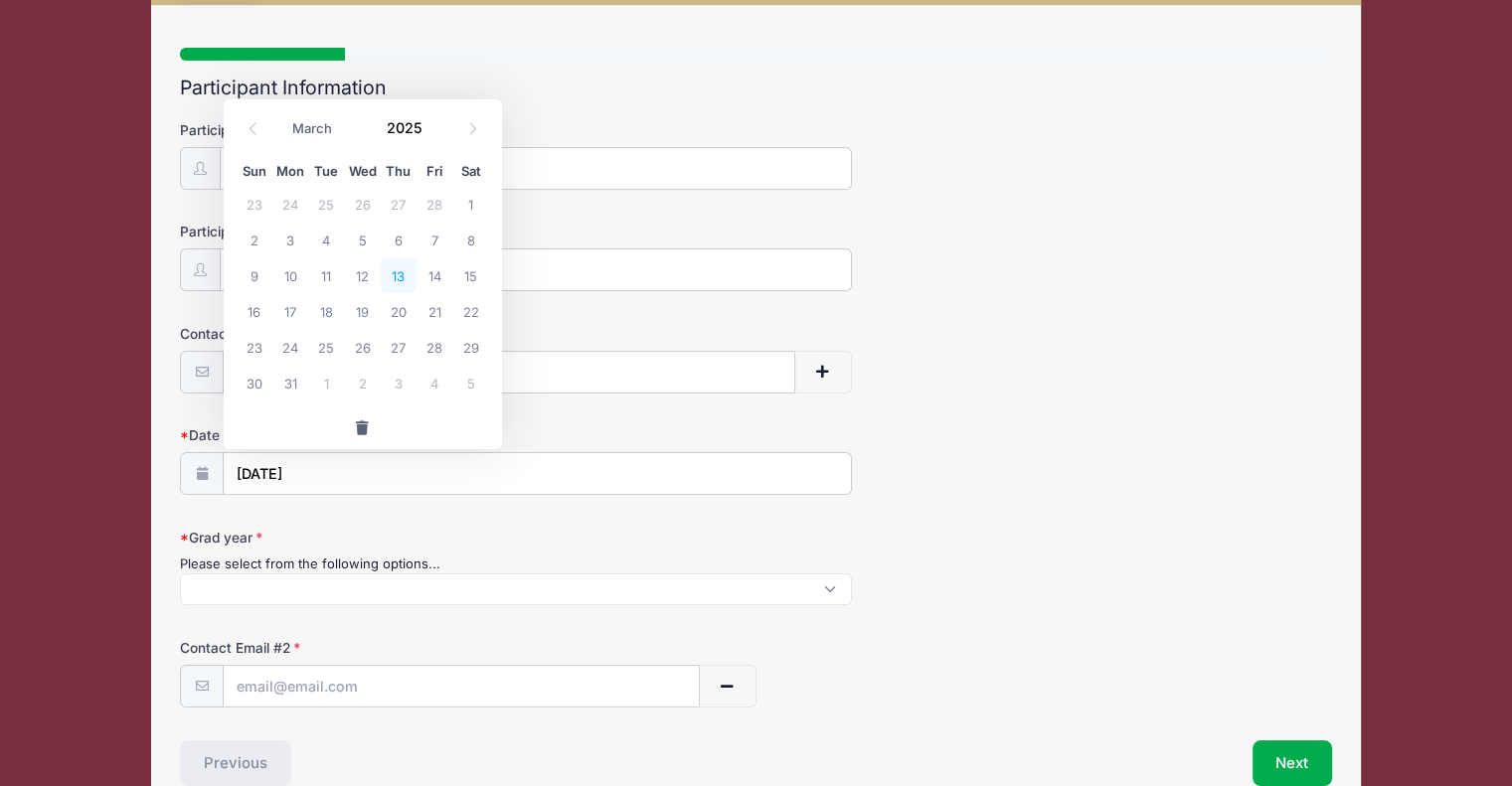 click on "13" at bounding box center (399, 275) 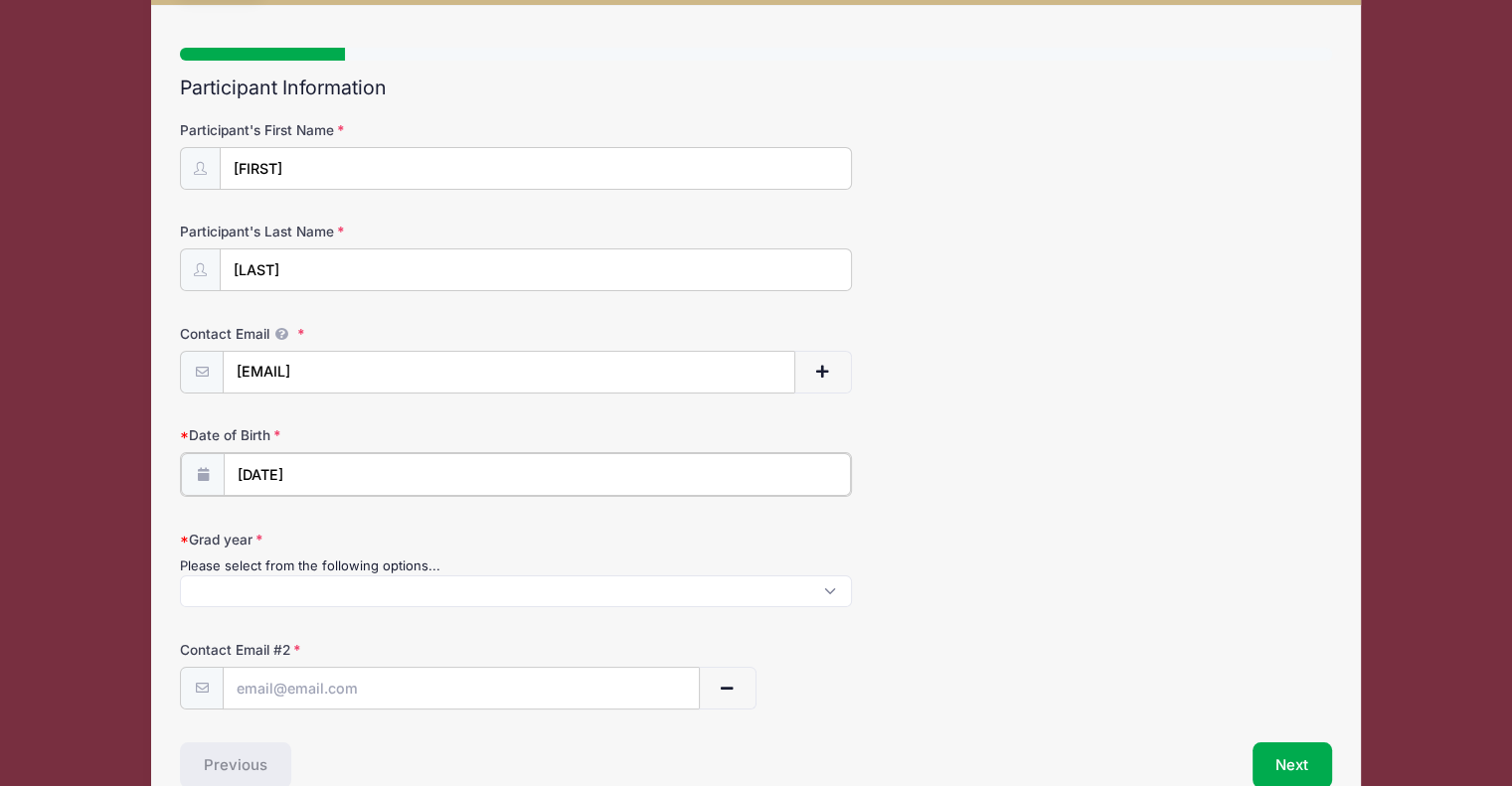 click on "[DATE]" at bounding box center [537, 474] 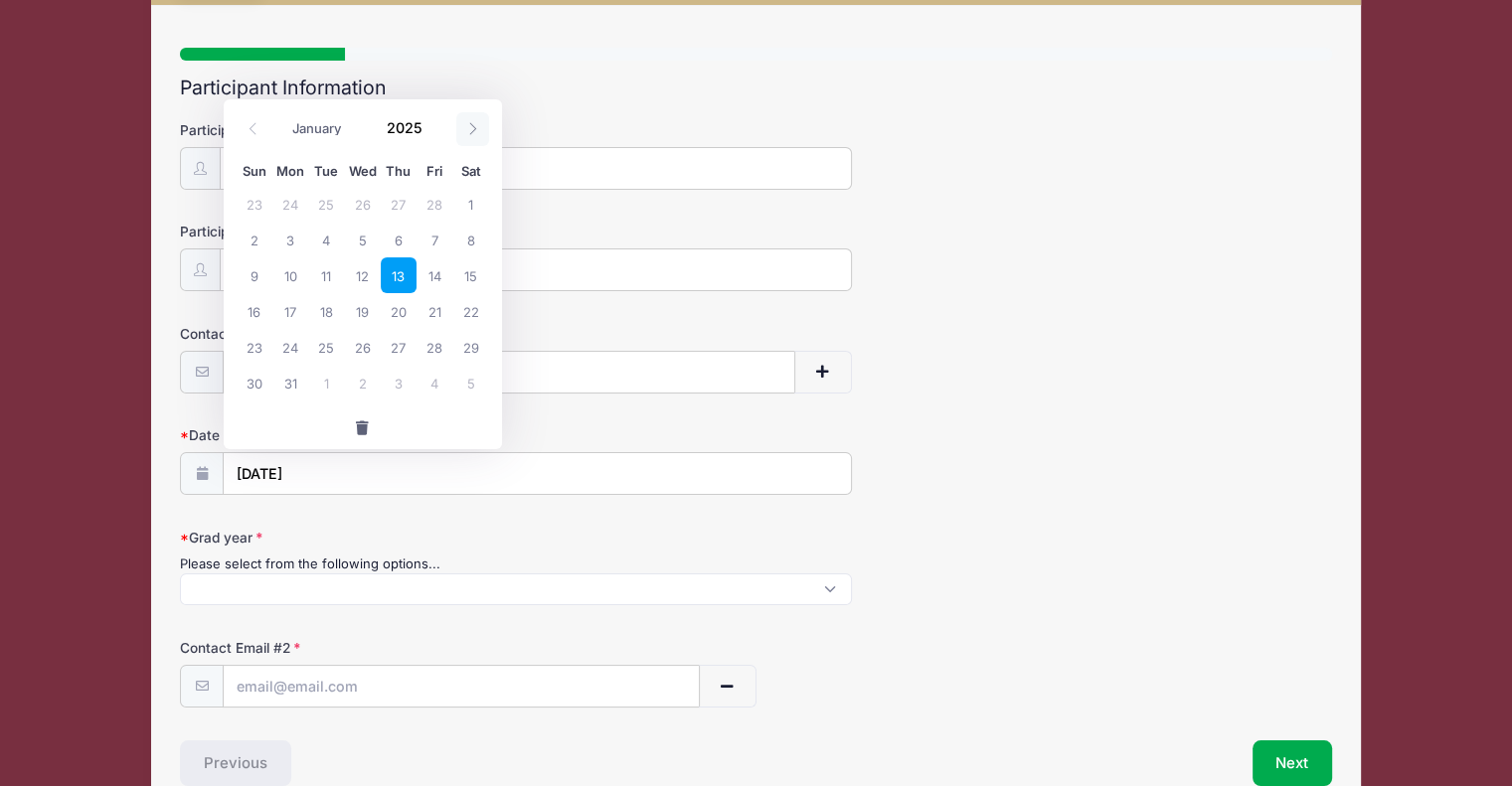 click 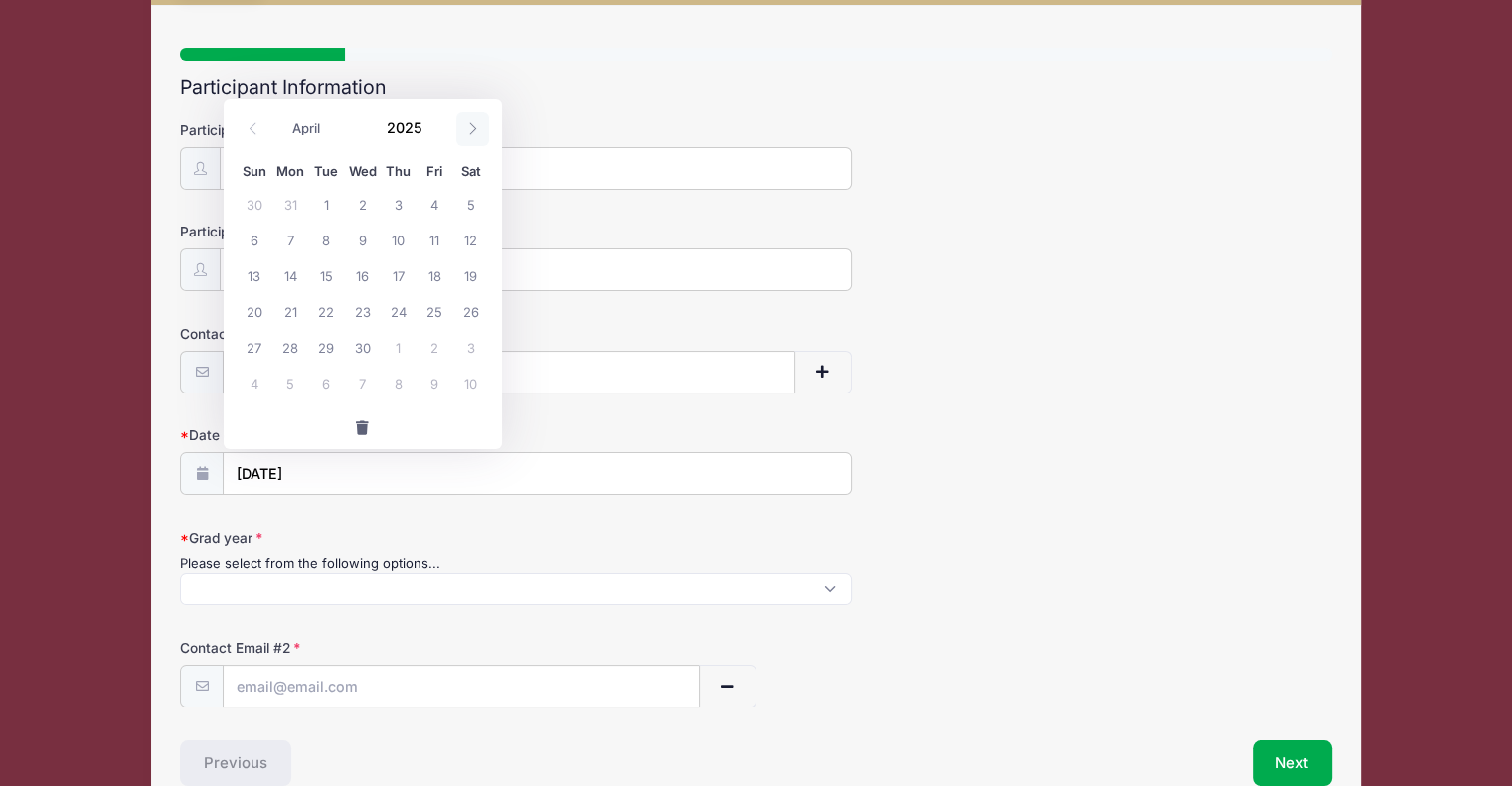 click 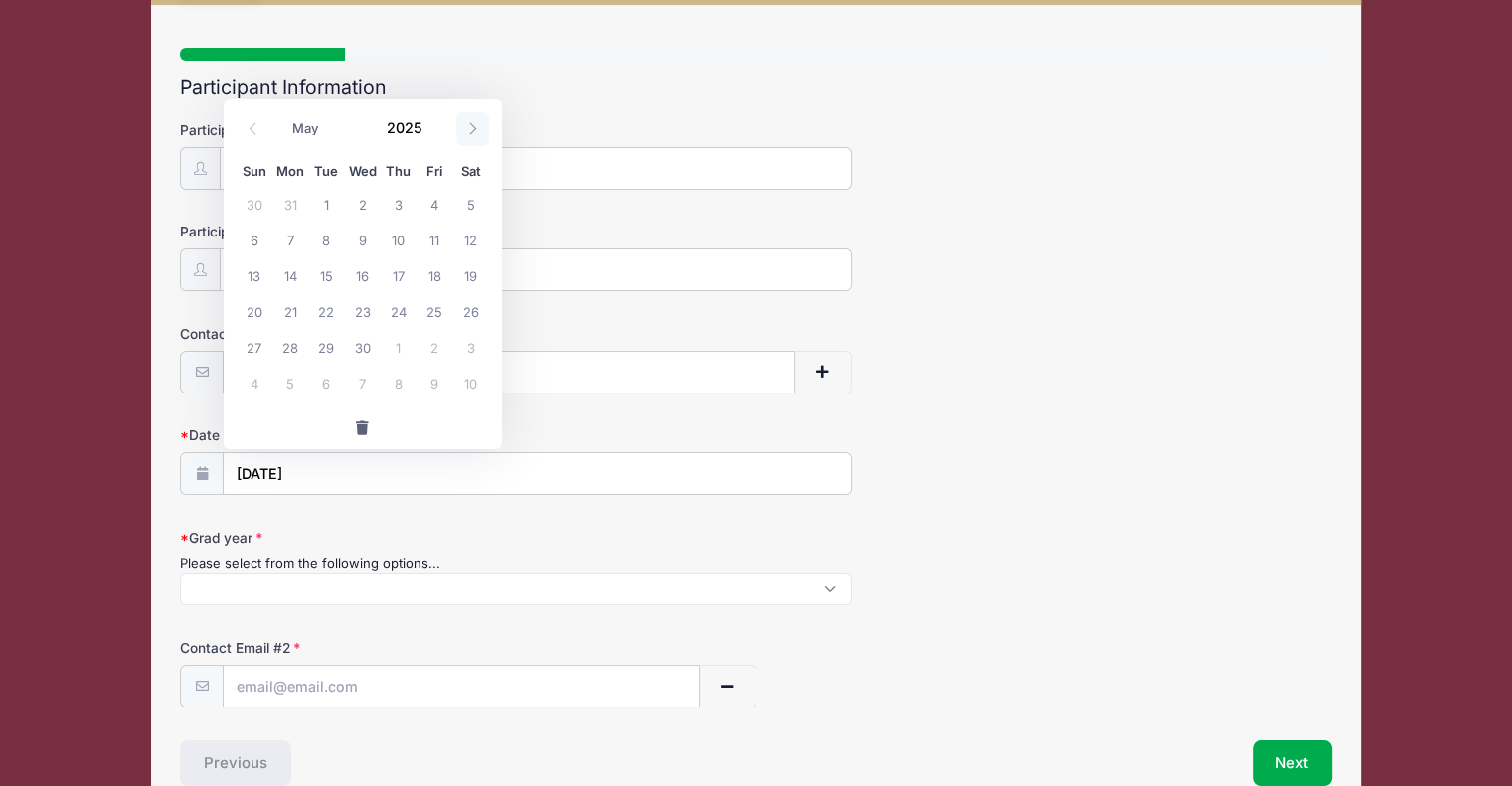 click 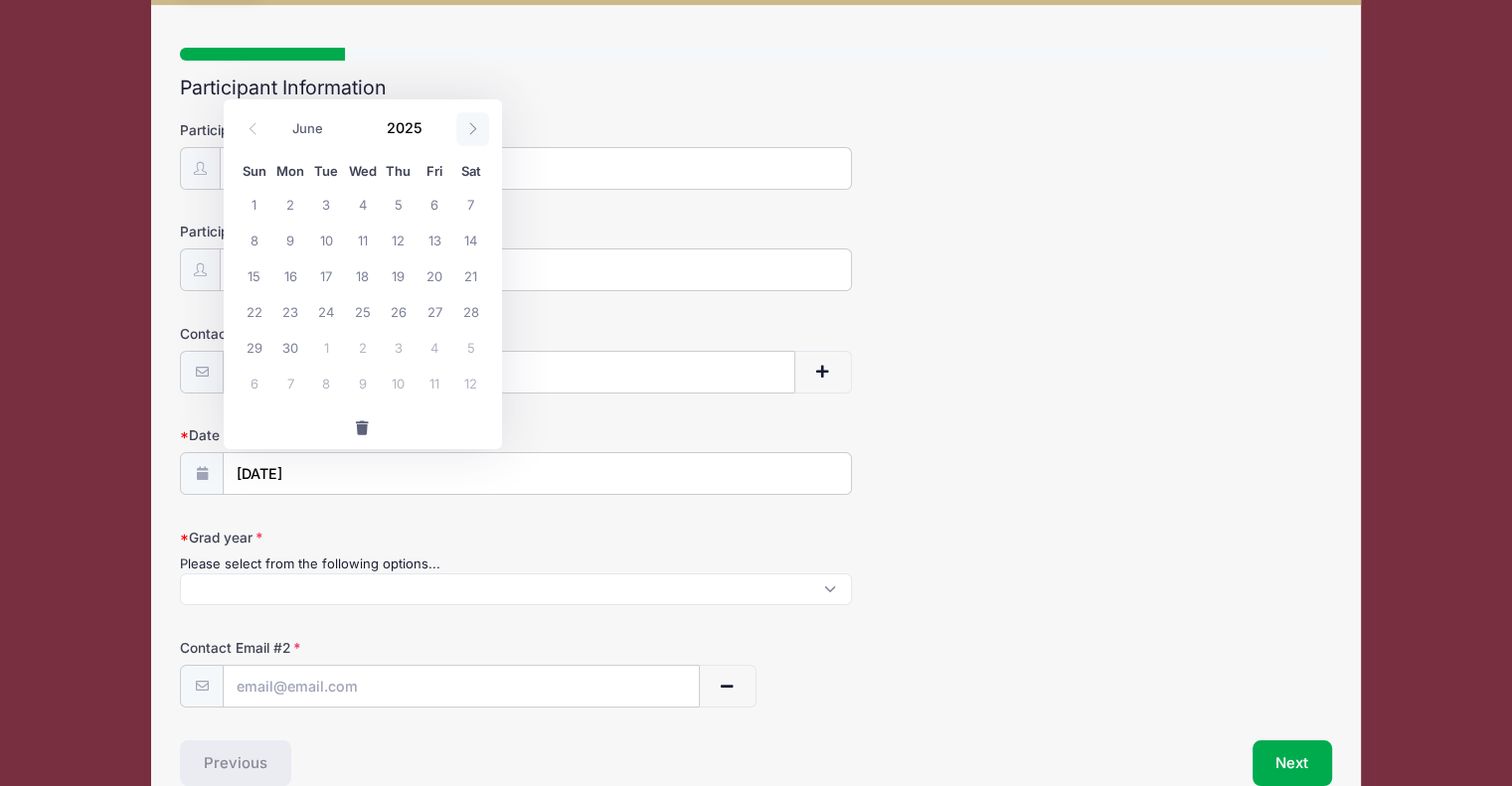 click 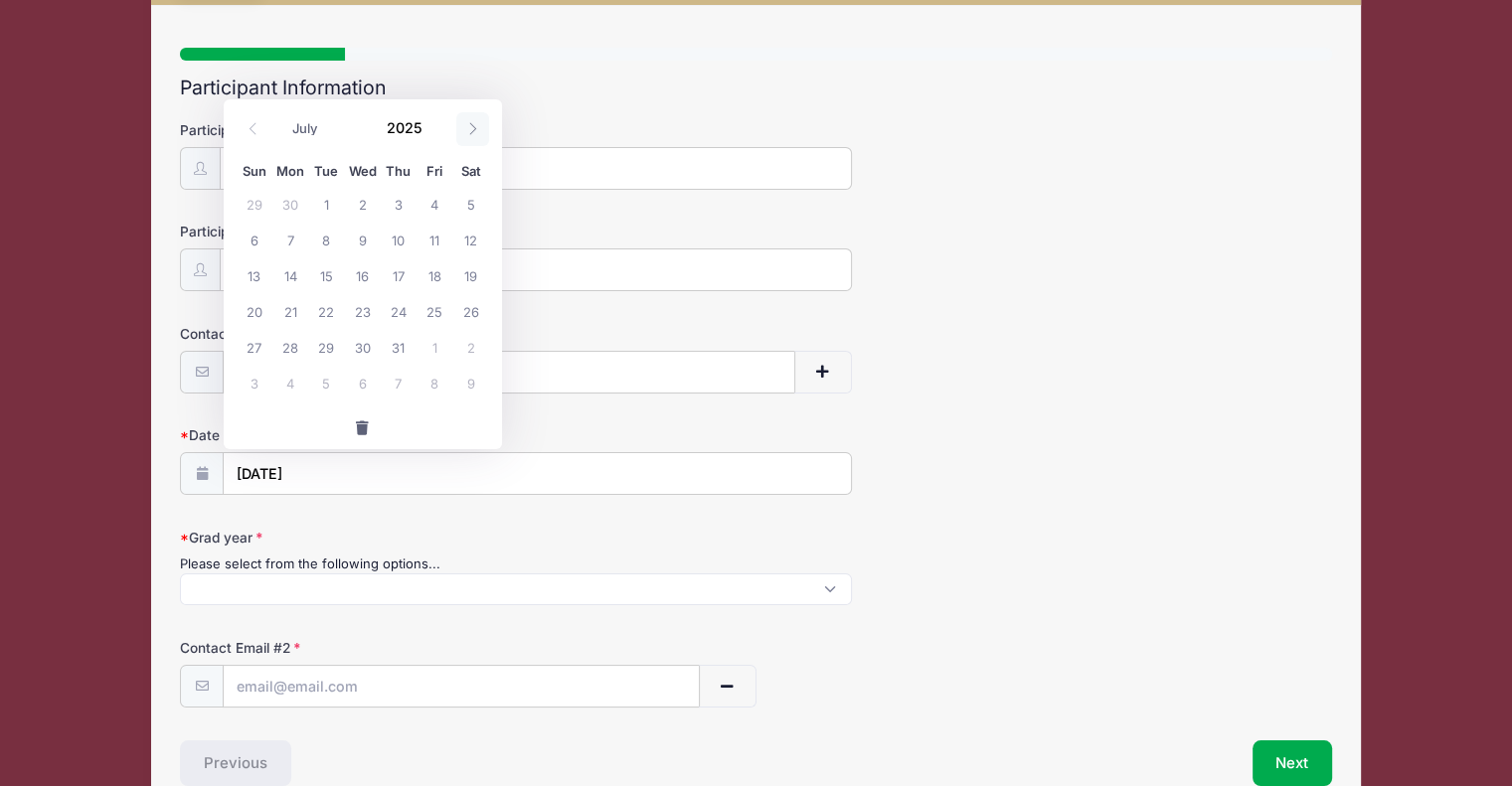 click 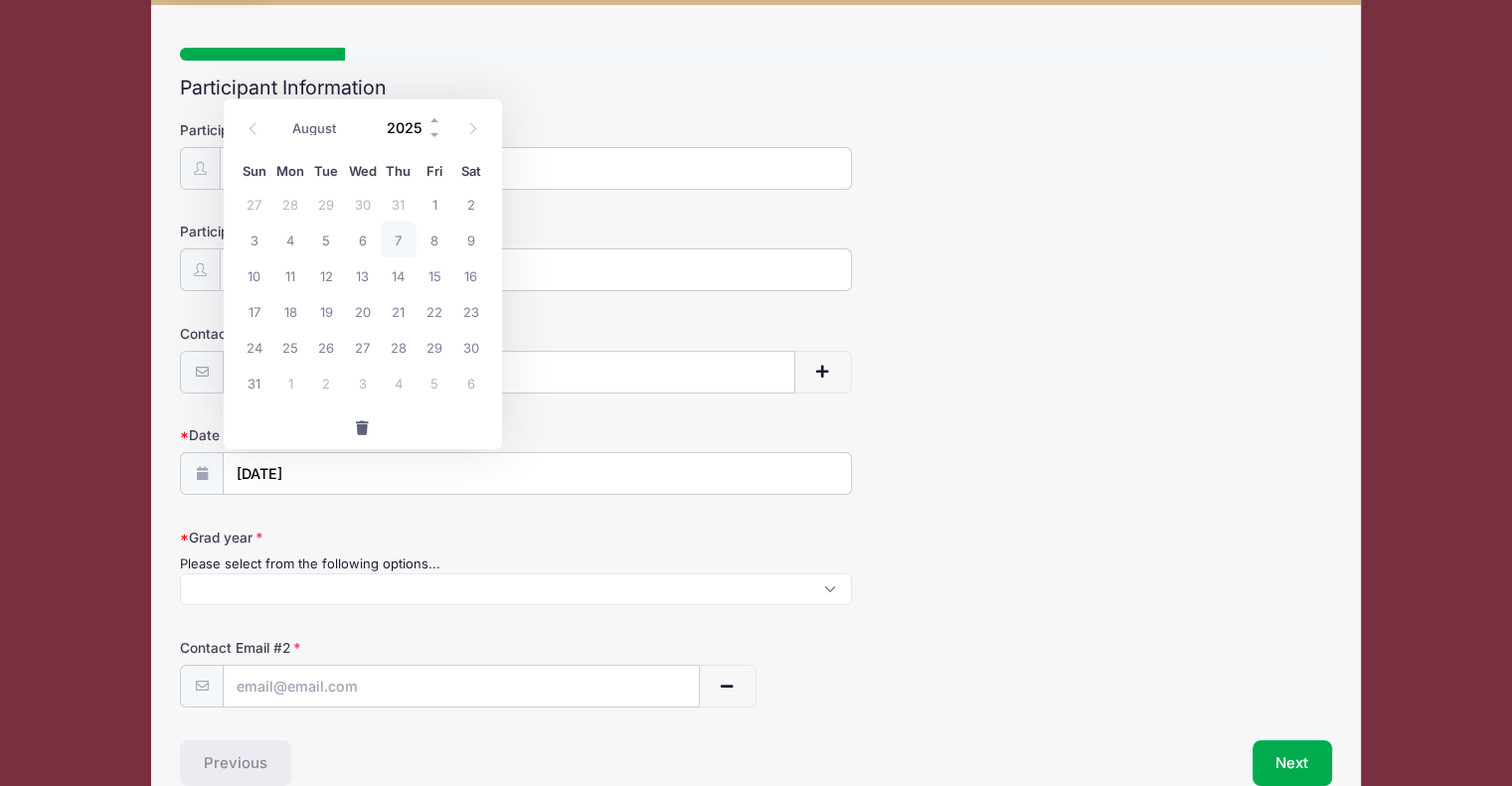 click on "2025" at bounding box center (410, 128) 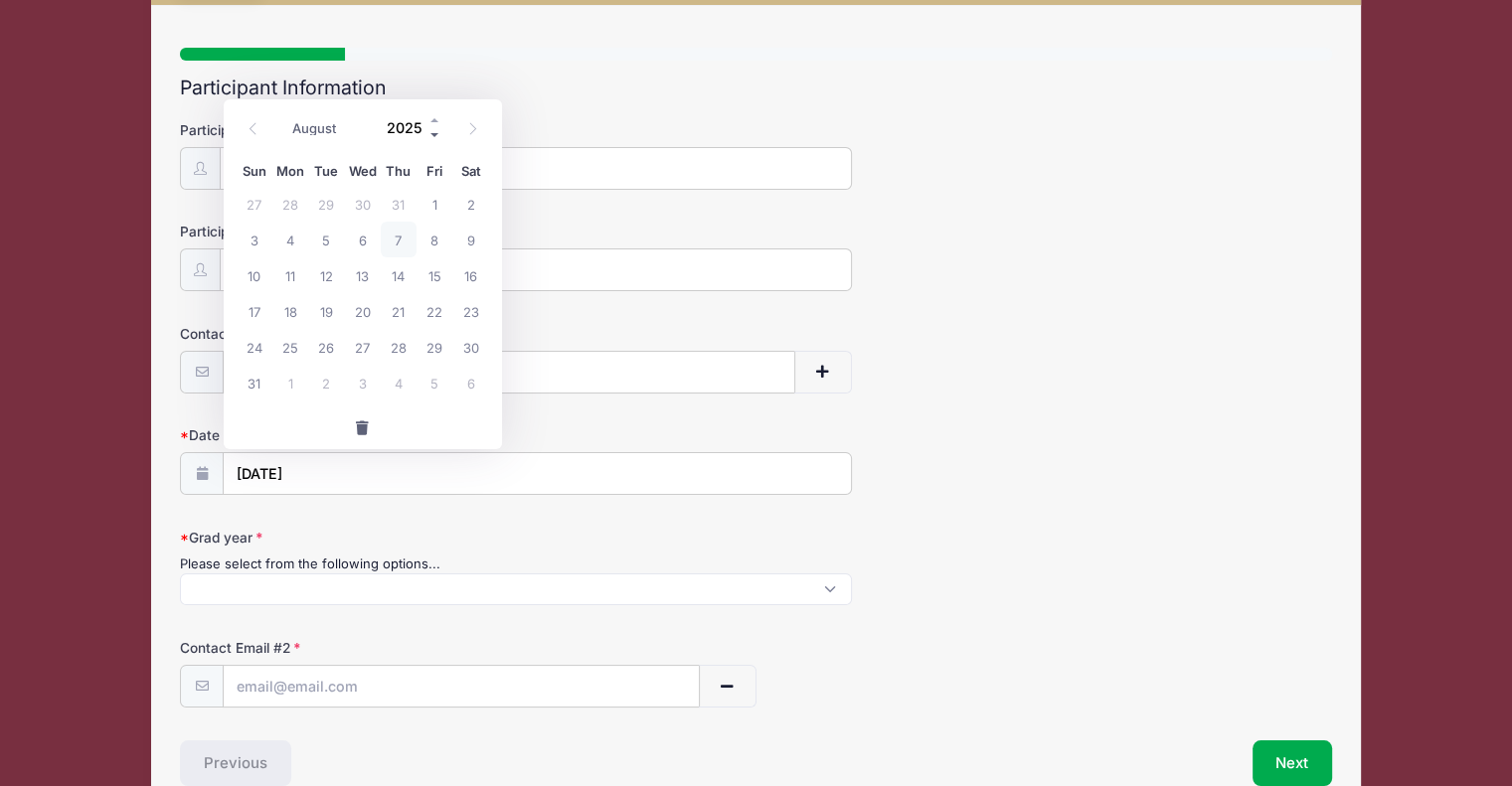 click at bounding box center (435, 135) 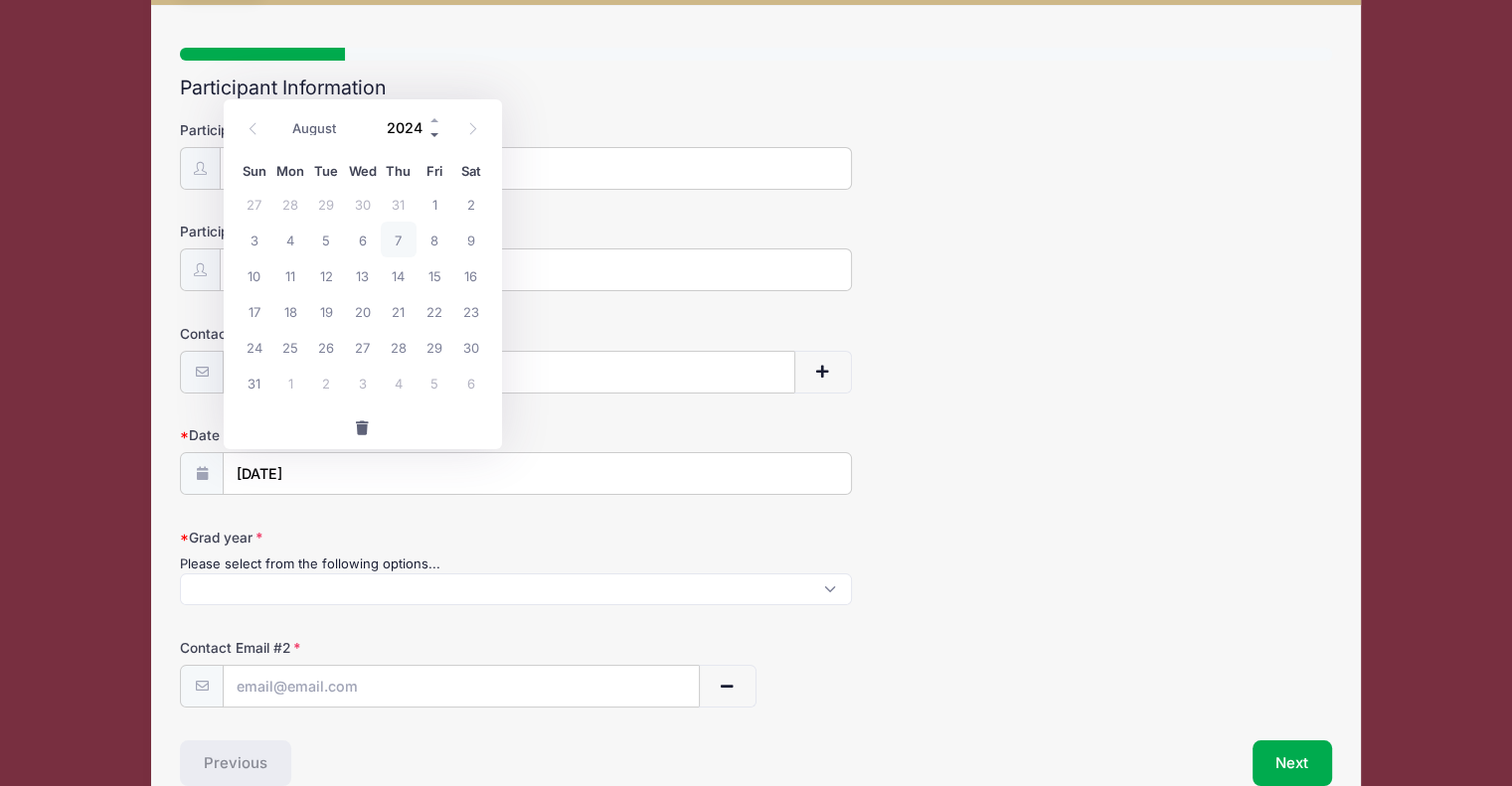 click at bounding box center (435, 135) 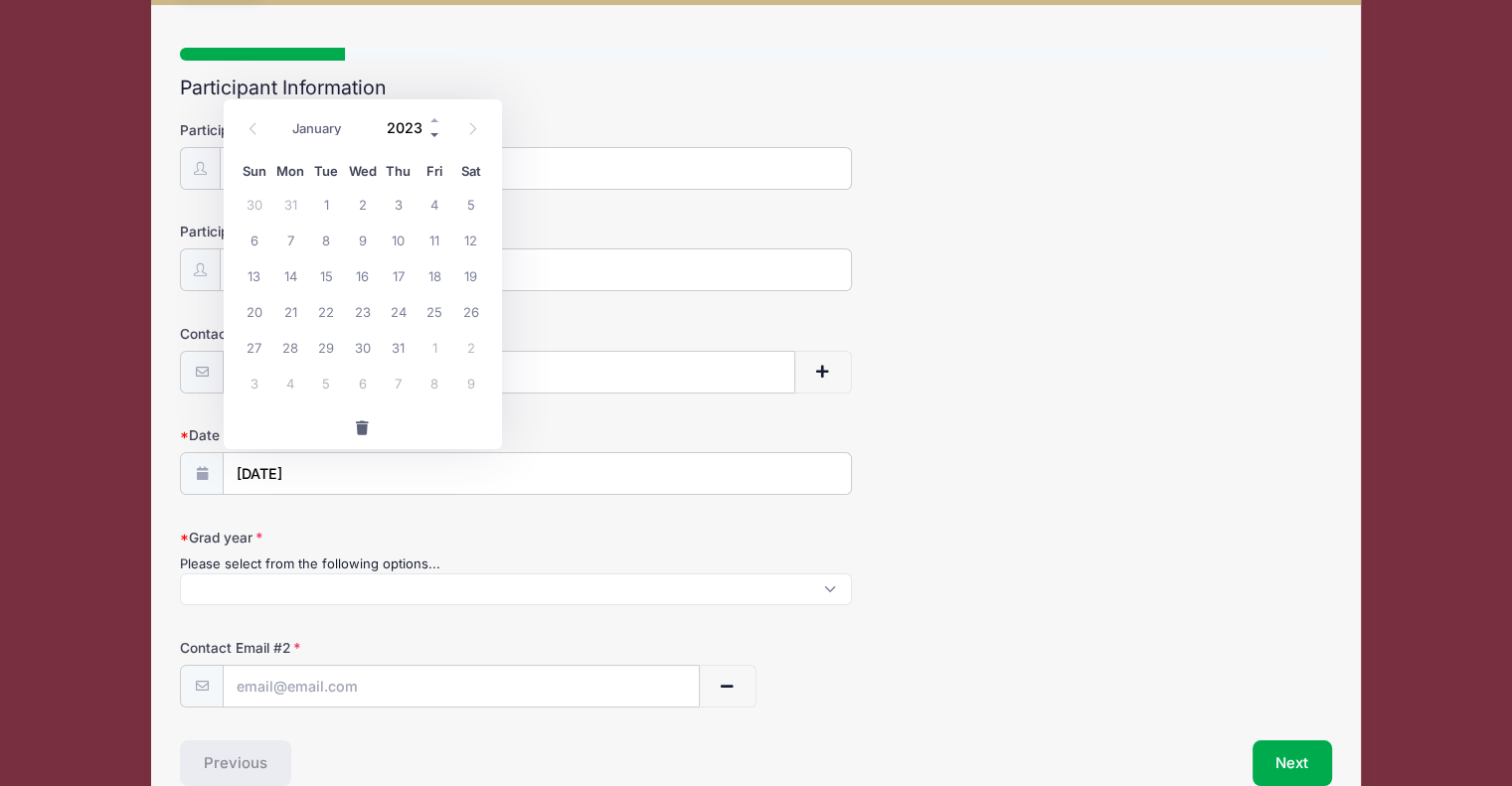 click at bounding box center (435, 135) 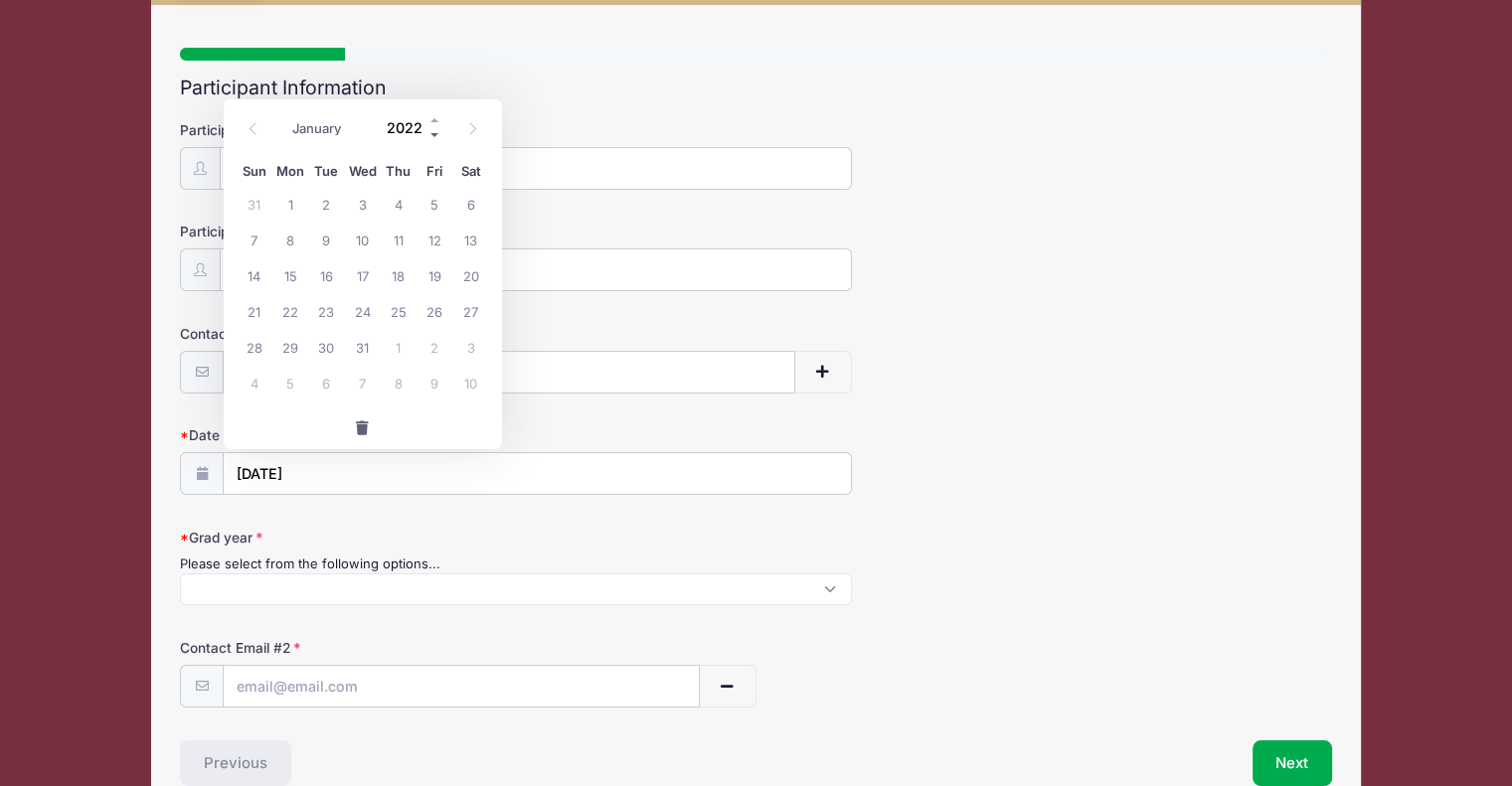 click at bounding box center [435, 135] 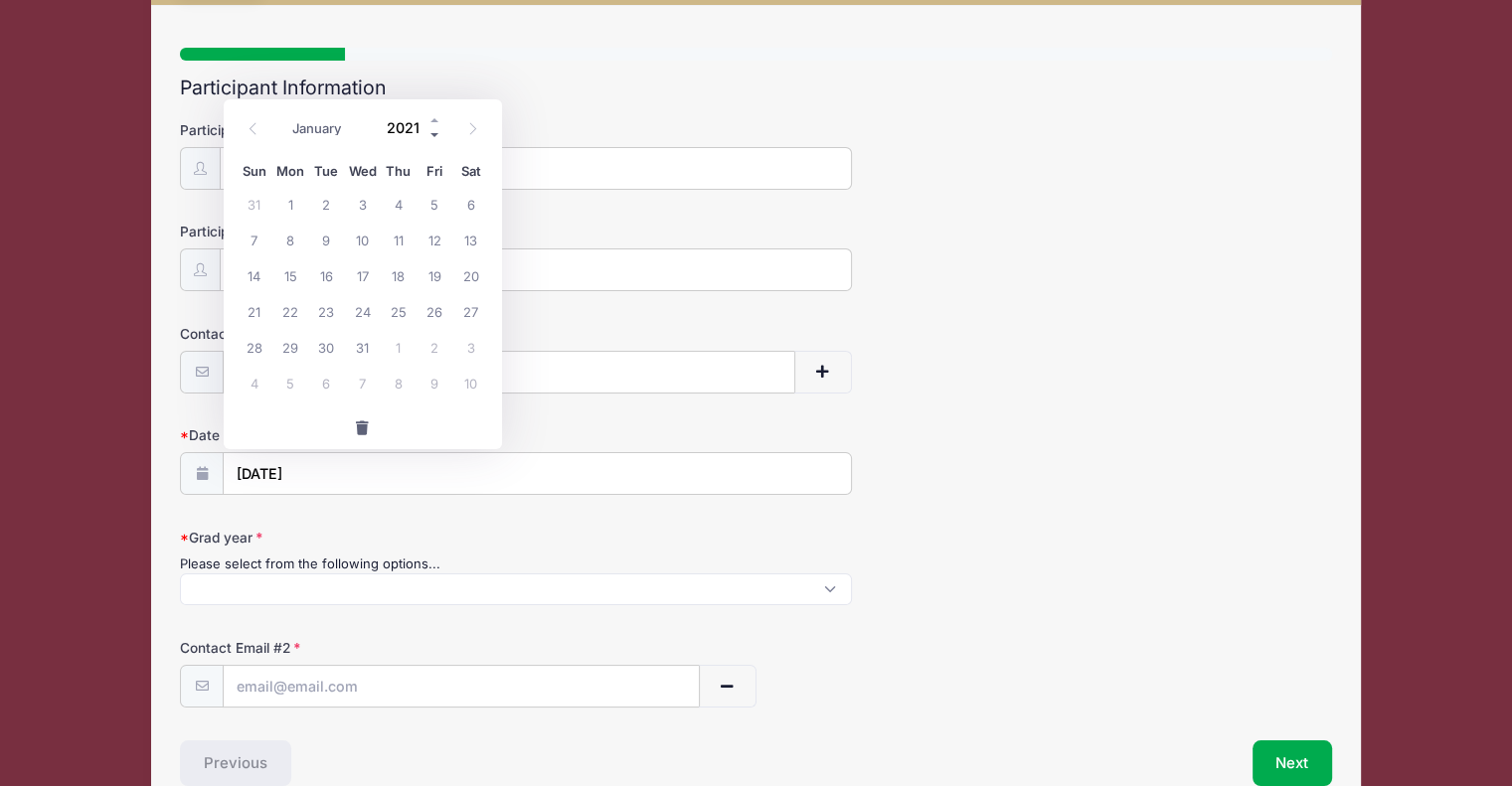 click at bounding box center (435, 135) 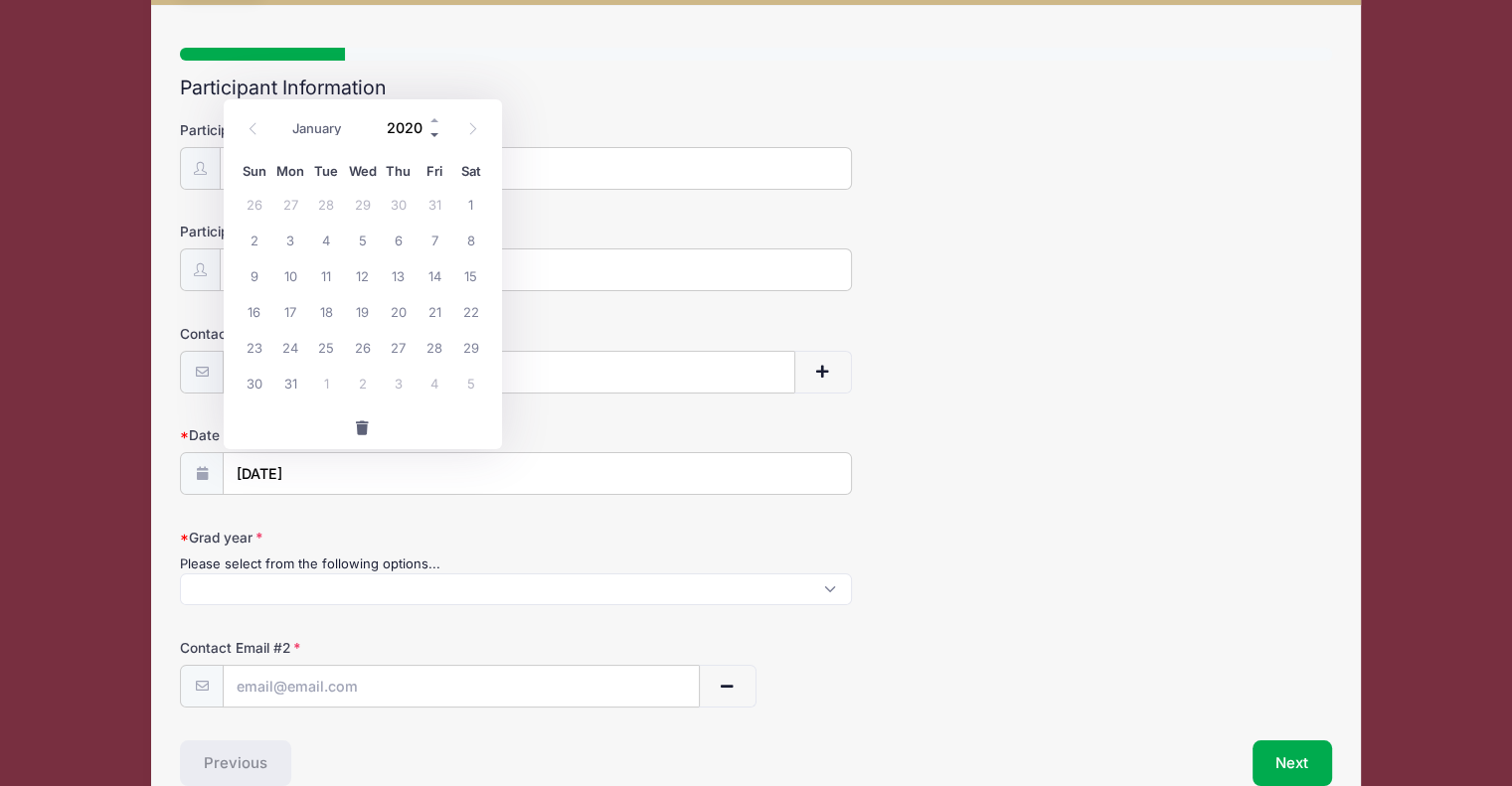 click at bounding box center (435, 135) 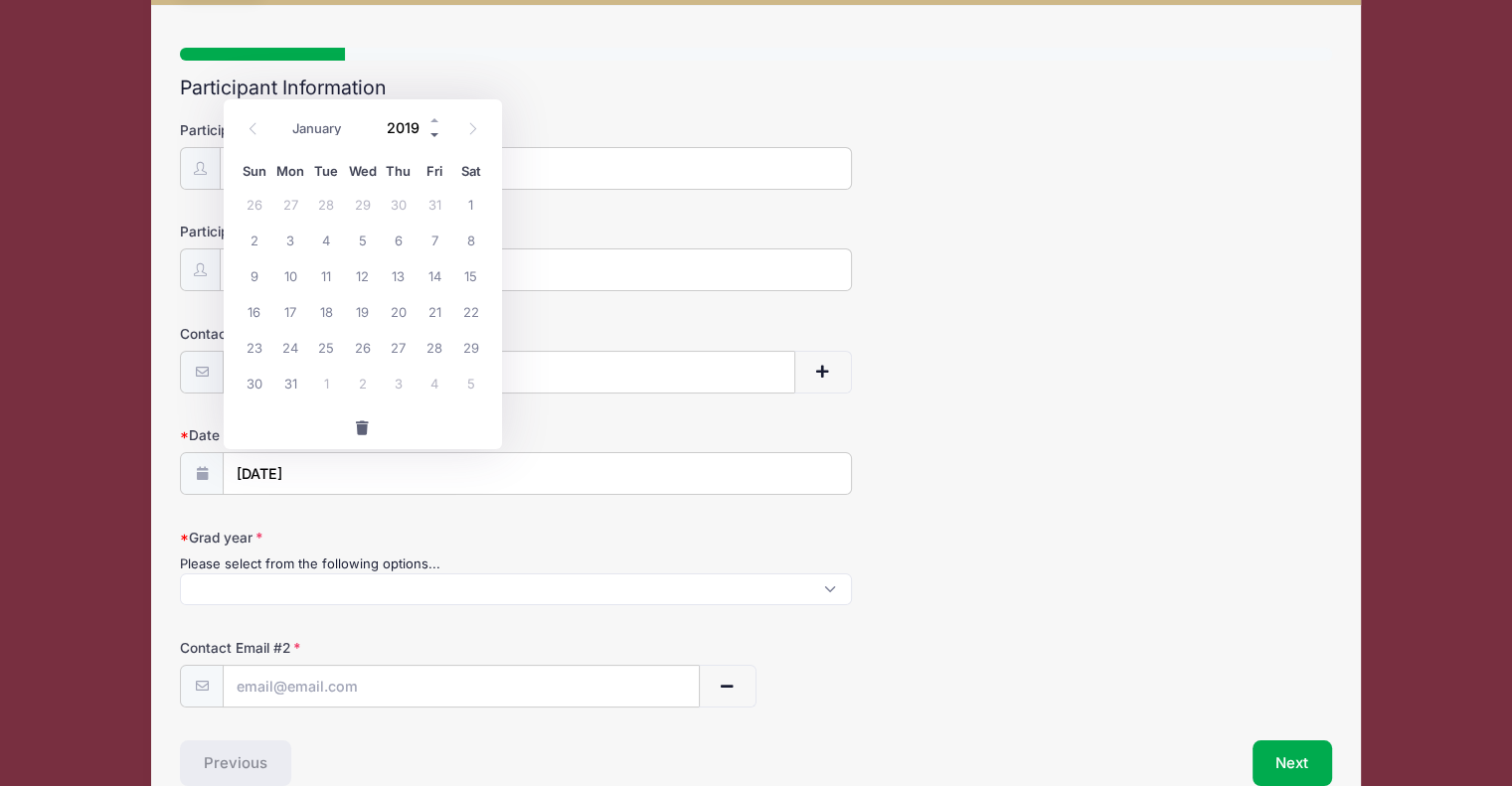 click at bounding box center [435, 135] 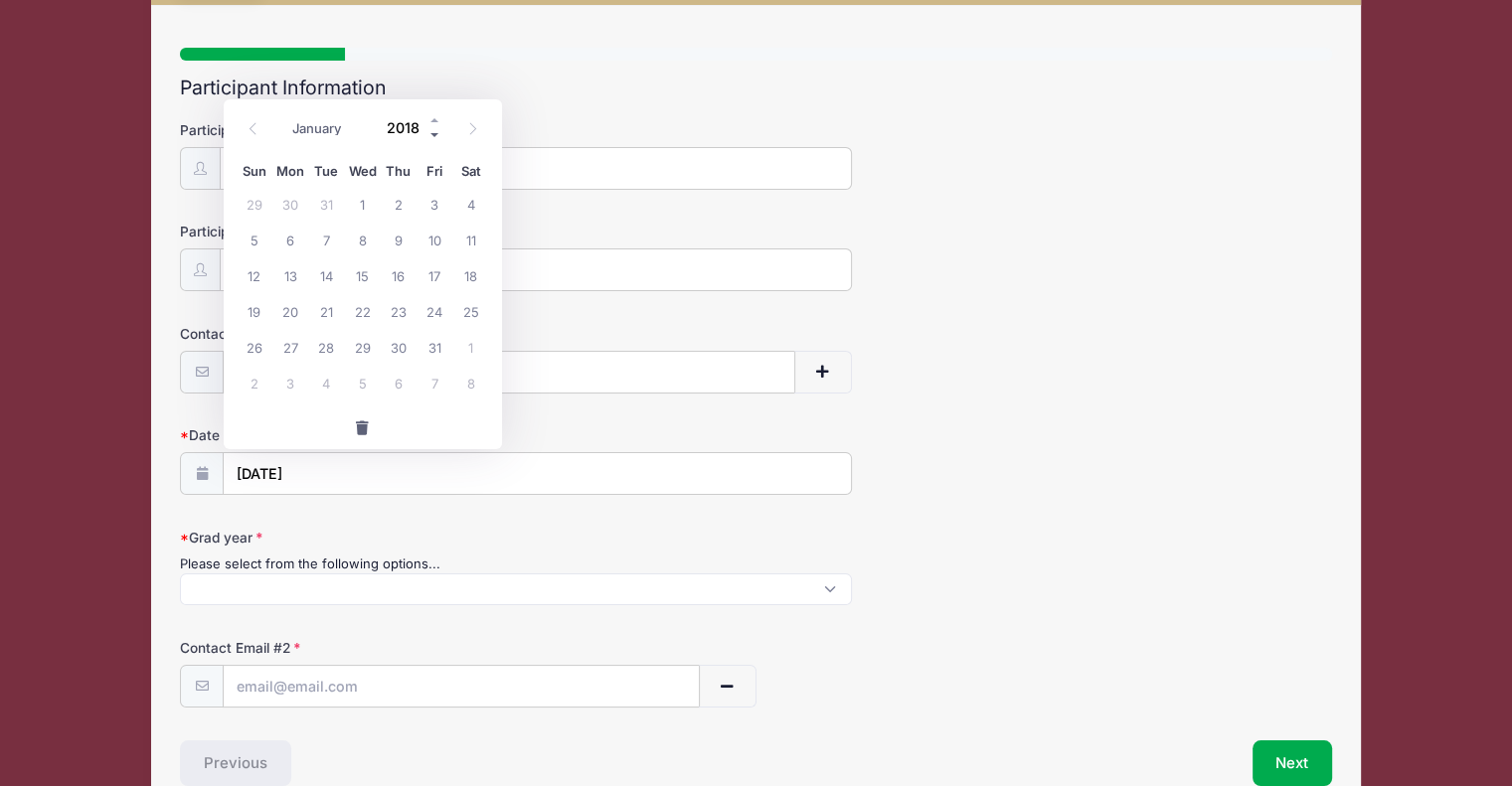 click at bounding box center (435, 135) 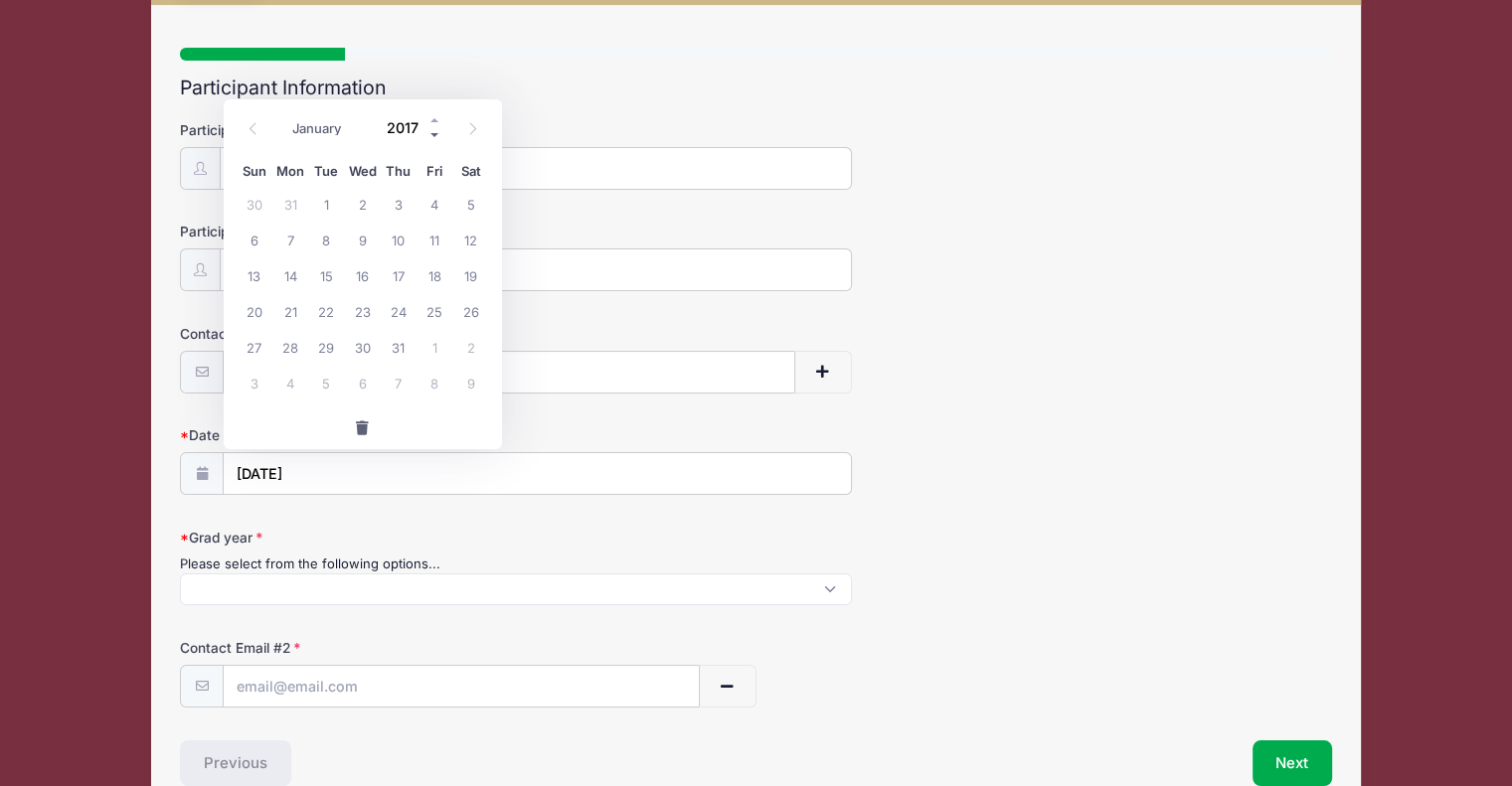 click at bounding box center [435, 135] 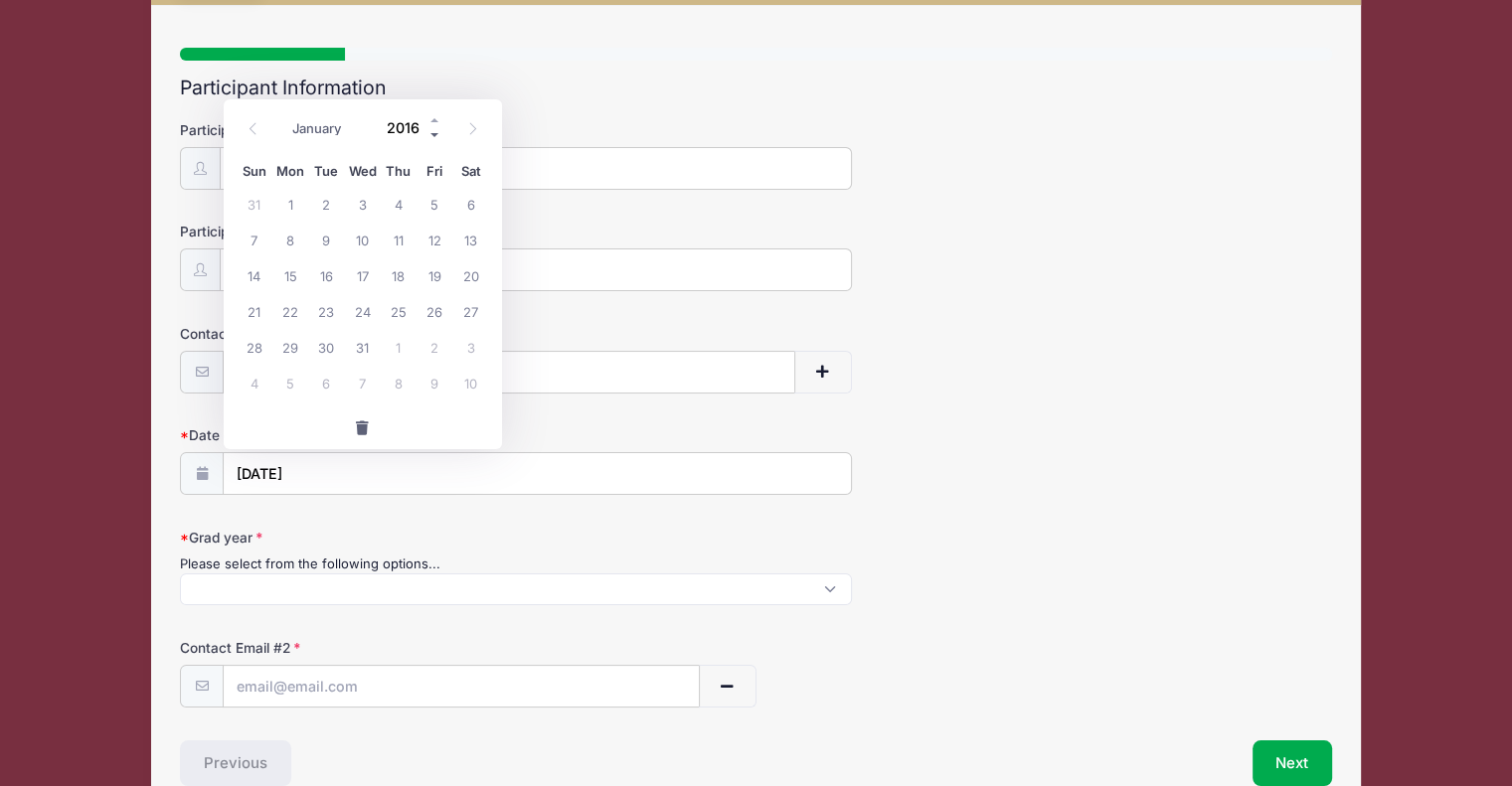 click at bounding box center [435, 135] 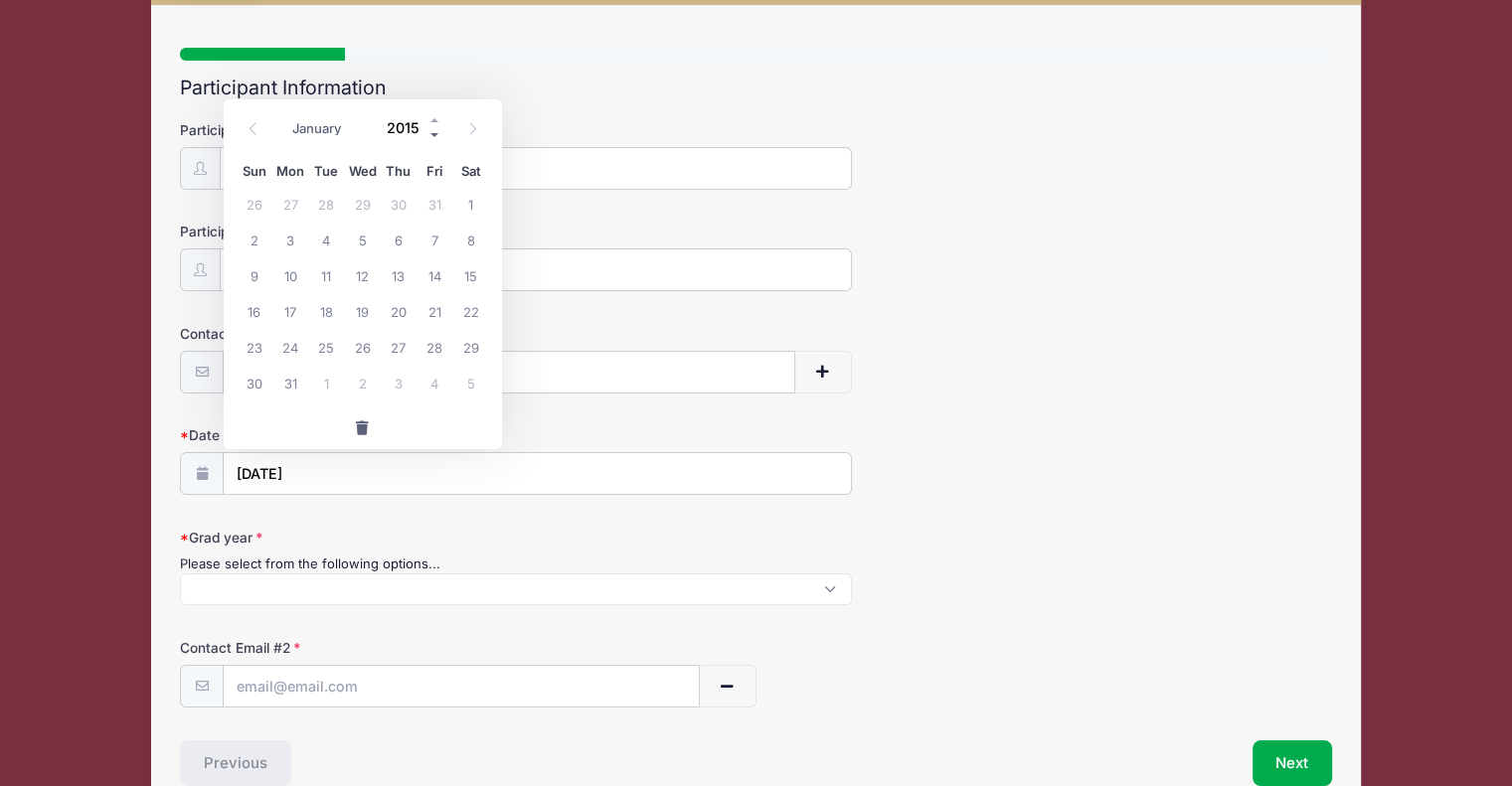 click at bounding box center (435, 135) 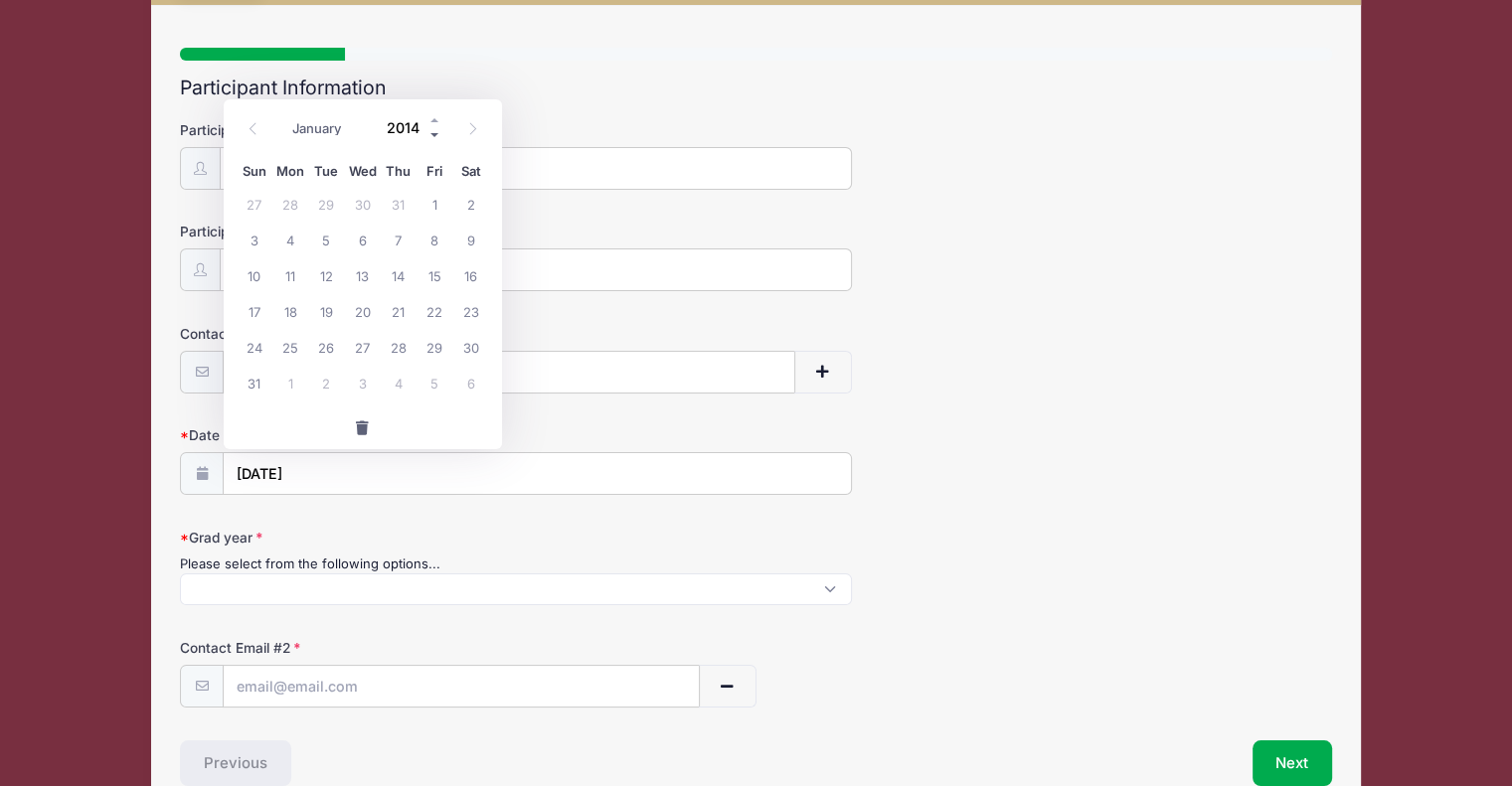 click at bounding box center [435, 135] 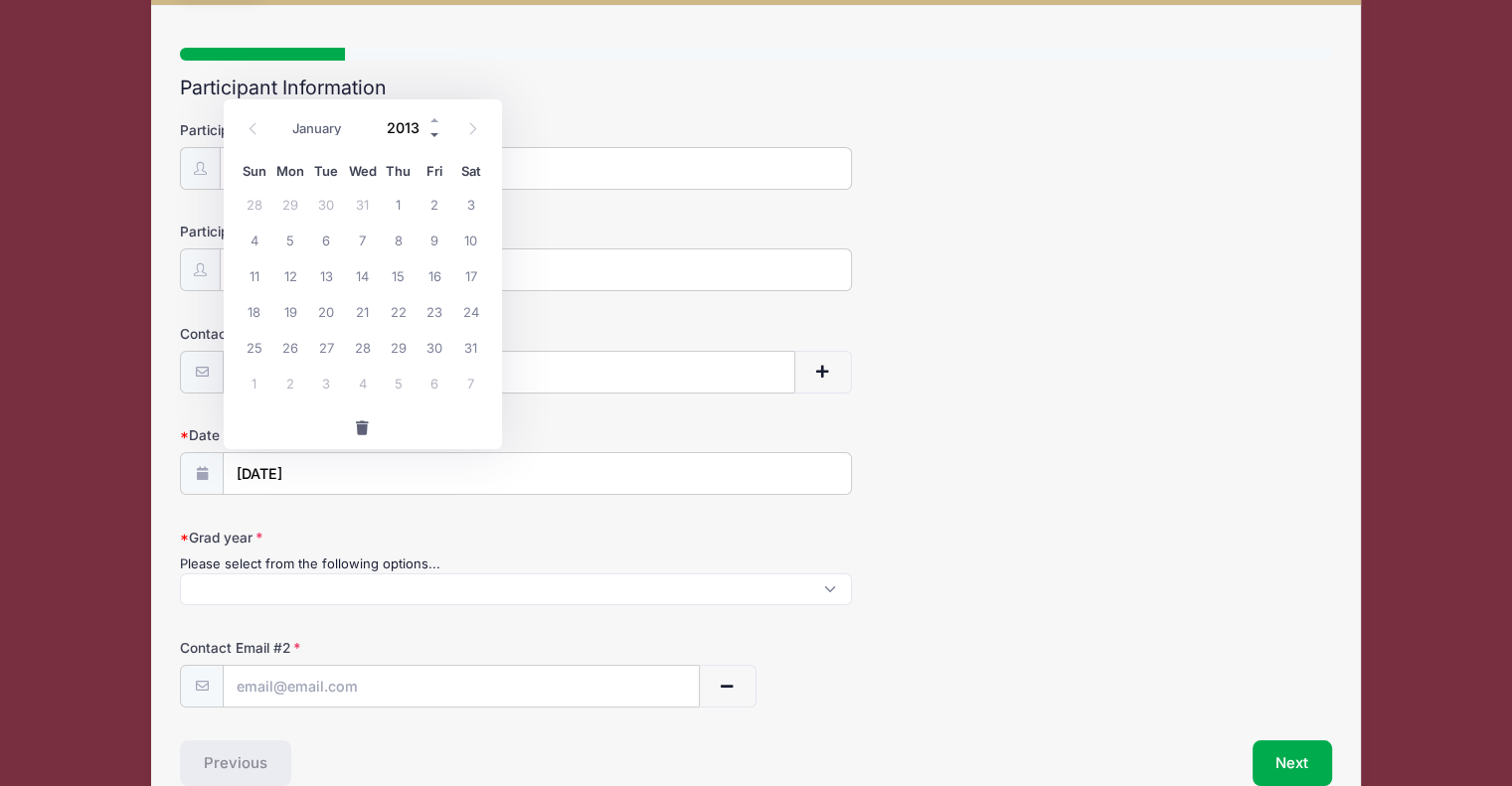 click at bounding box center [435, 135] 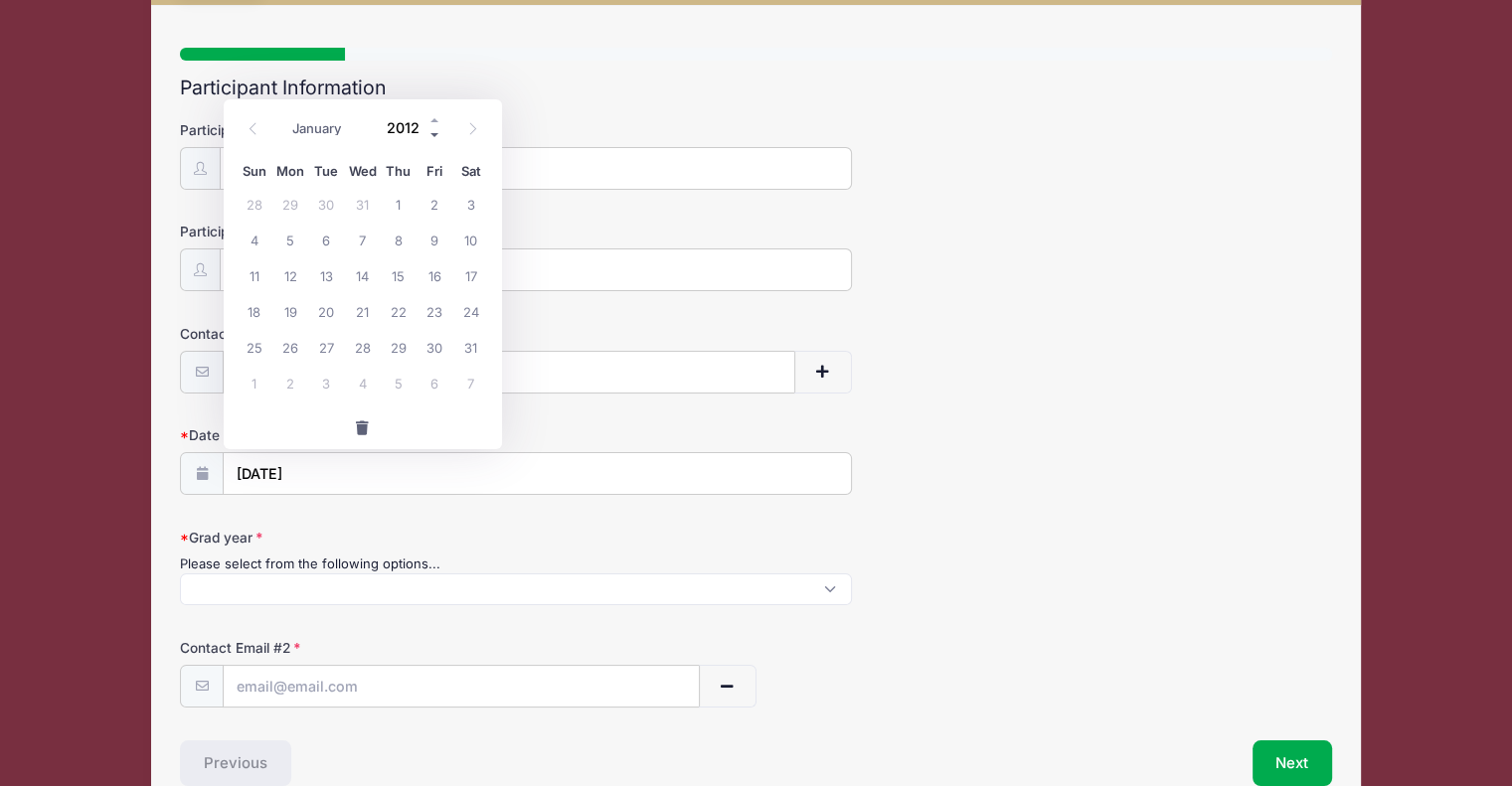 click at bounding box center (435, 135) 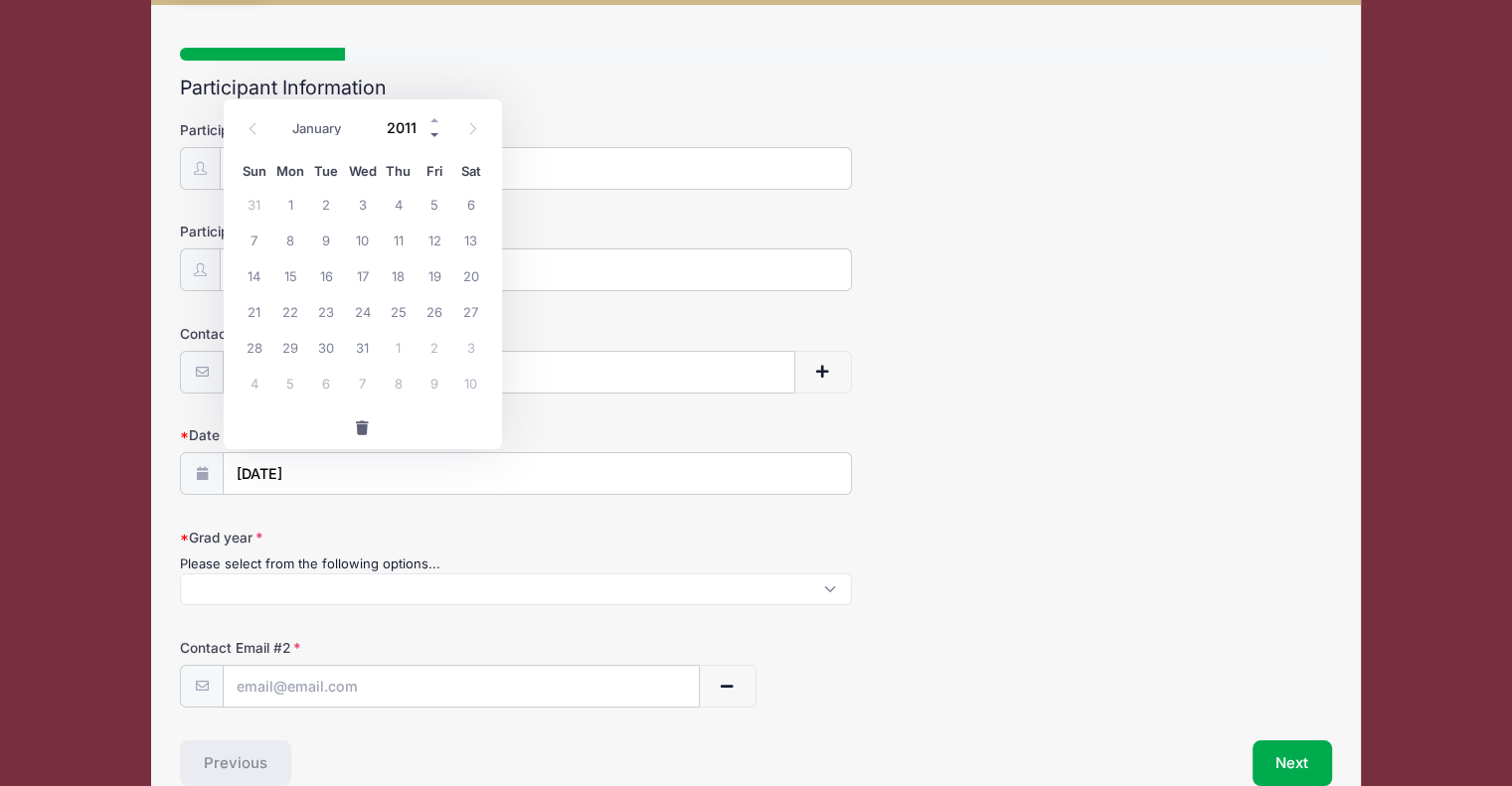 click at bounding box center (435, 135) 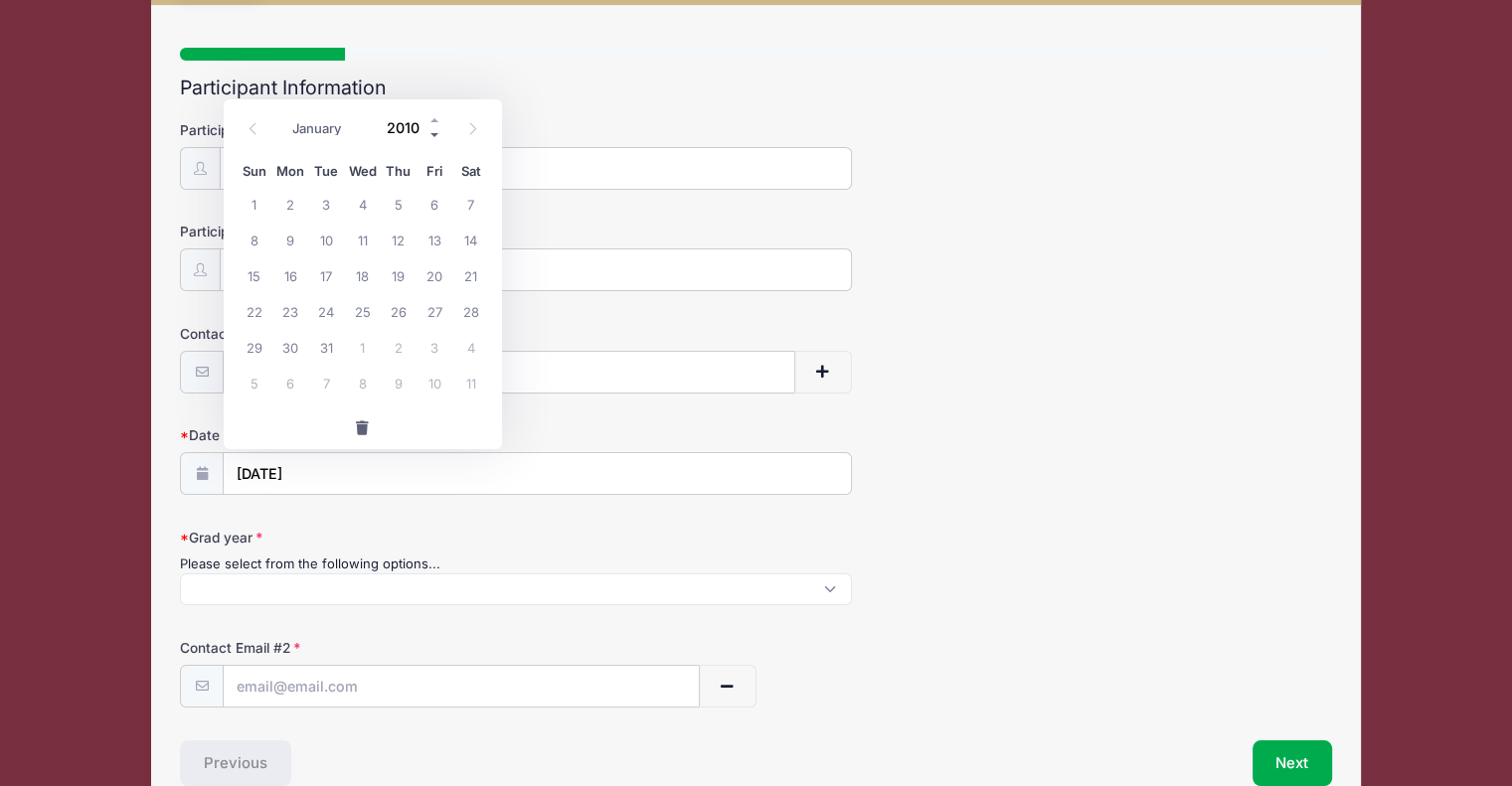click at bounding box center [435, 135] 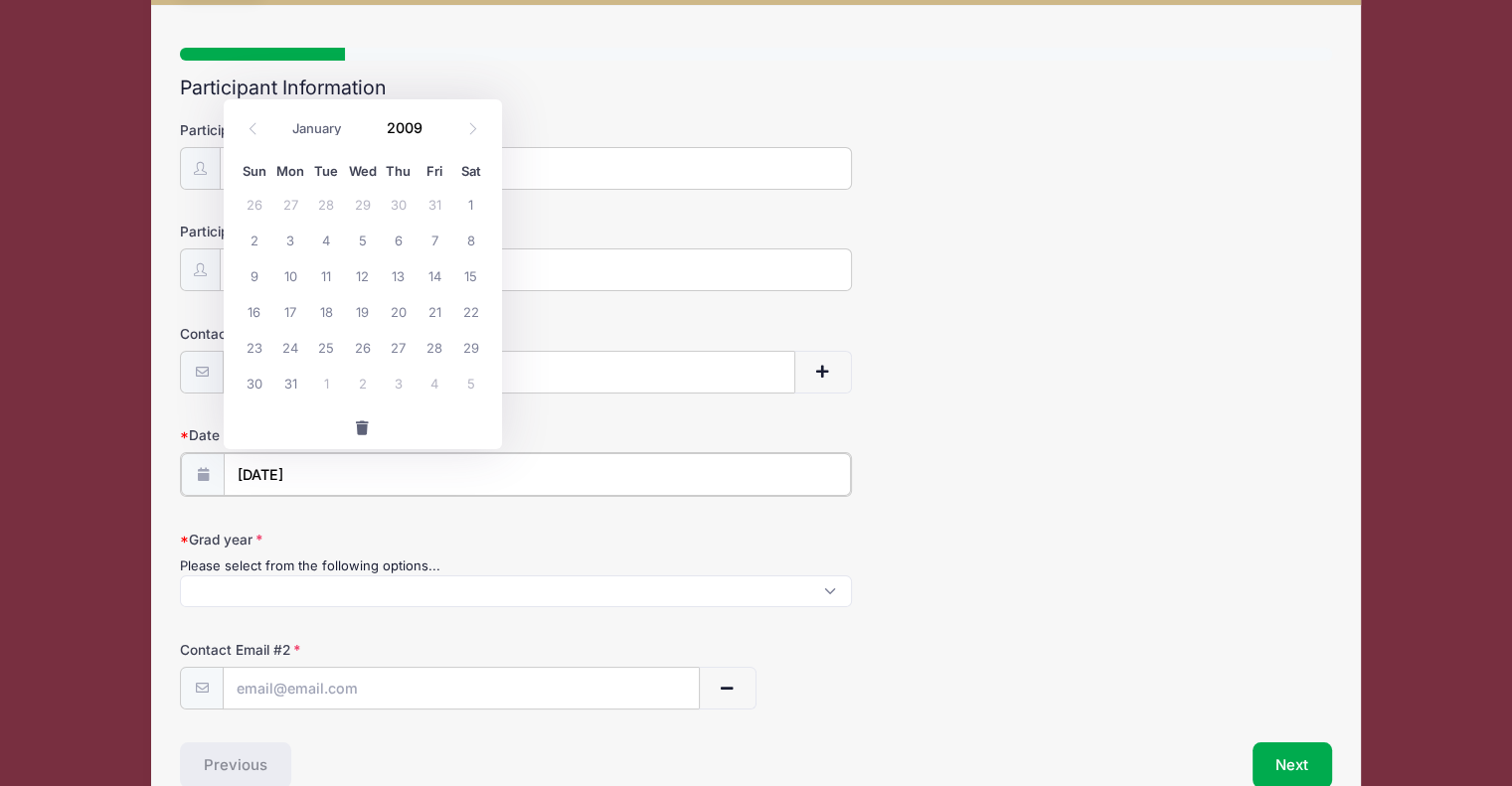 click on "[DATE]" at bounding box center [537, 474] 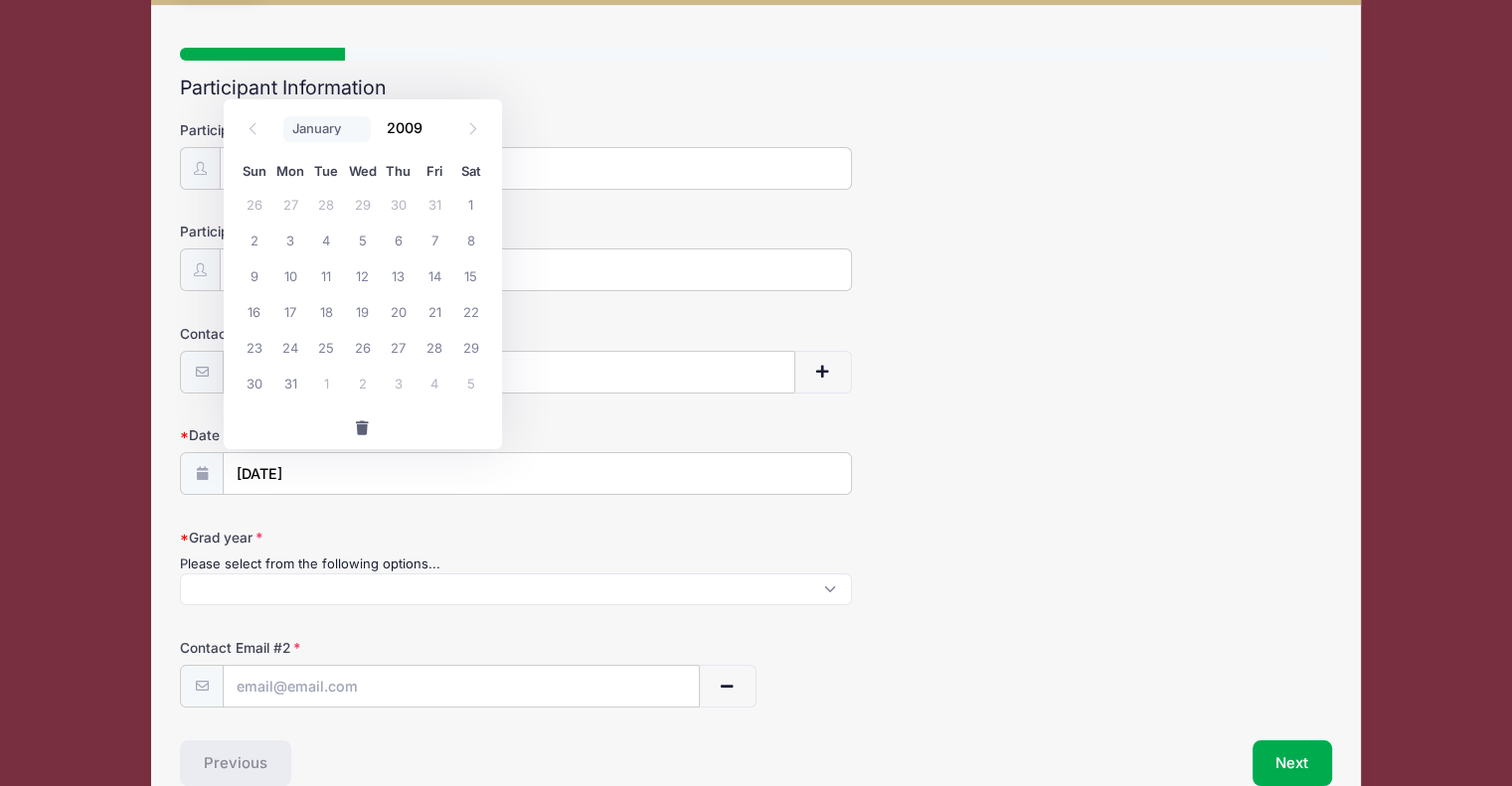 click on "January February March April May June July August September October November December" at bounding box center (327, 129) 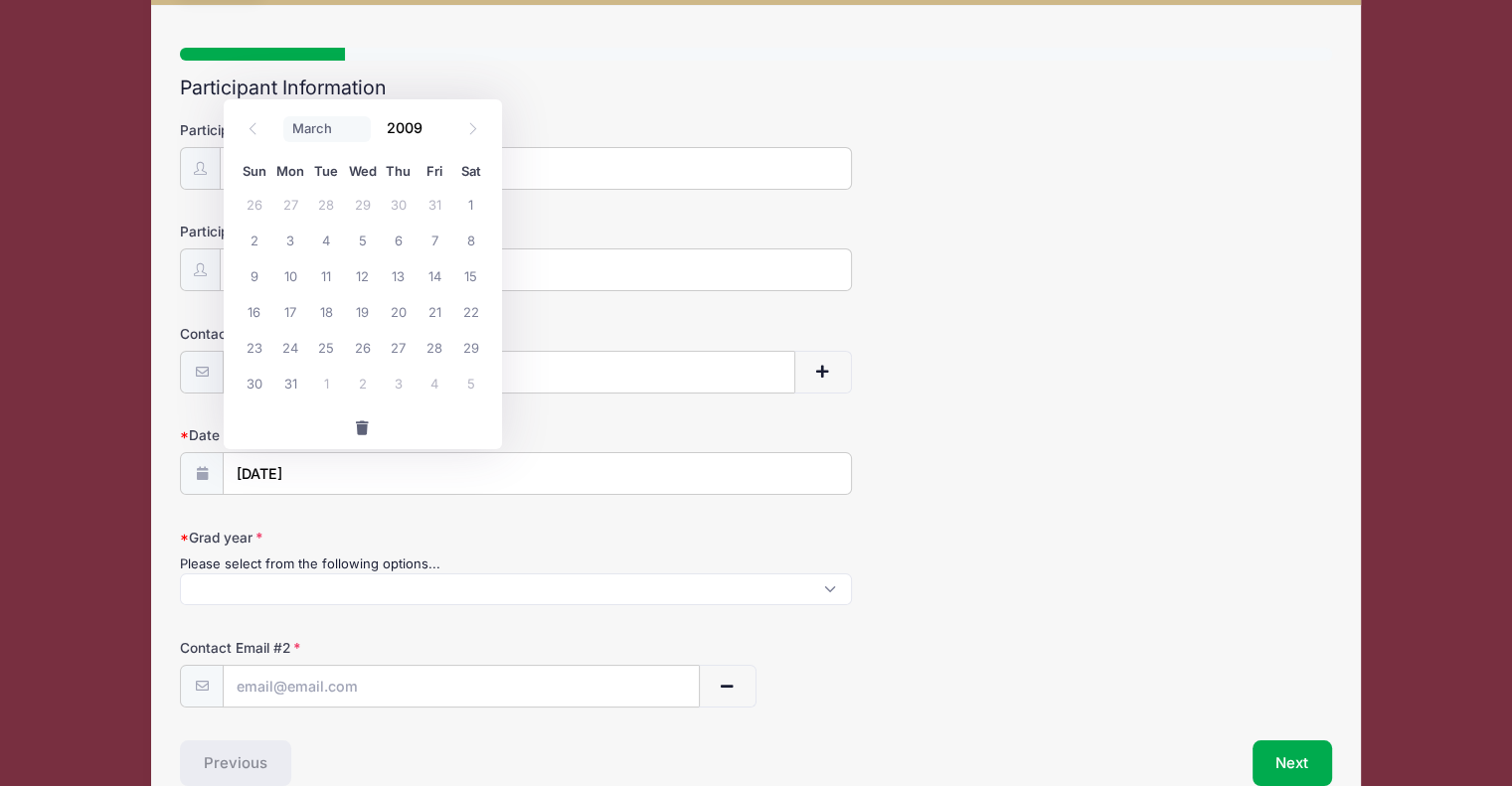 click on "January February March April May June July August September October November December" at bounding box center [327, 129] 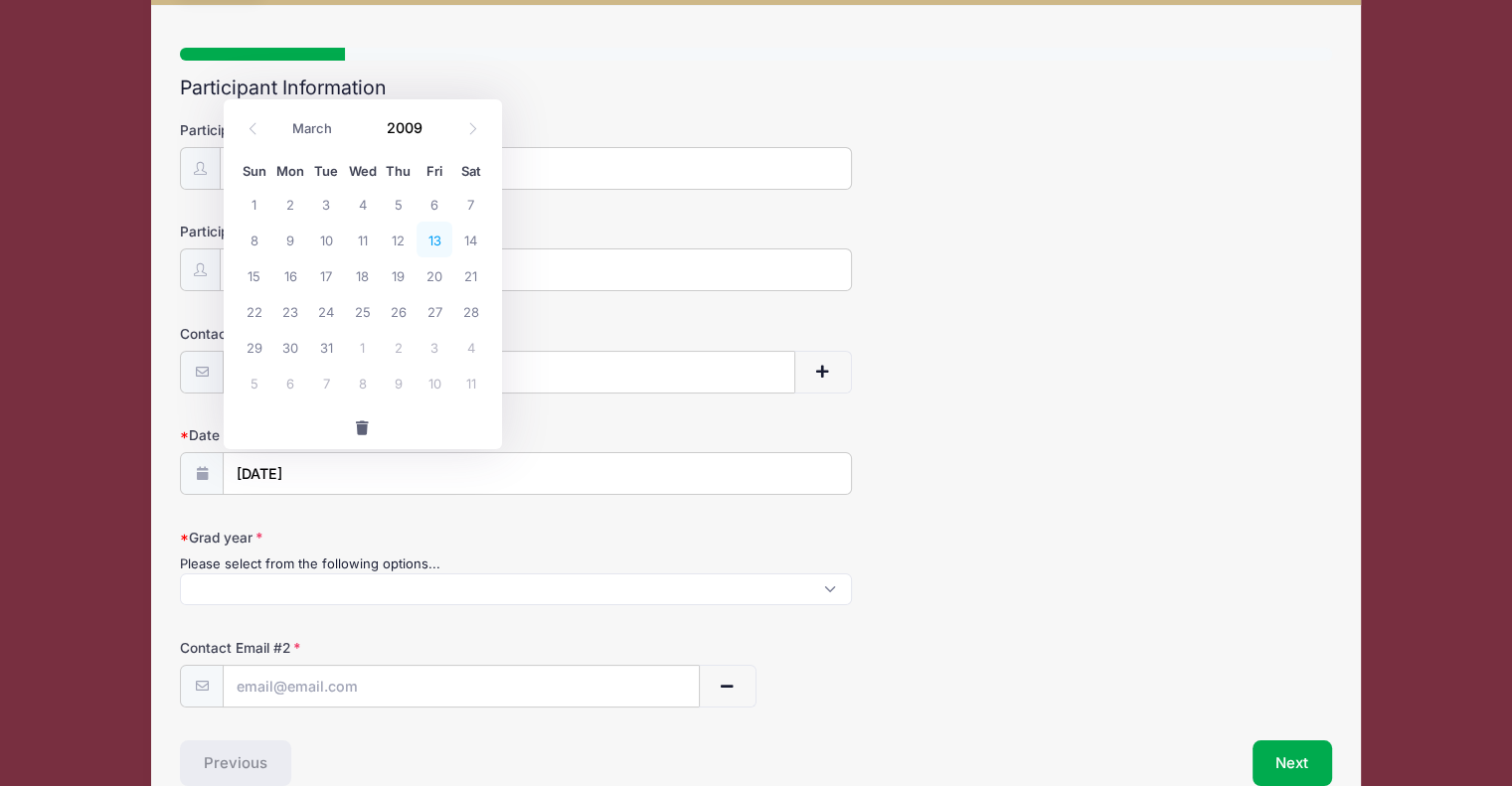 click on "13" at bounding box center (434, 239) 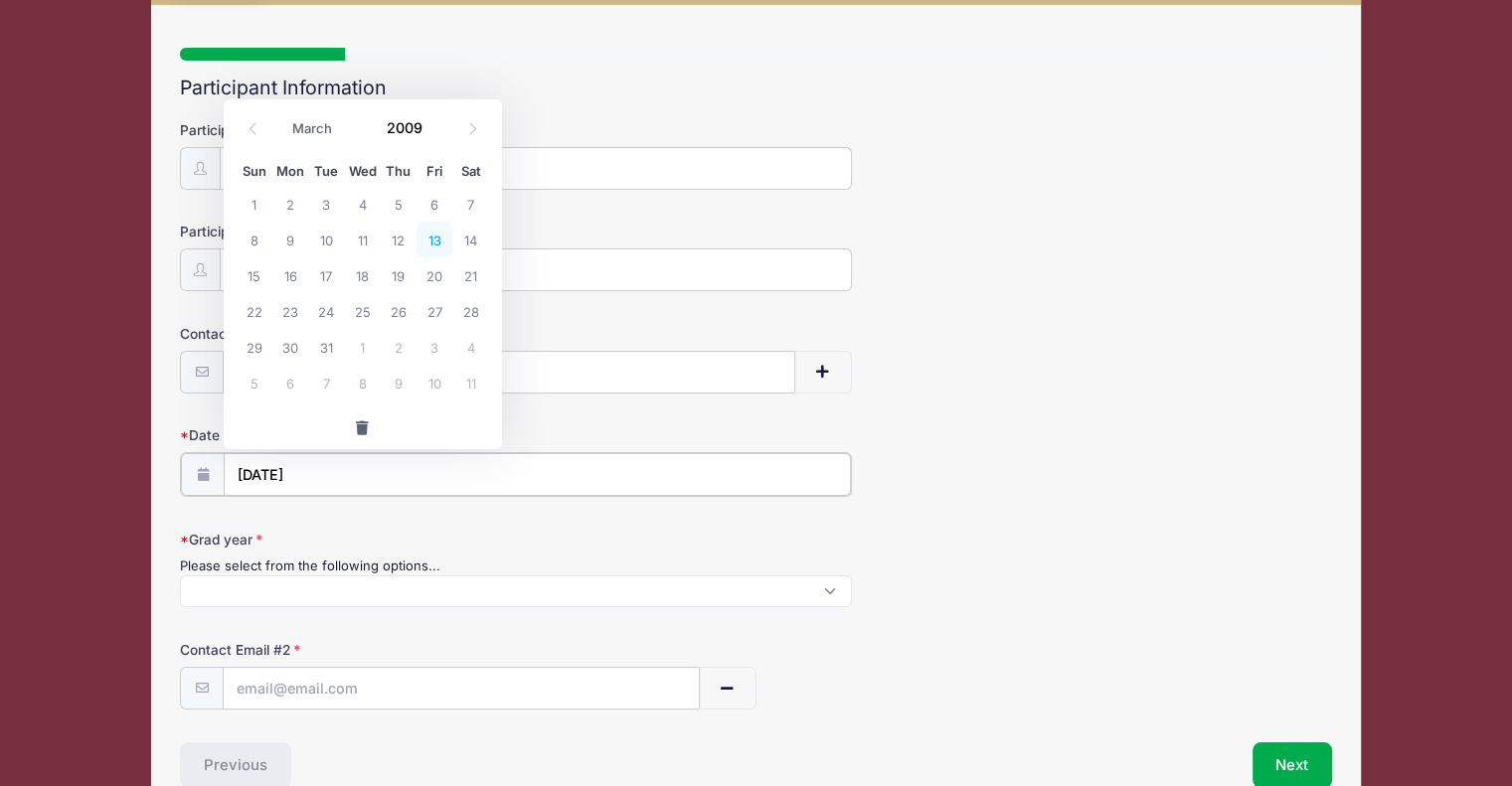 type on "[DATE]" 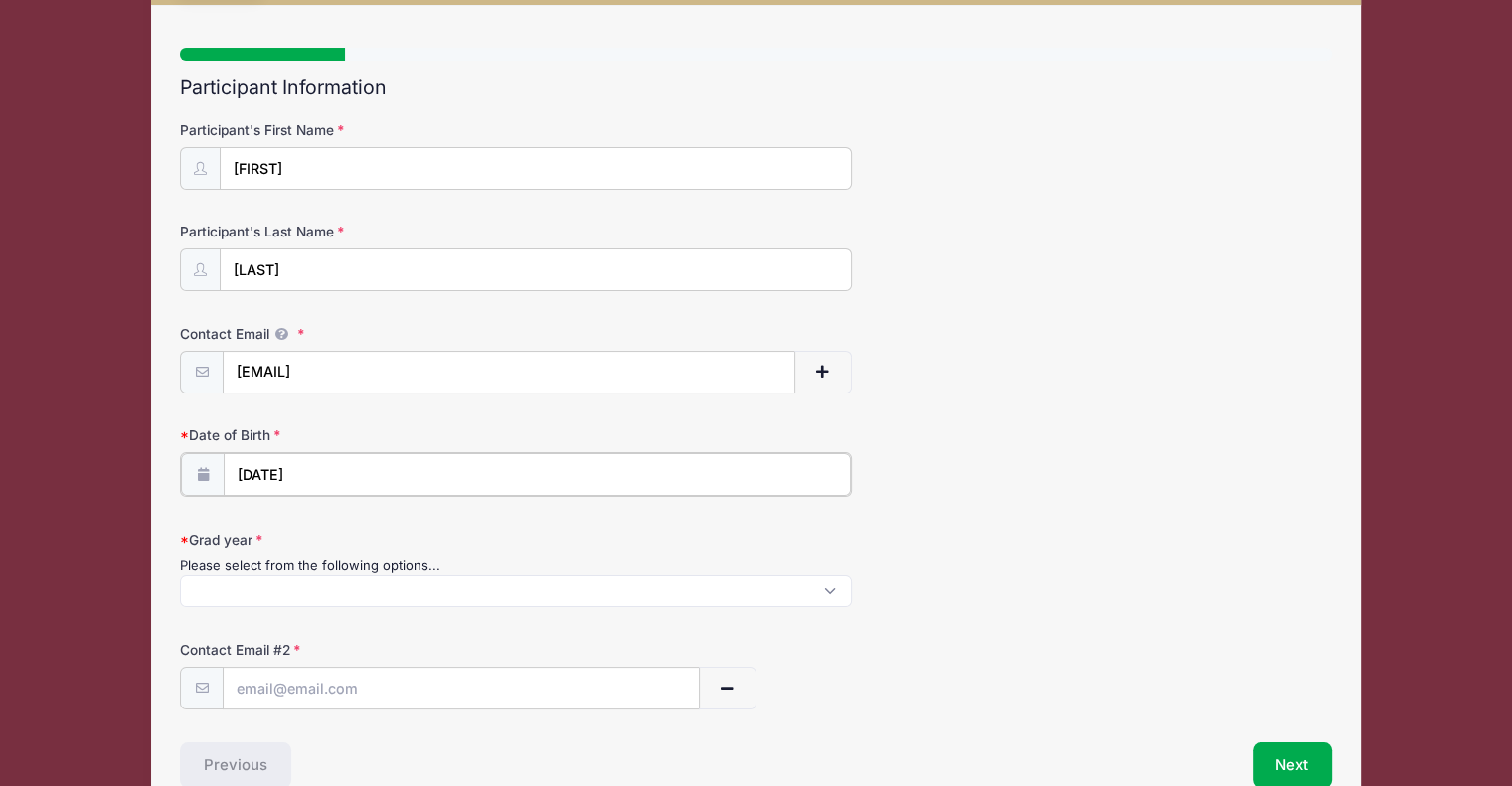 scroll, scrollTop: 222, scrollLeft: 0, axis: vertical 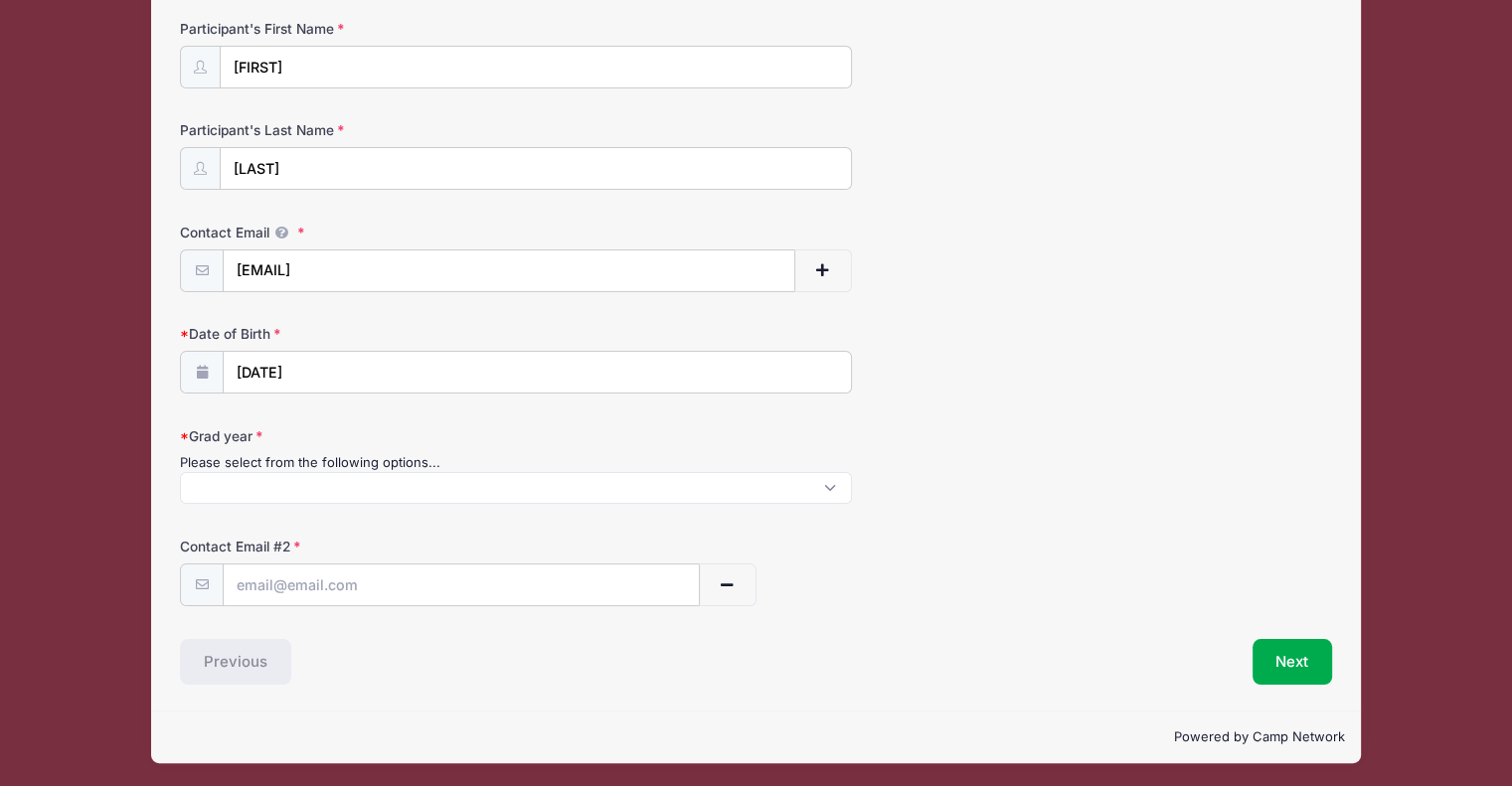 click at bounding box center (516, 488) 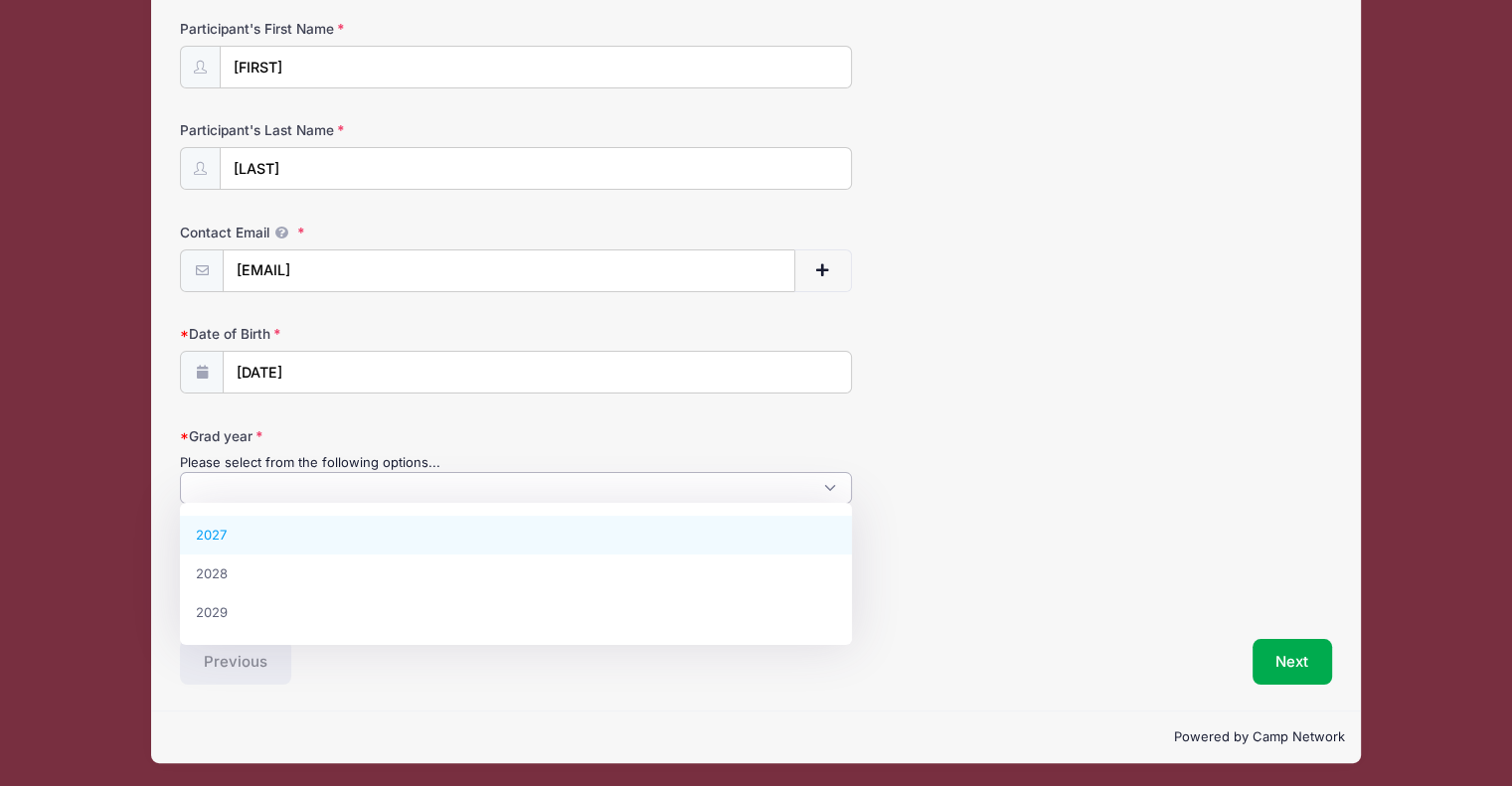 select on "2027" 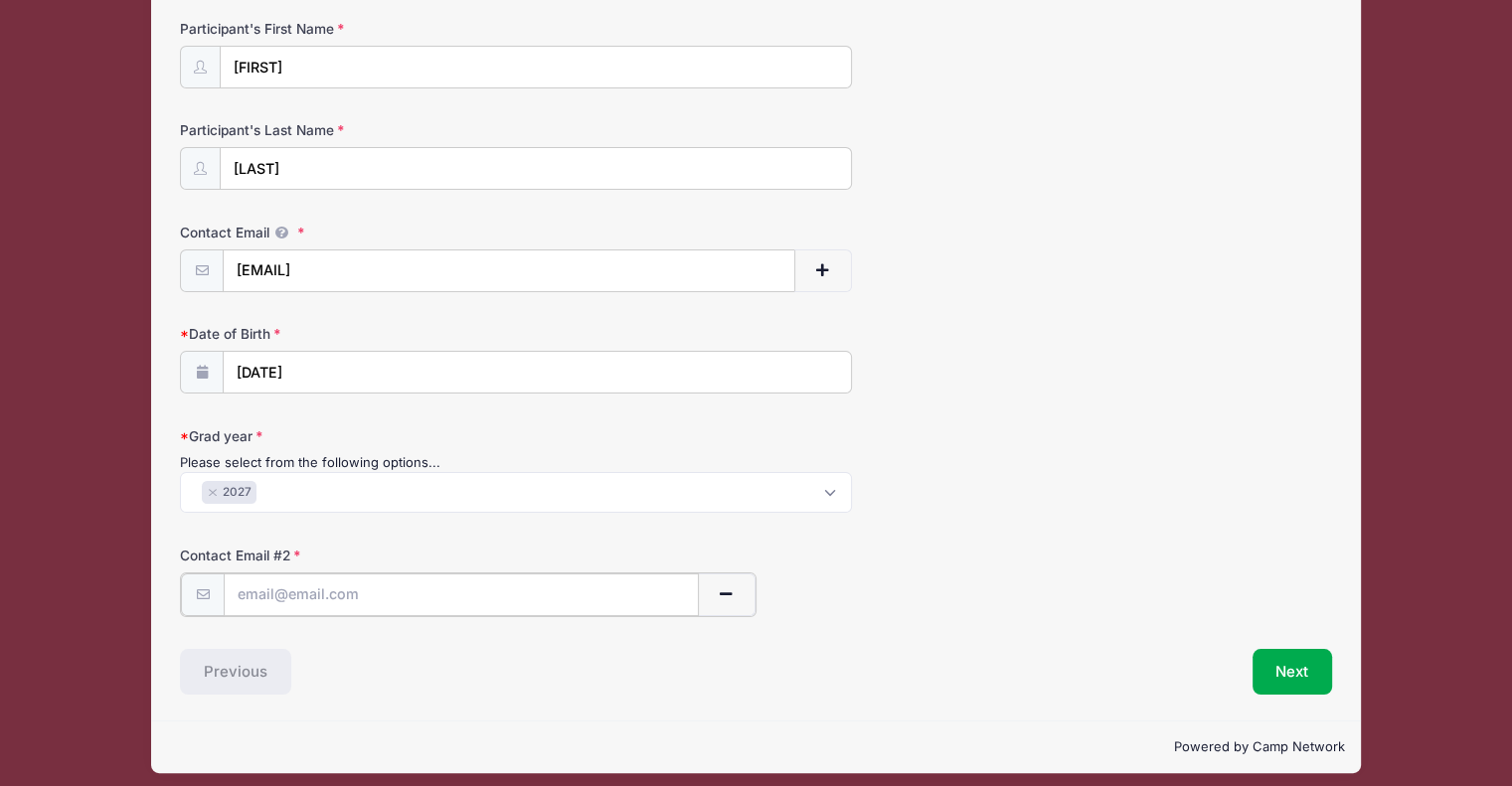 click at bounding box center (460, 594) 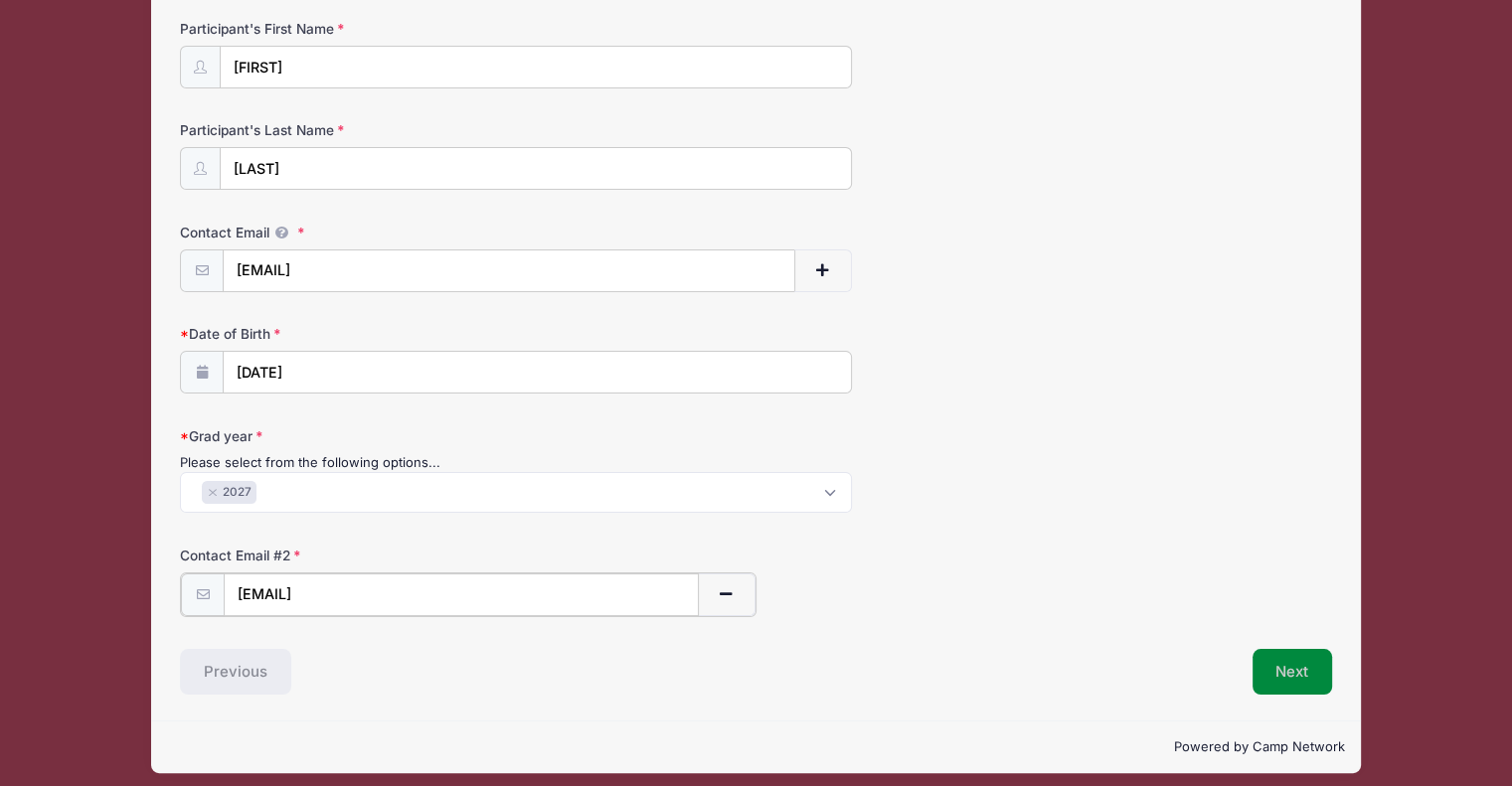 type on "[EMAIL]" 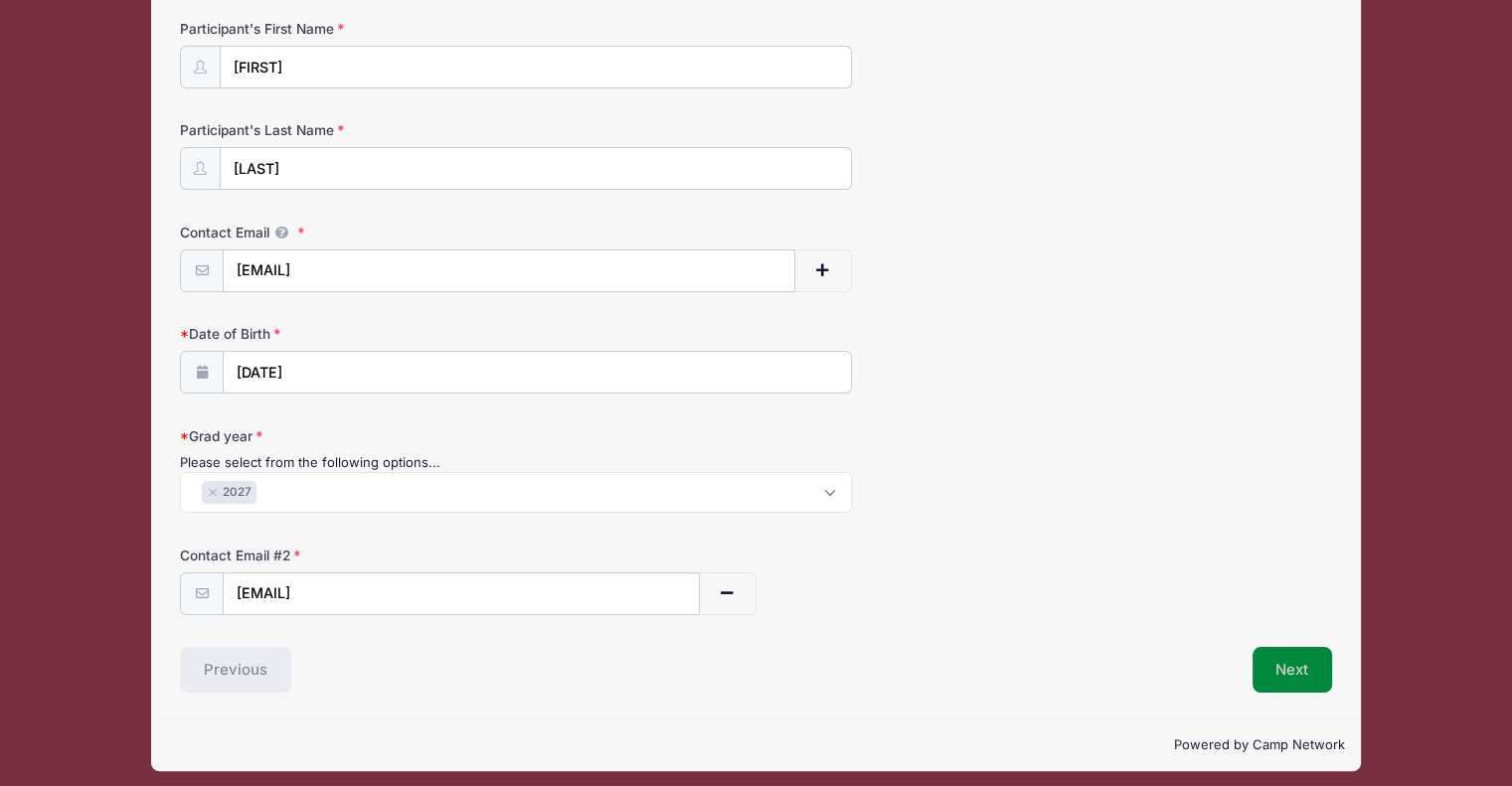 click on "Next" at bounding box center (1292, 670) 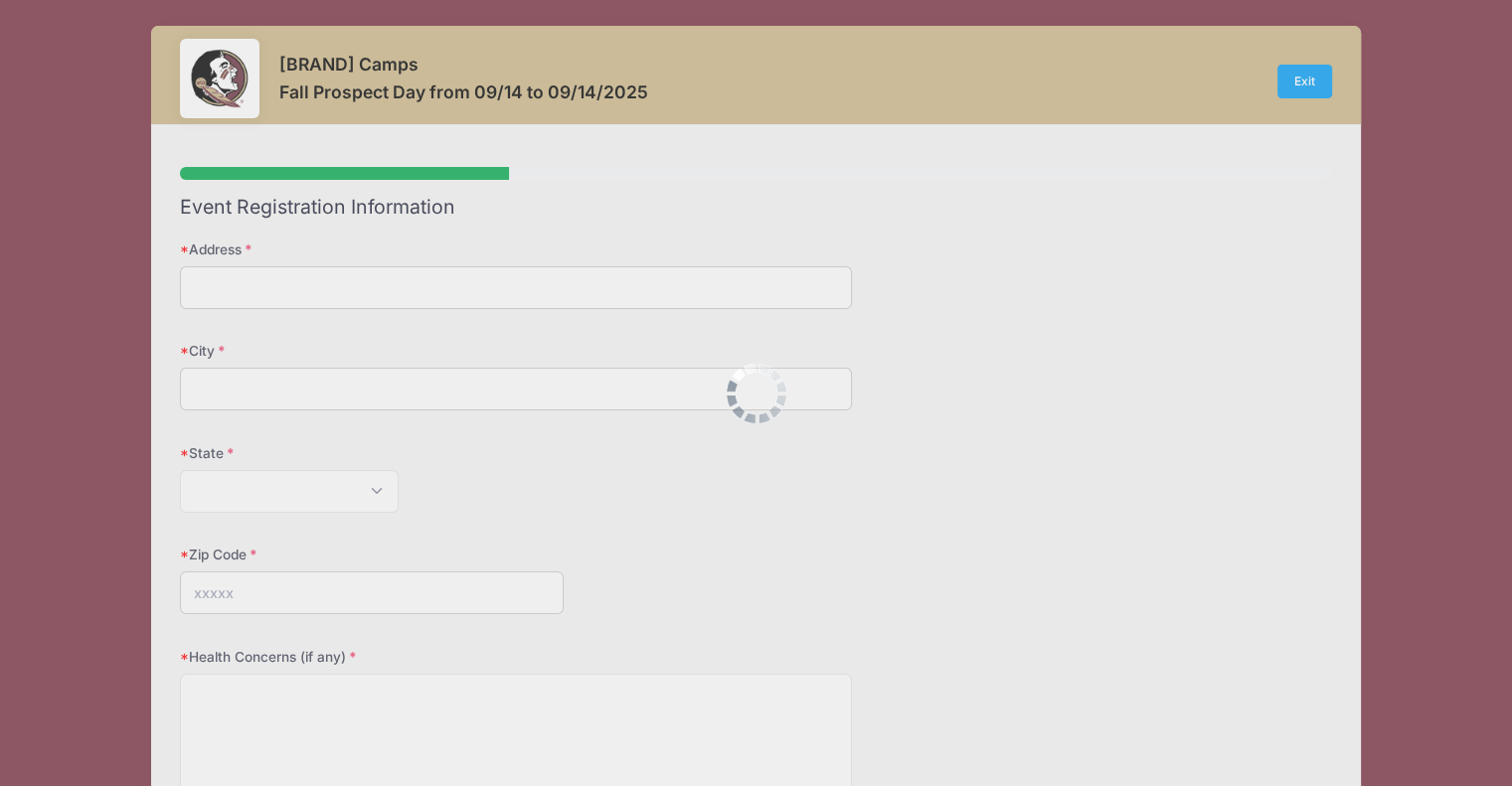 scroll, scrollTop: 0, scrollLeft: 0, axis: both 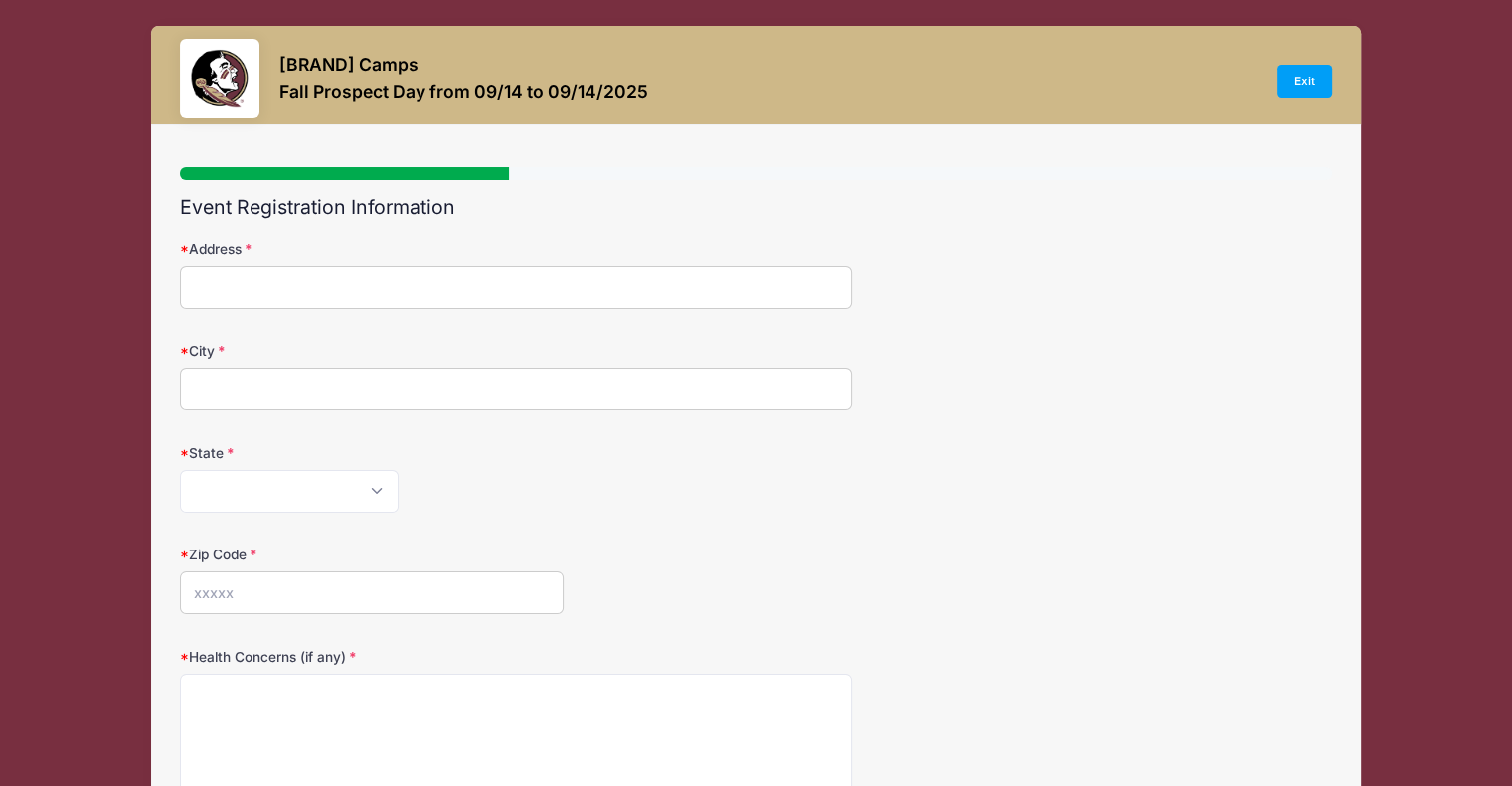 click on "Address" at bounding box center (516, 287) 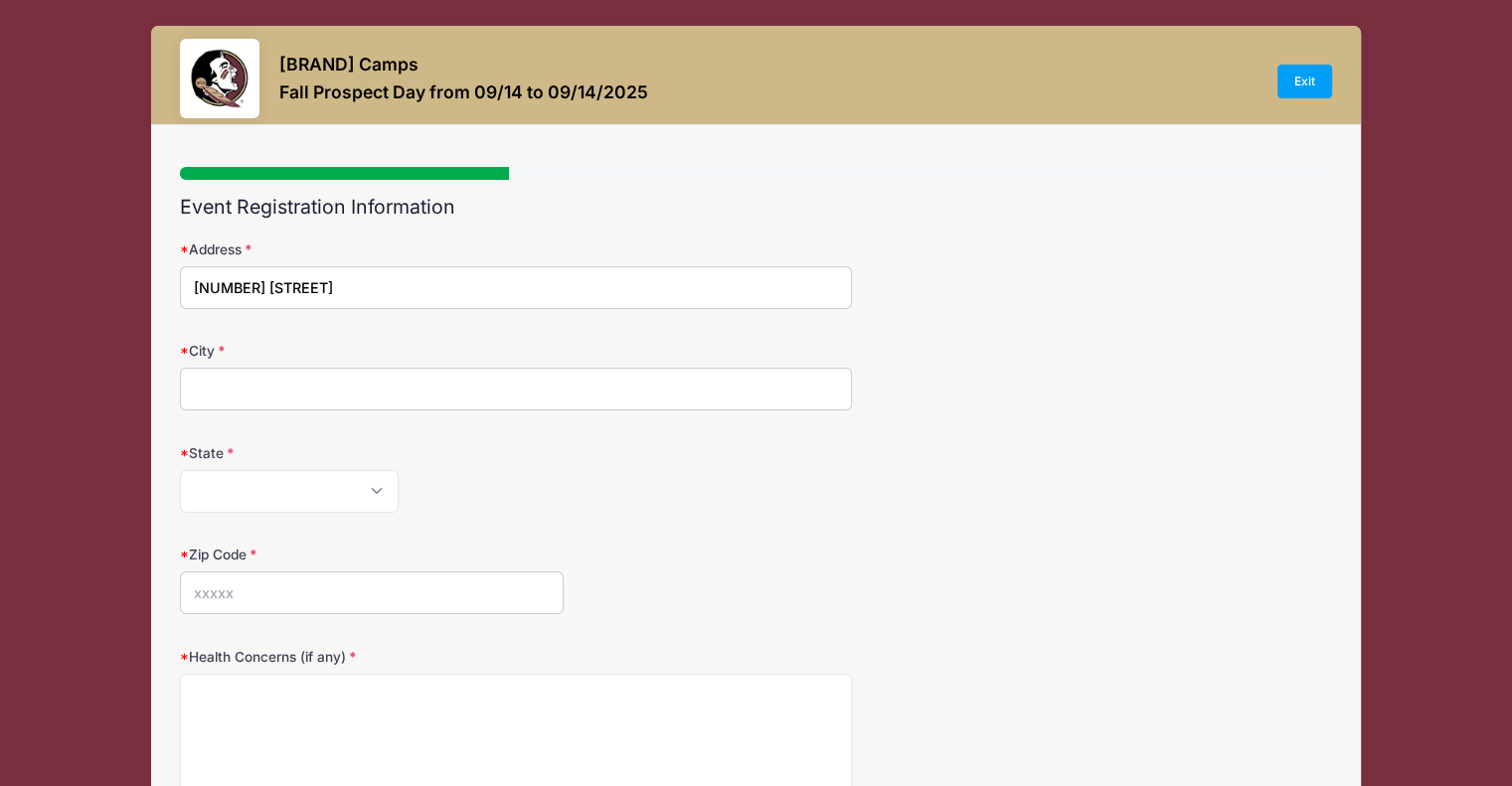 type on "[NUMBER] [STREET]" 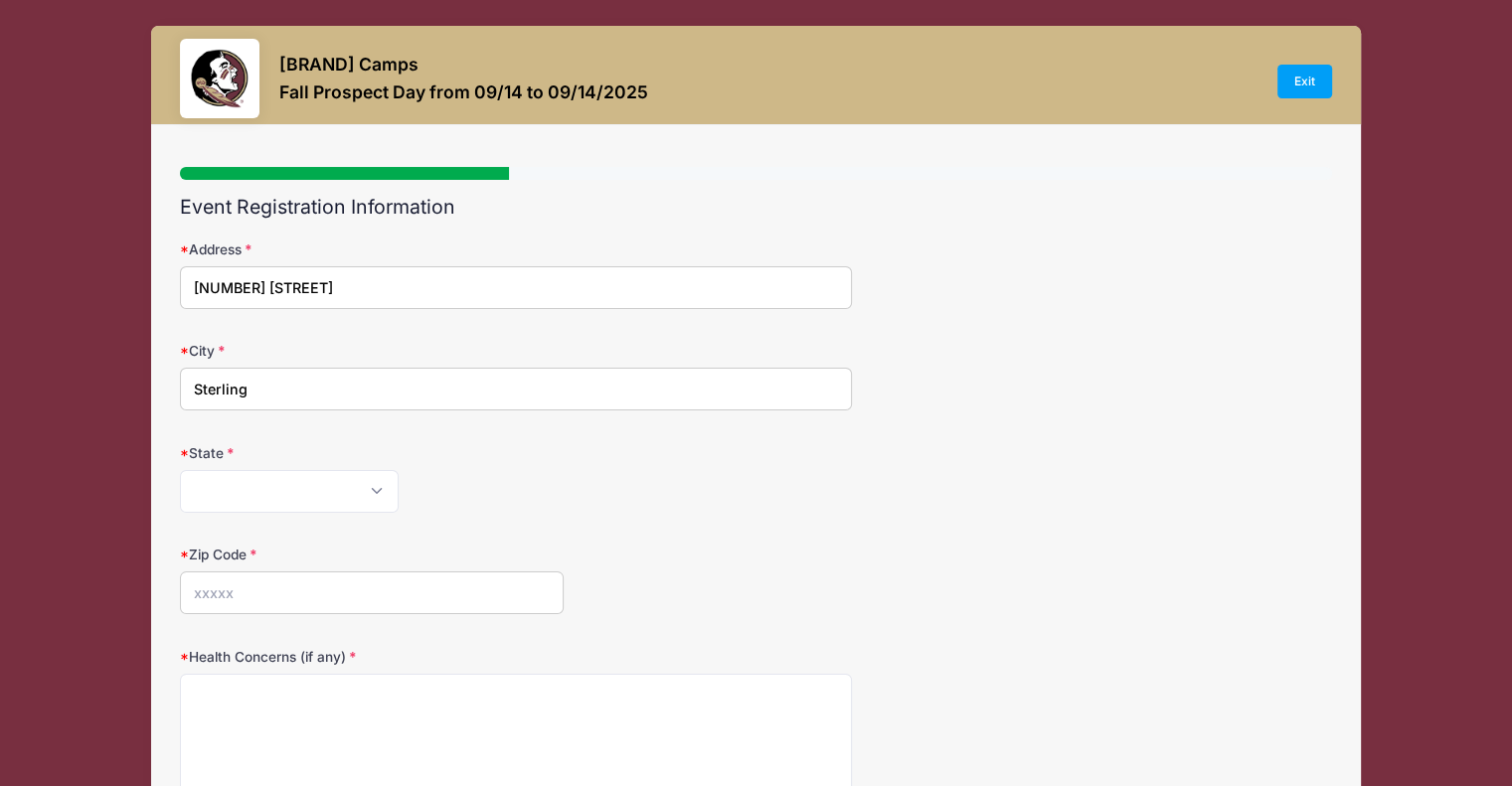type on "Sterling" 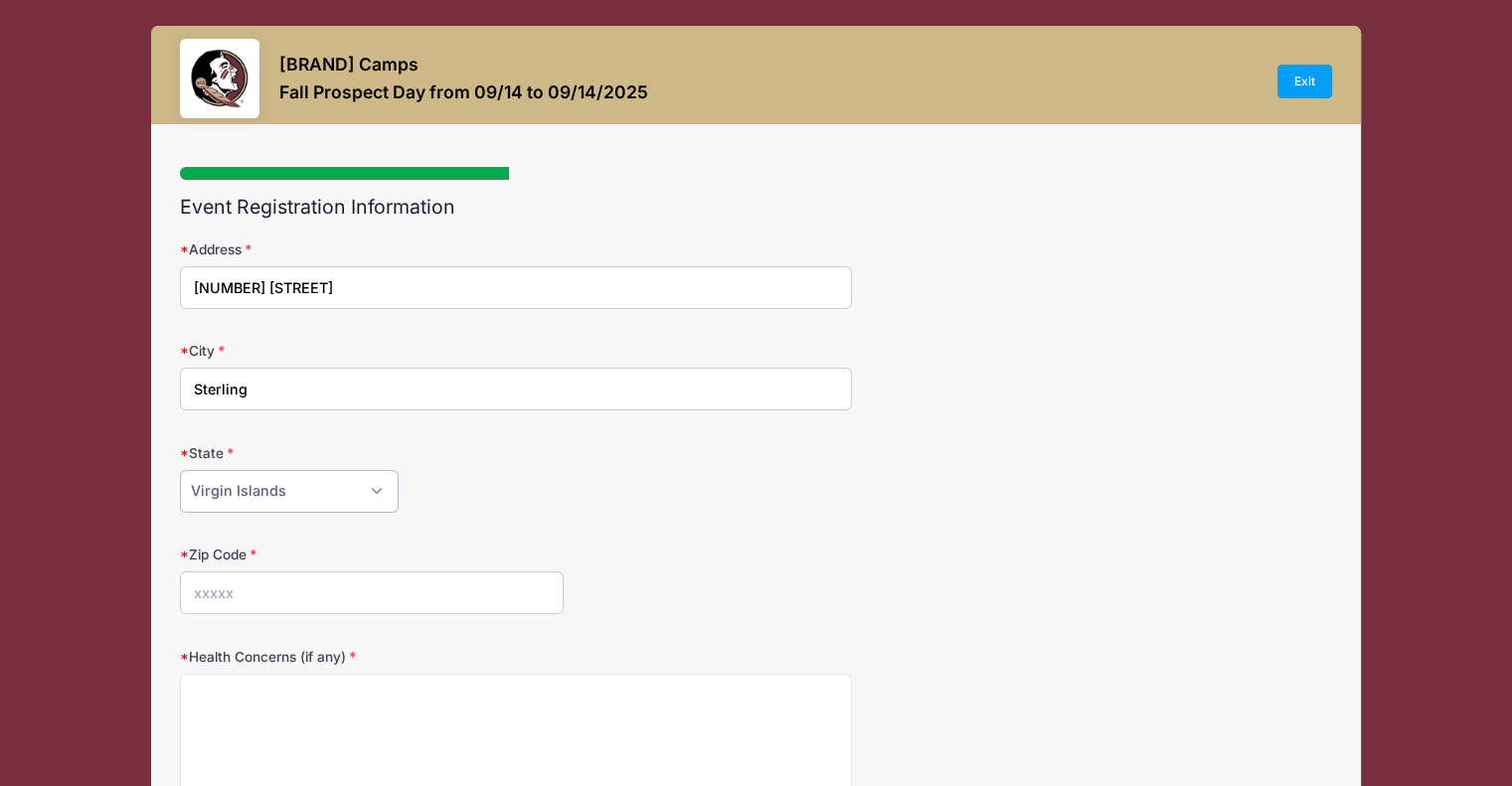 select on "VA" 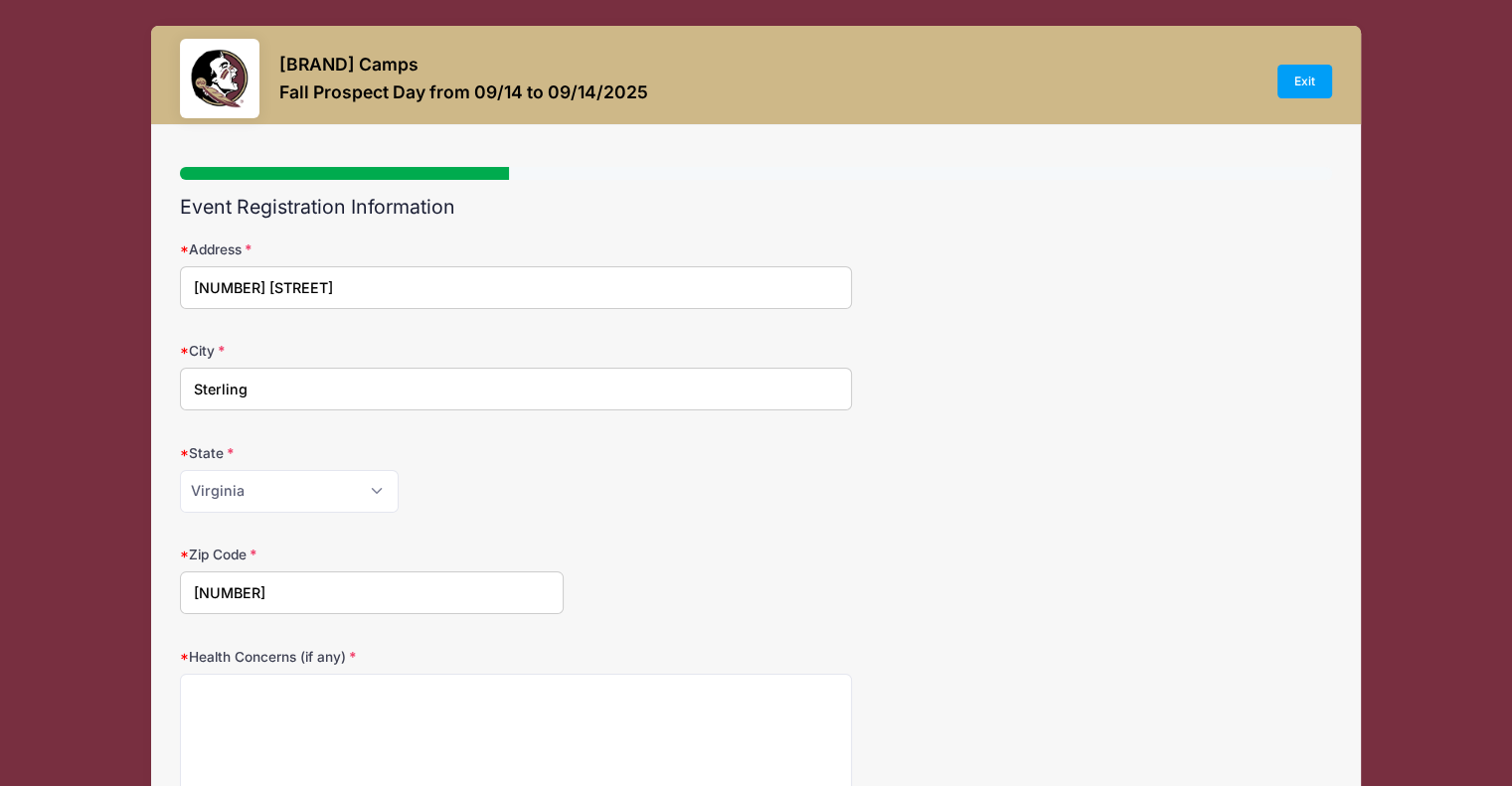 scroll, scrollTop: 382, scrollLeft: 0, axis: vertical 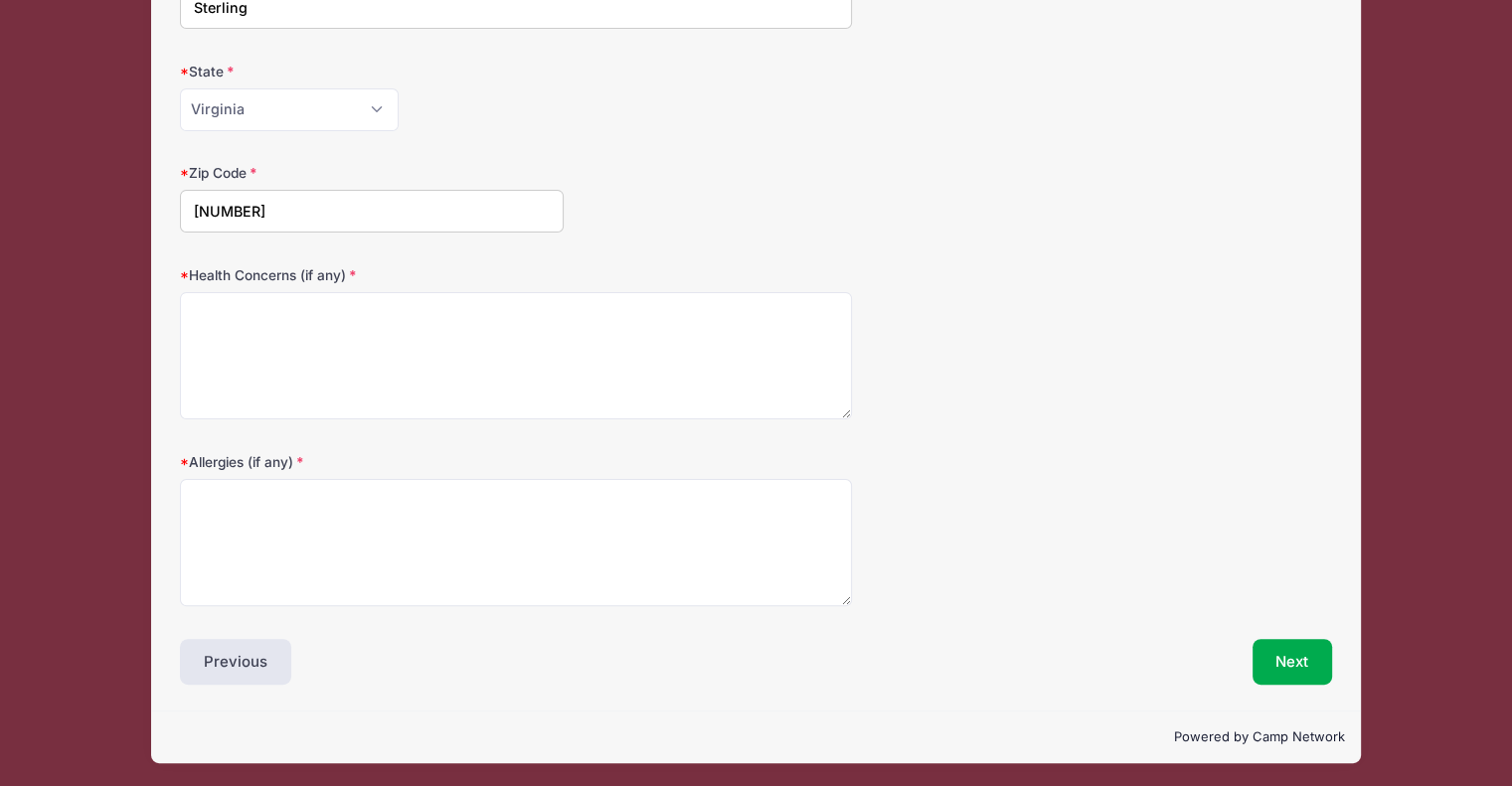 type on "[NUMBER]" 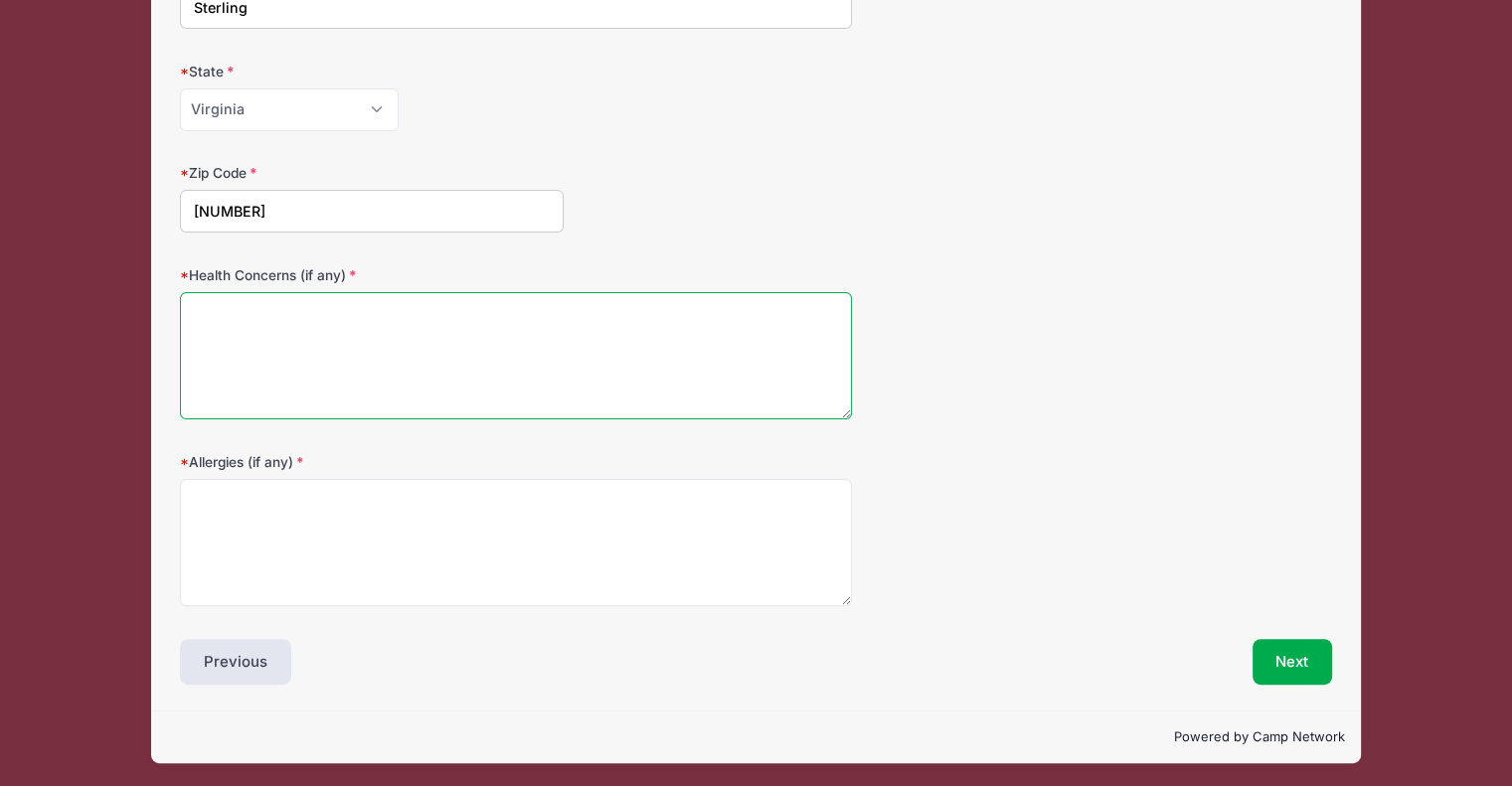 click on "Health Concerns (if any)" at bounding box center (516, 356) 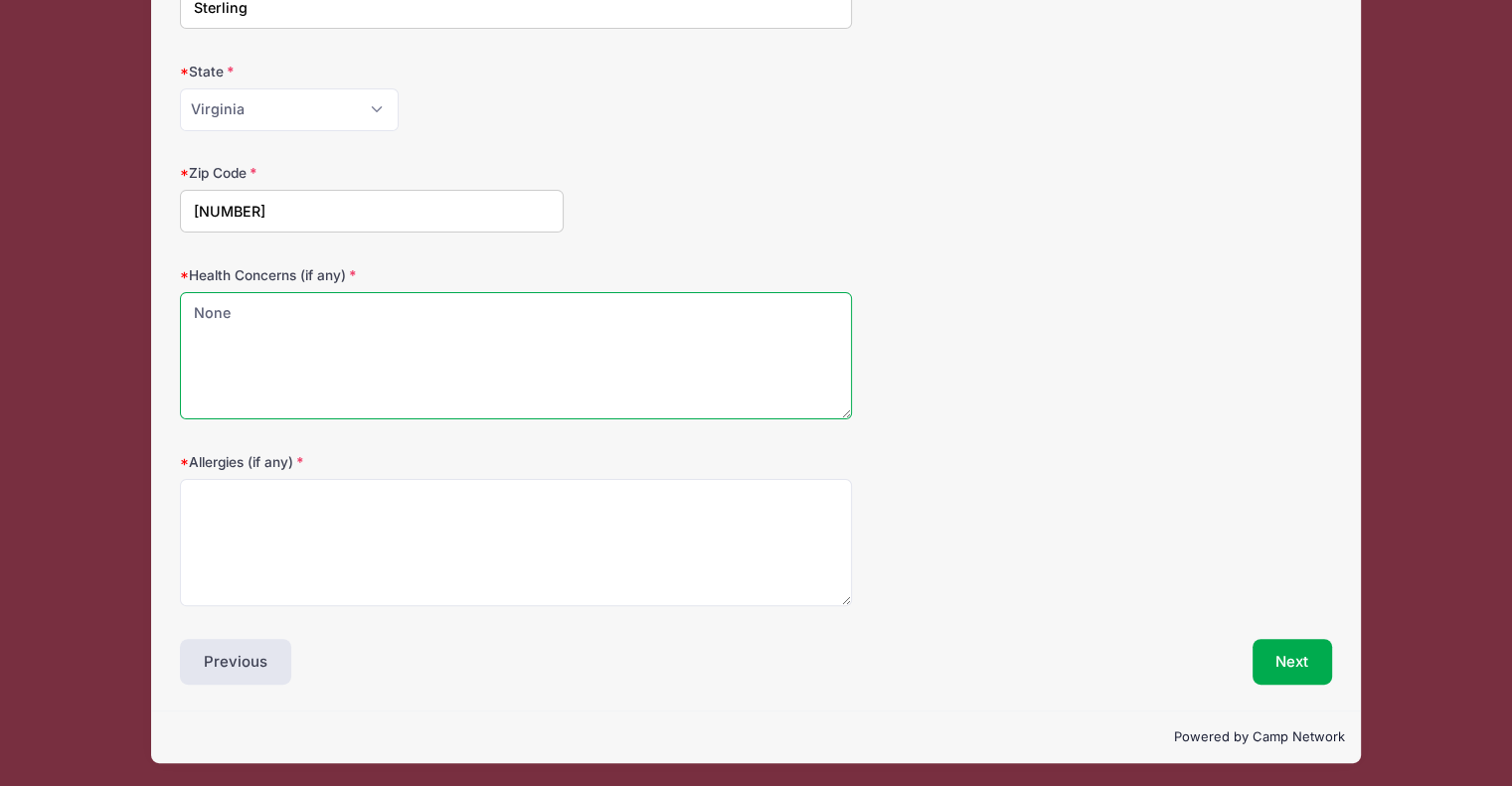 type on "None" 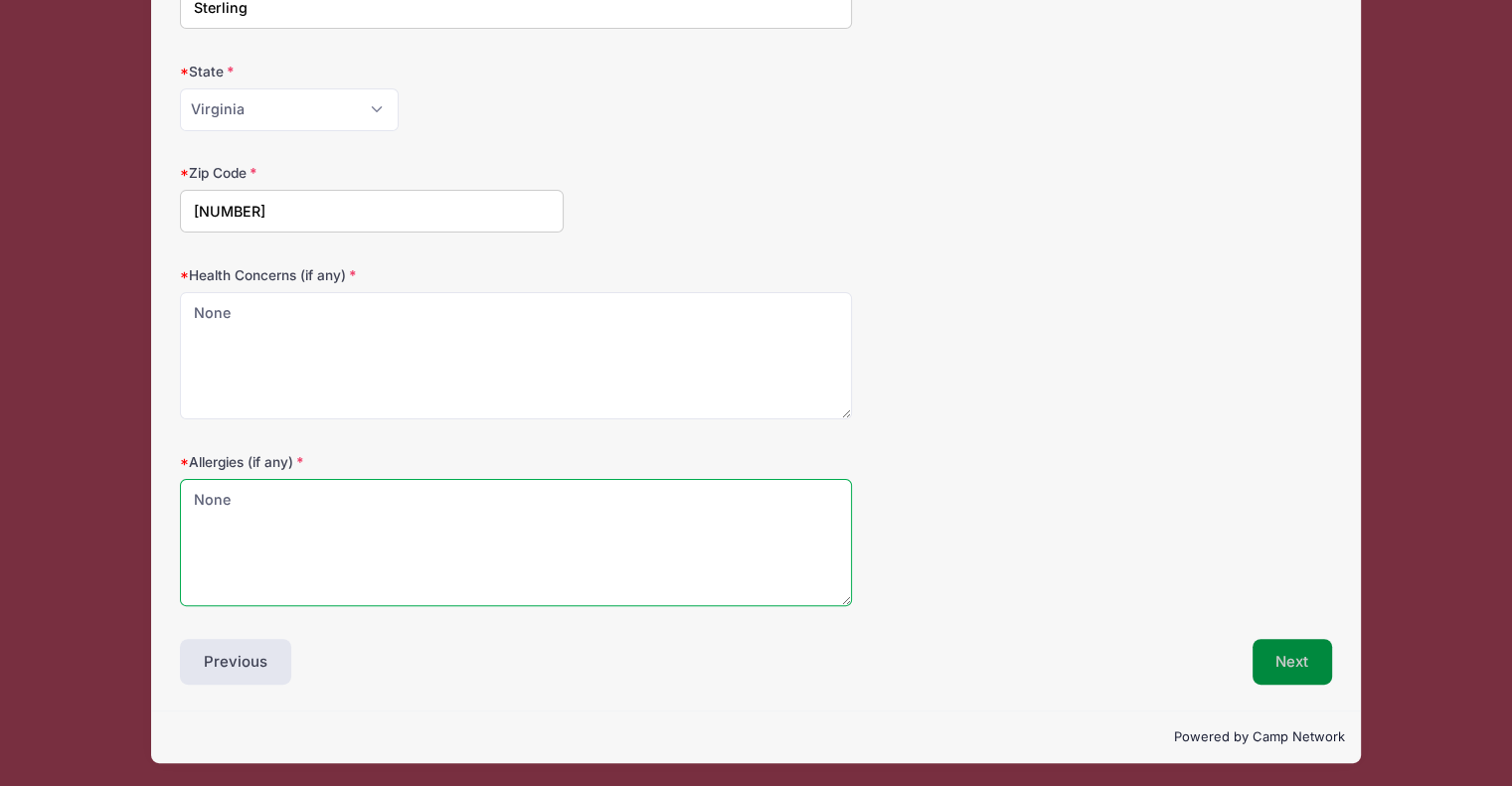 type on "None" 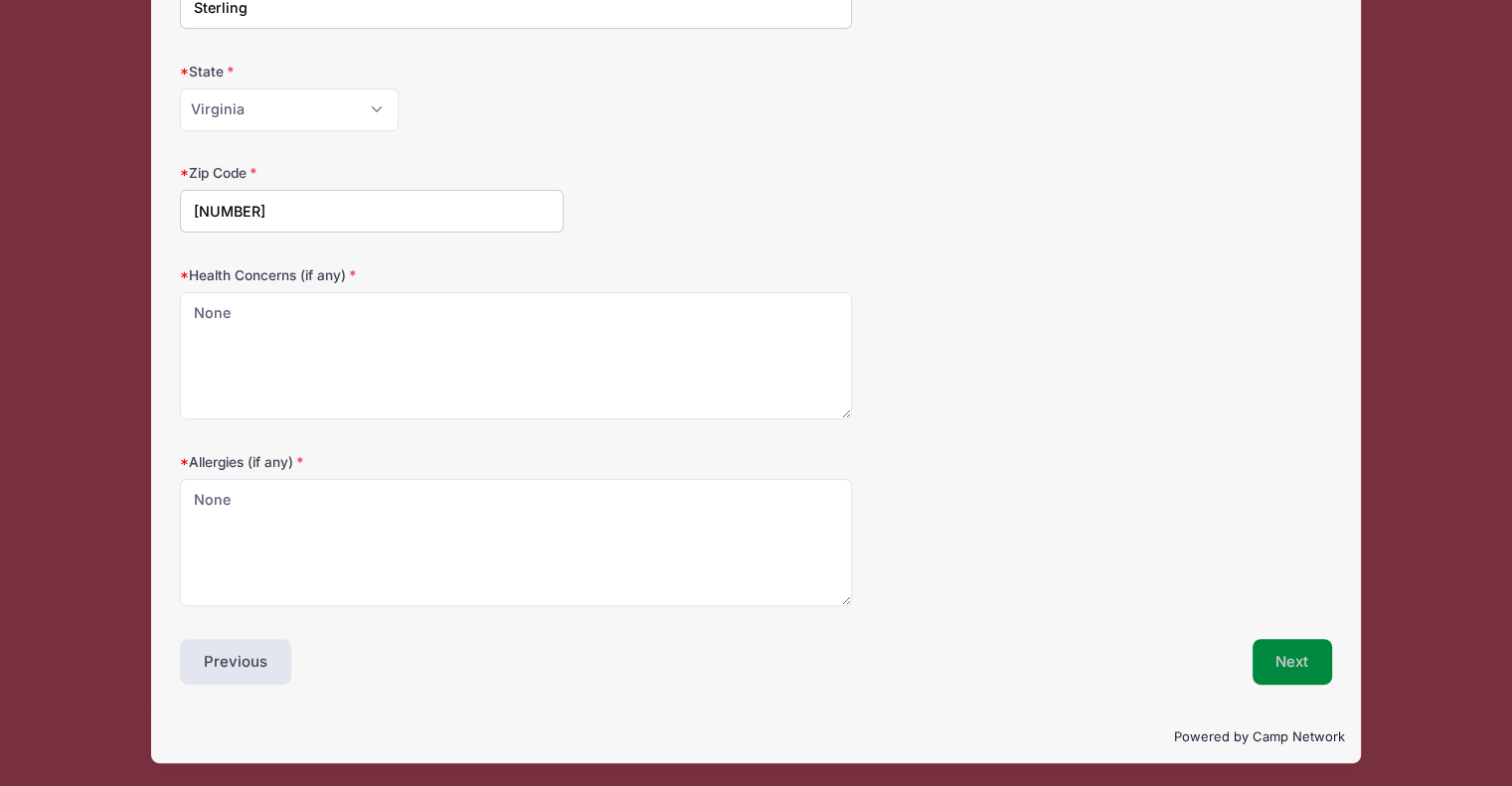 click on "Next" at bounding box center [1292, 662] 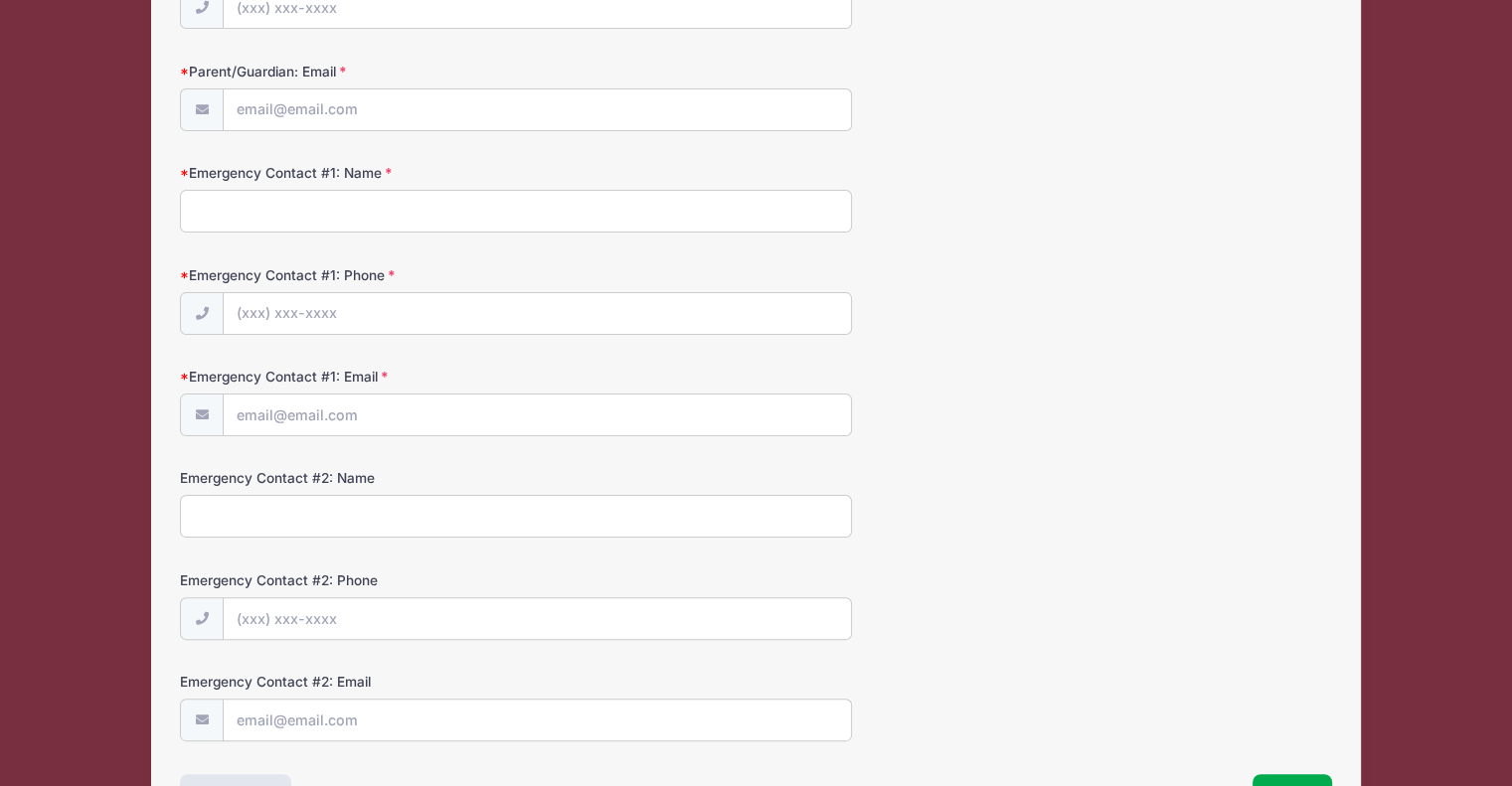 scroll, scrollTop: 0, scrollLeft: 0, axis: both 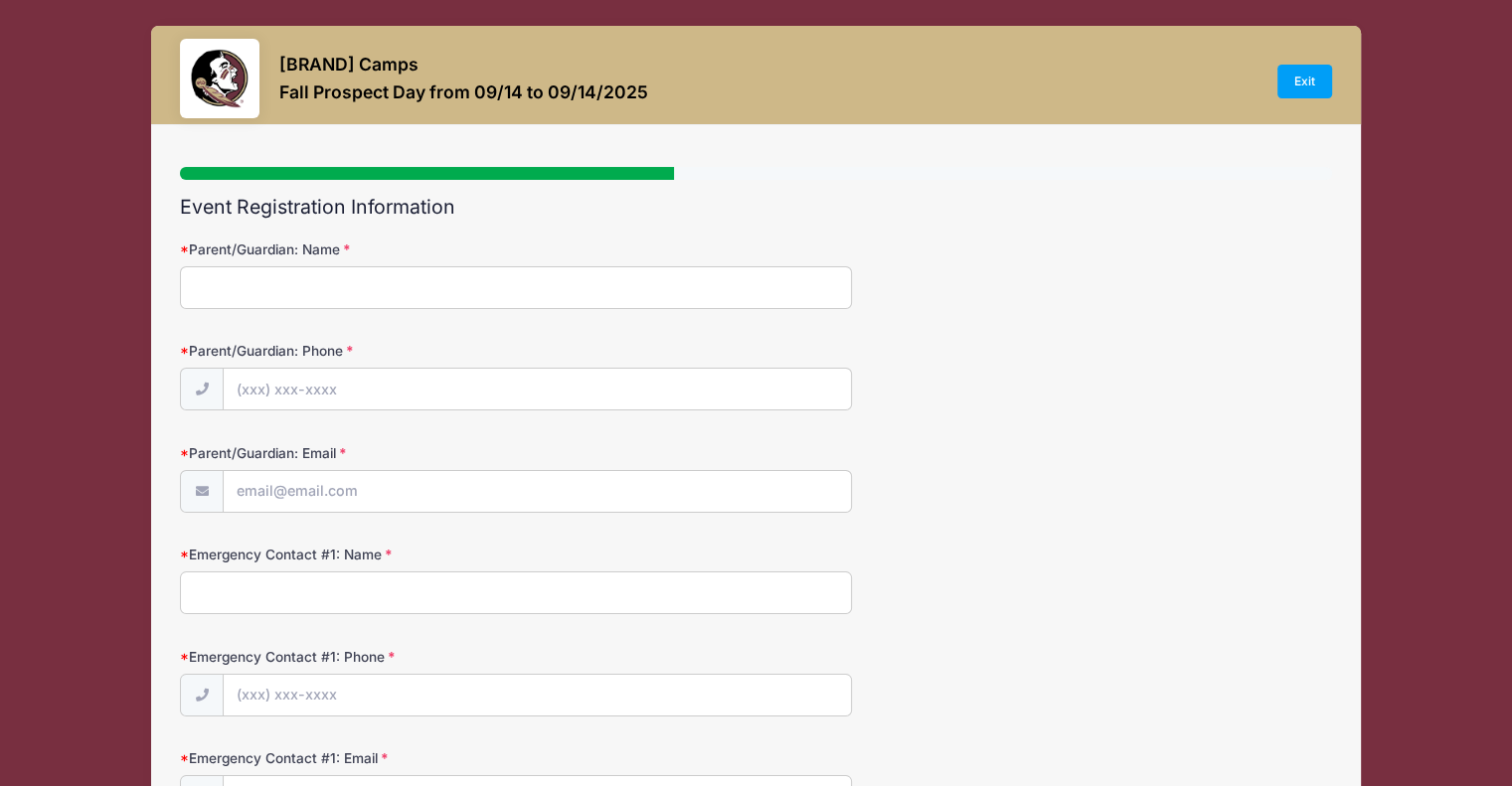 click on "Parent/Guardian: Name" at bounding box center [516, 287] 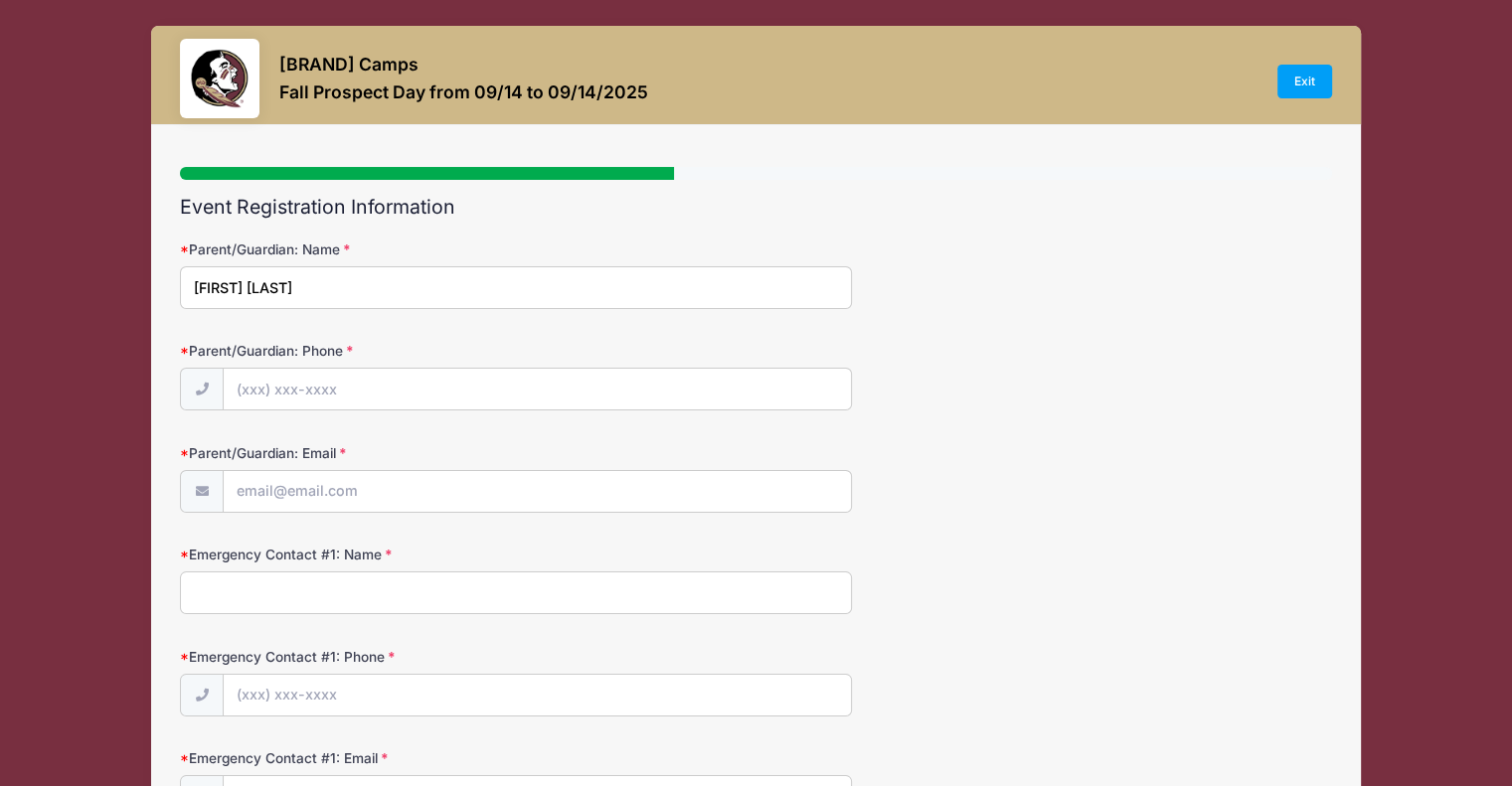 type on "[FIRST] [LAST]" 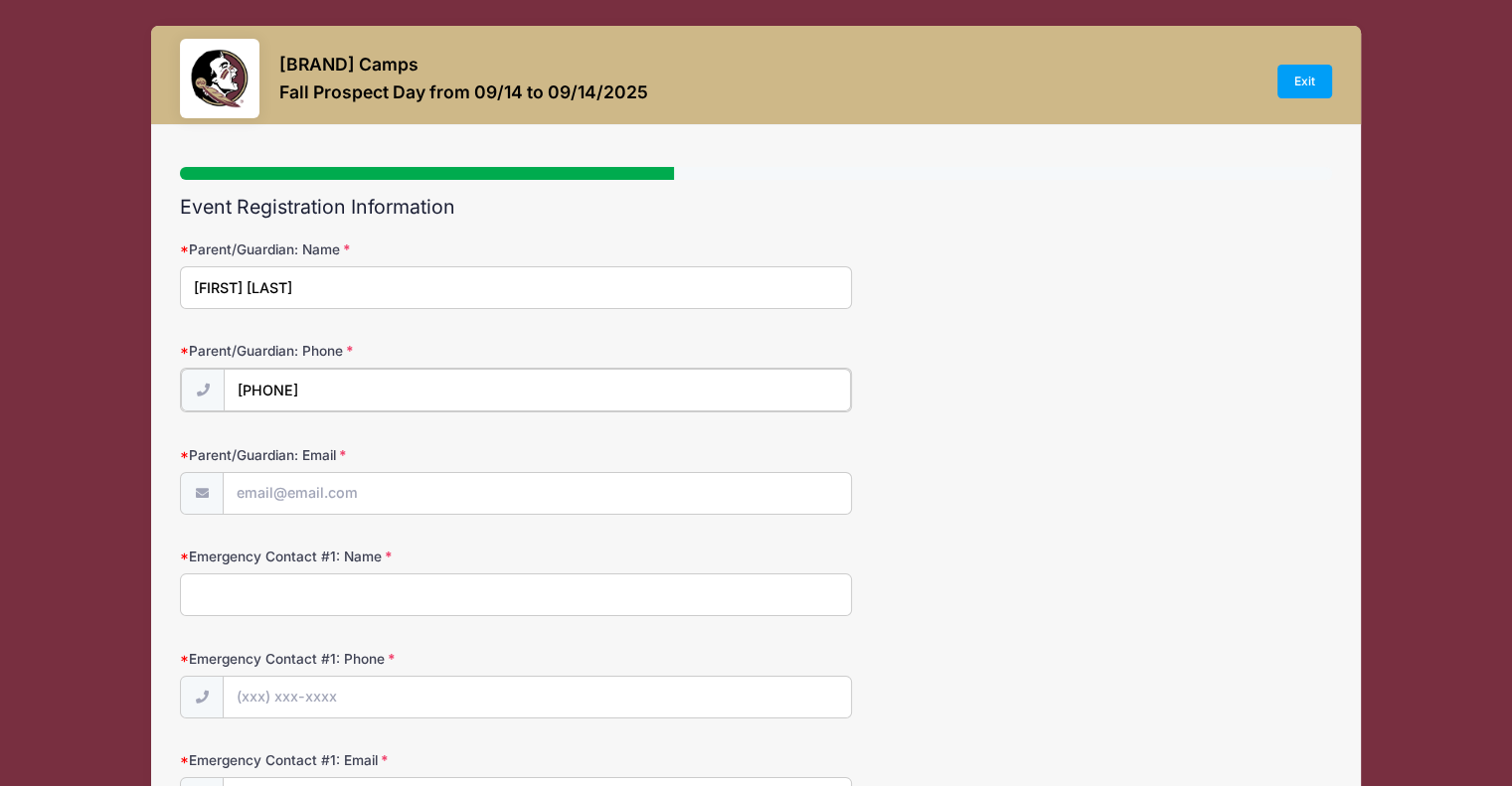 type on "[PHONE]" 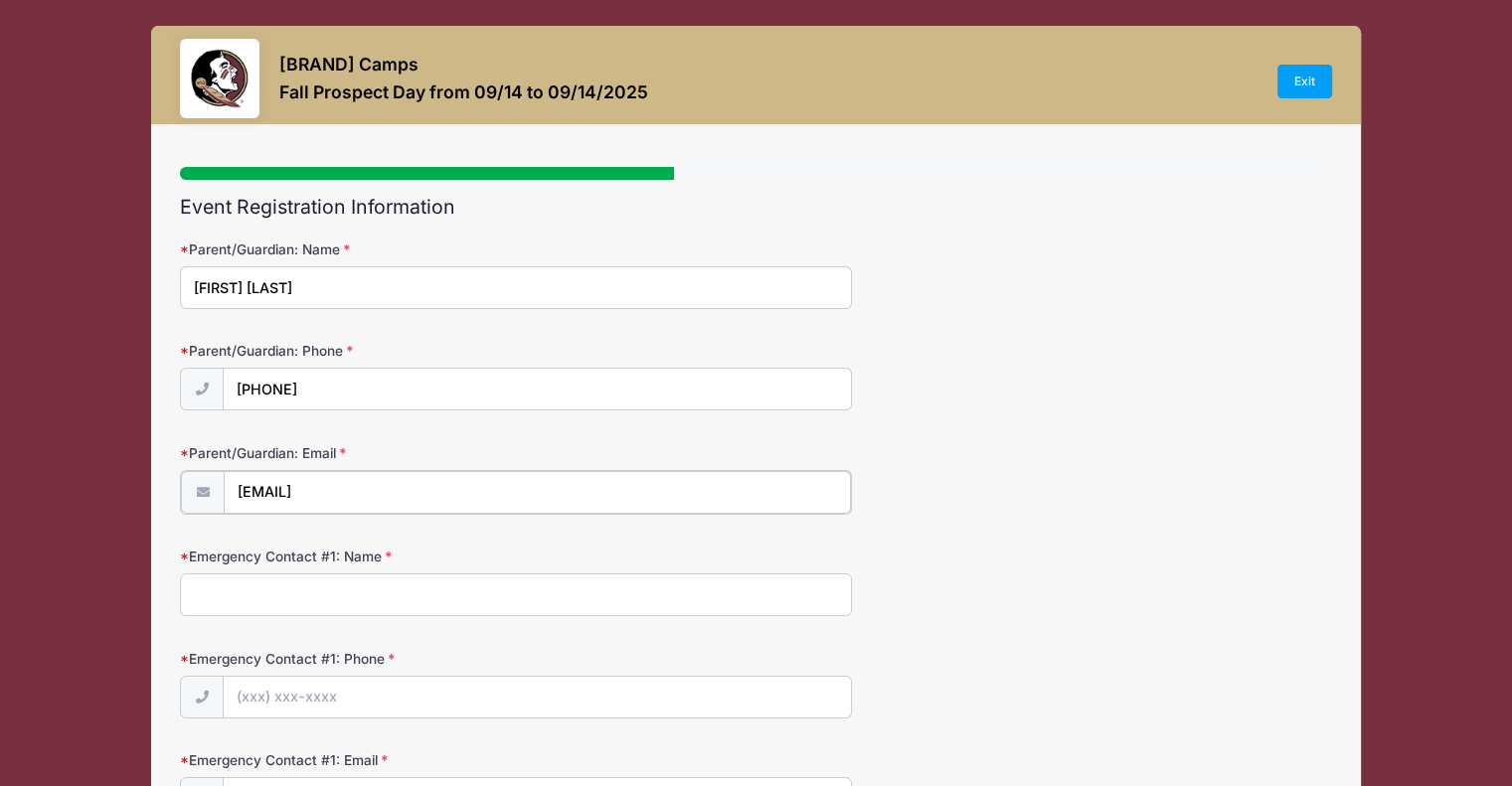 type on "[EMAIL]" 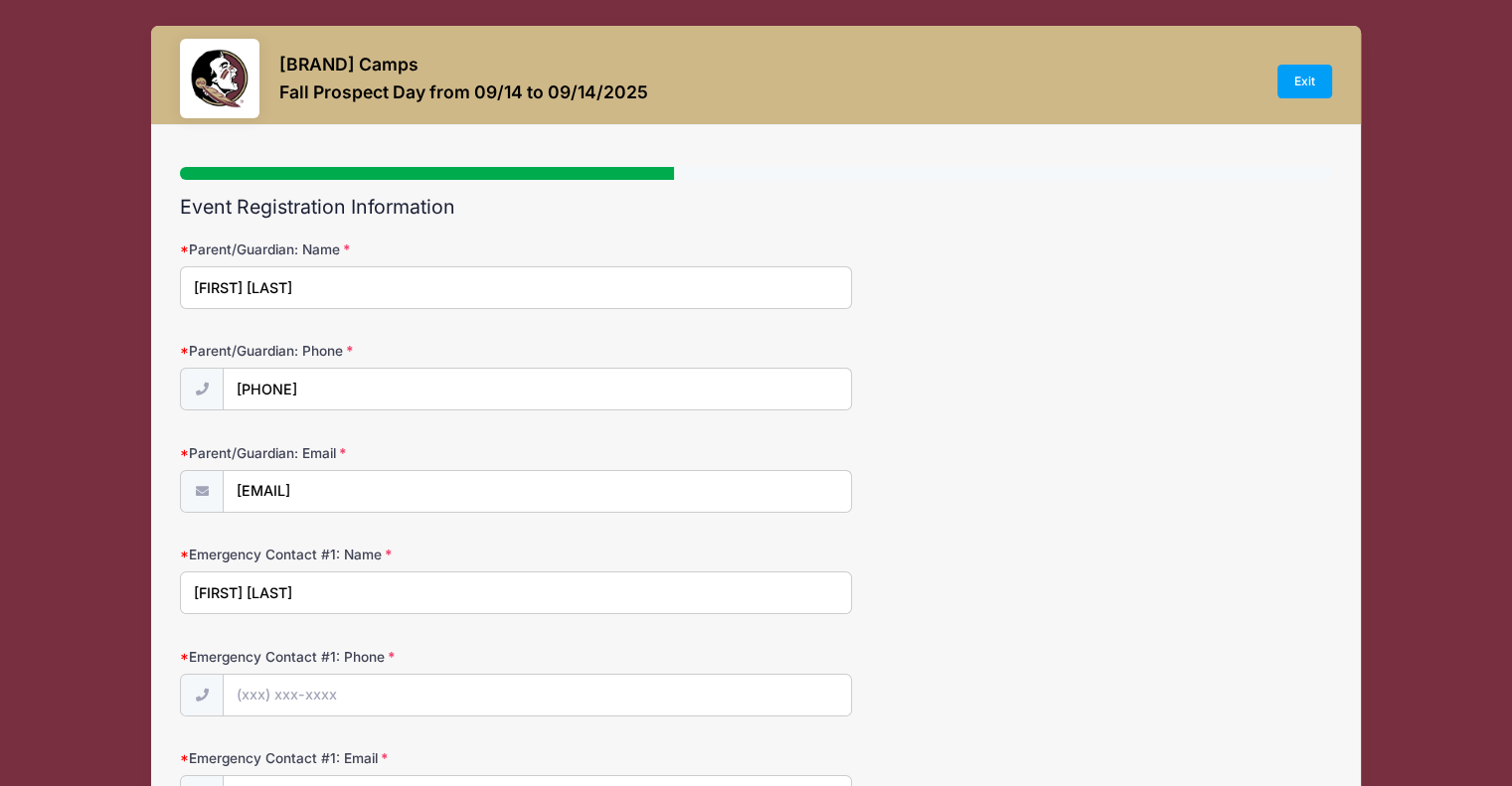 type on "[FIRST] [LAST]" 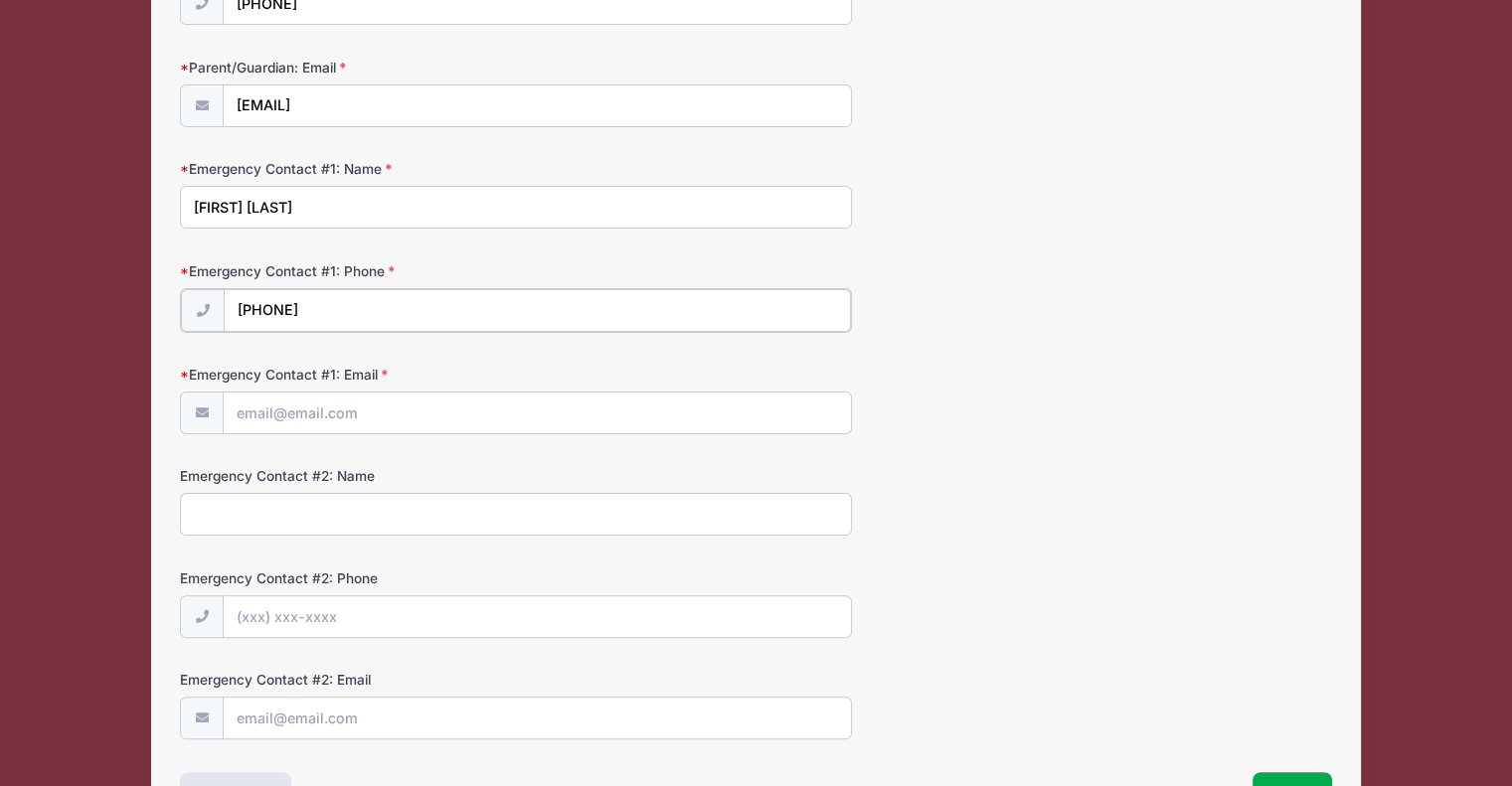 scroll, scrollTop: 397, scrollLeft: 0, axis: vertical 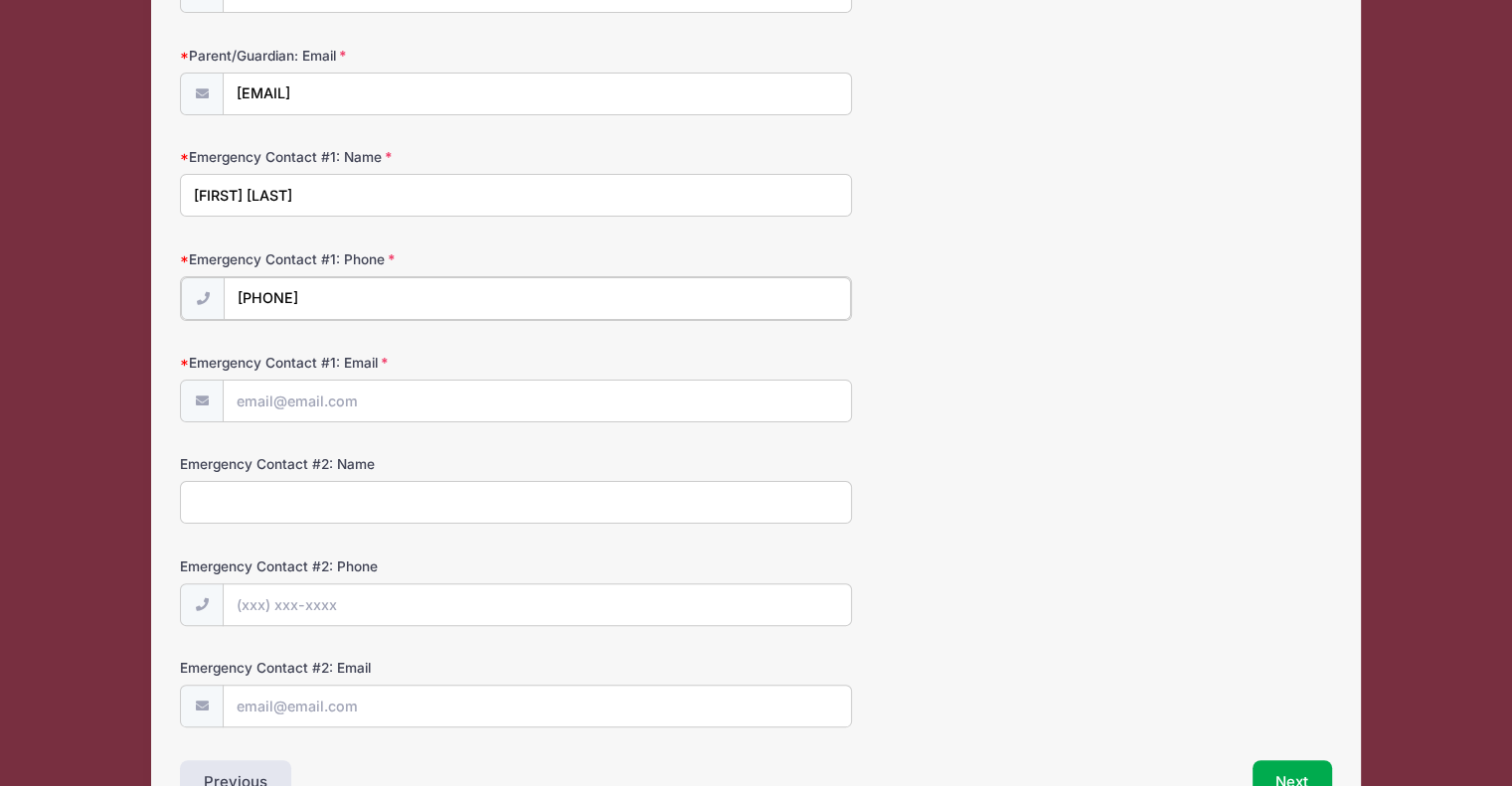 type on "[PHONE]" 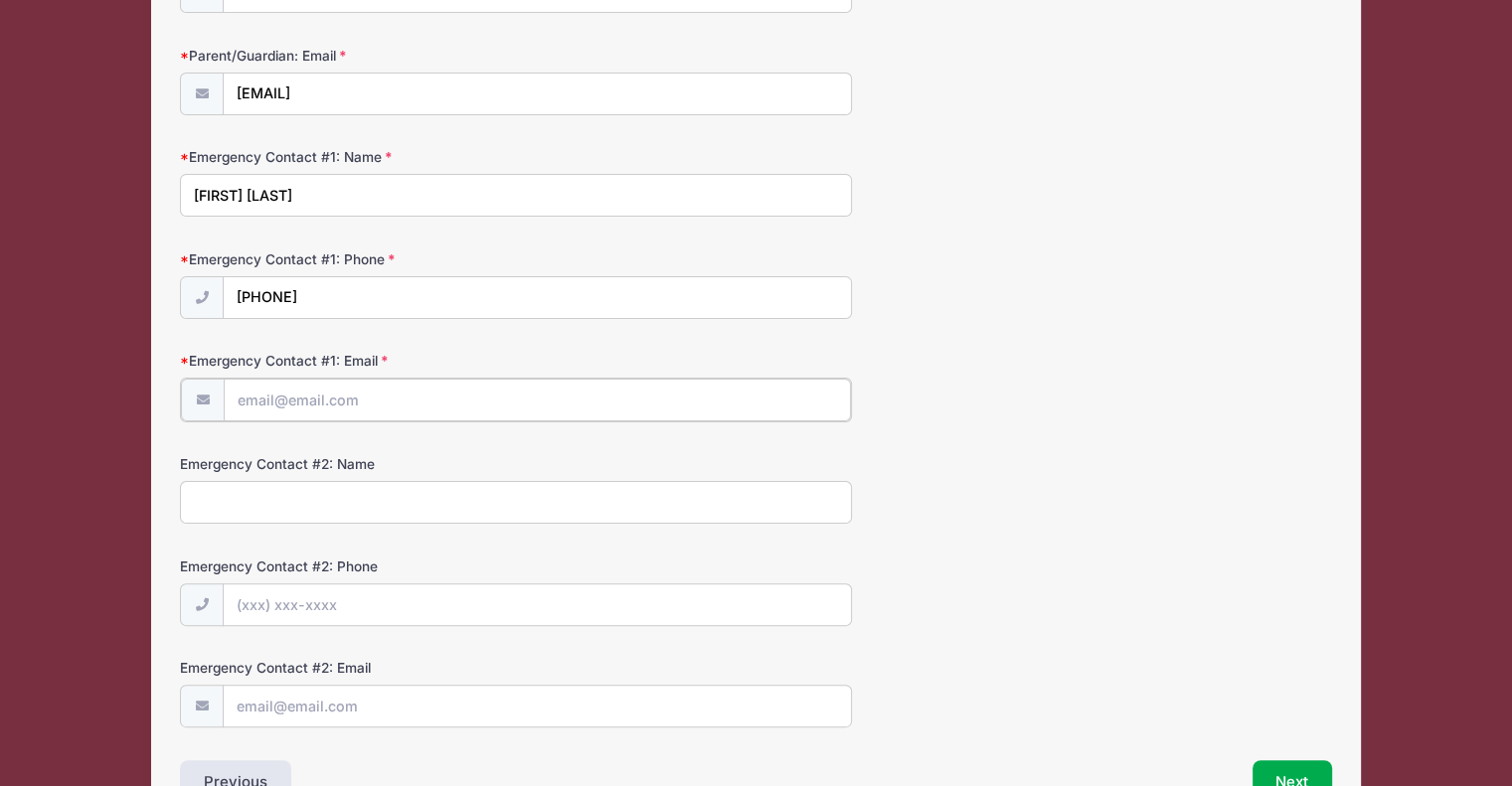 click on "Emergency Contact #1: Email" at bounding box center (537, 399) 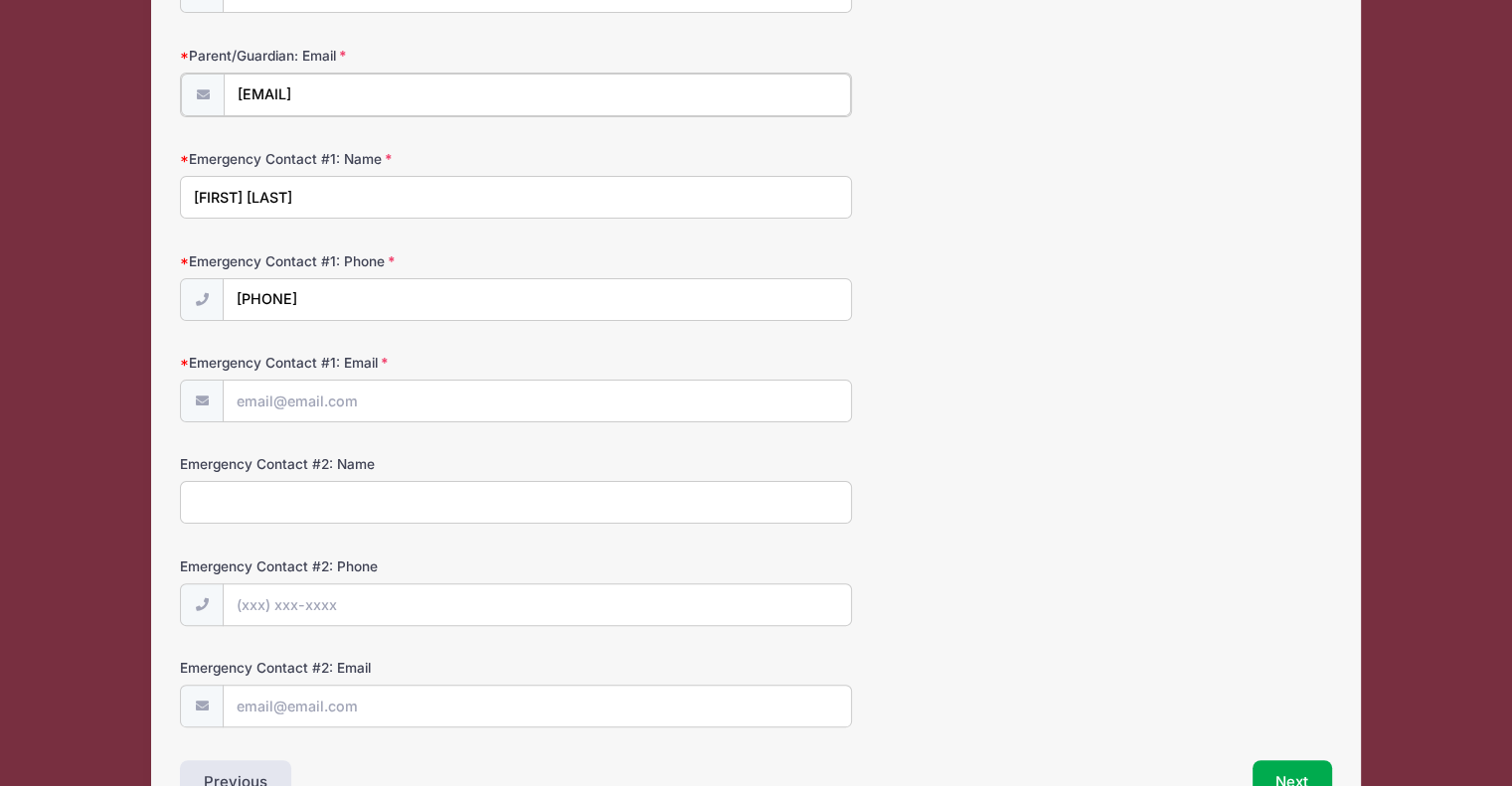 click on "[EMAIL]" at bounding box center (537, 94) 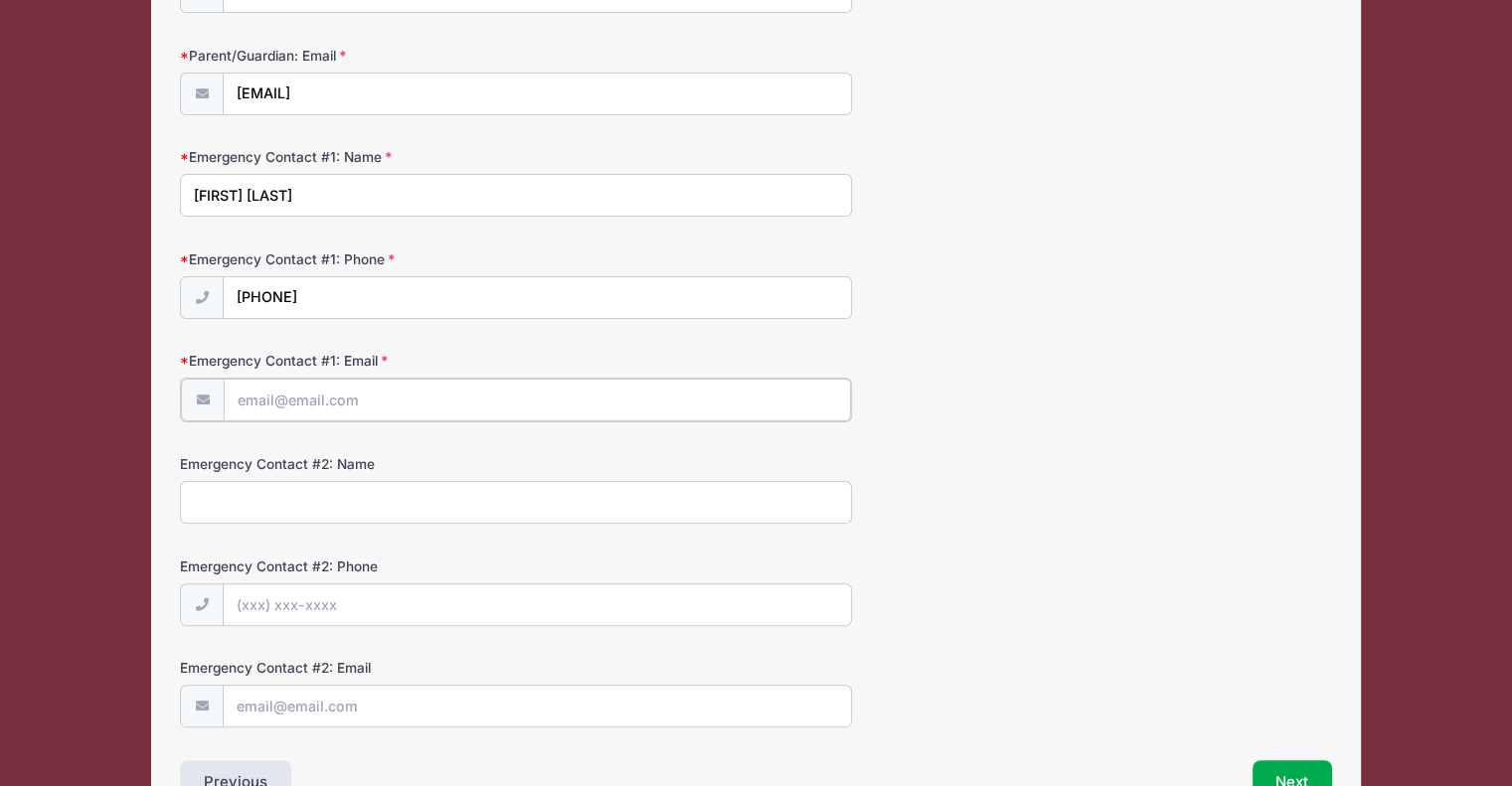 click on "Emergency Contact #1: Email" at bounding box center (537, 399) 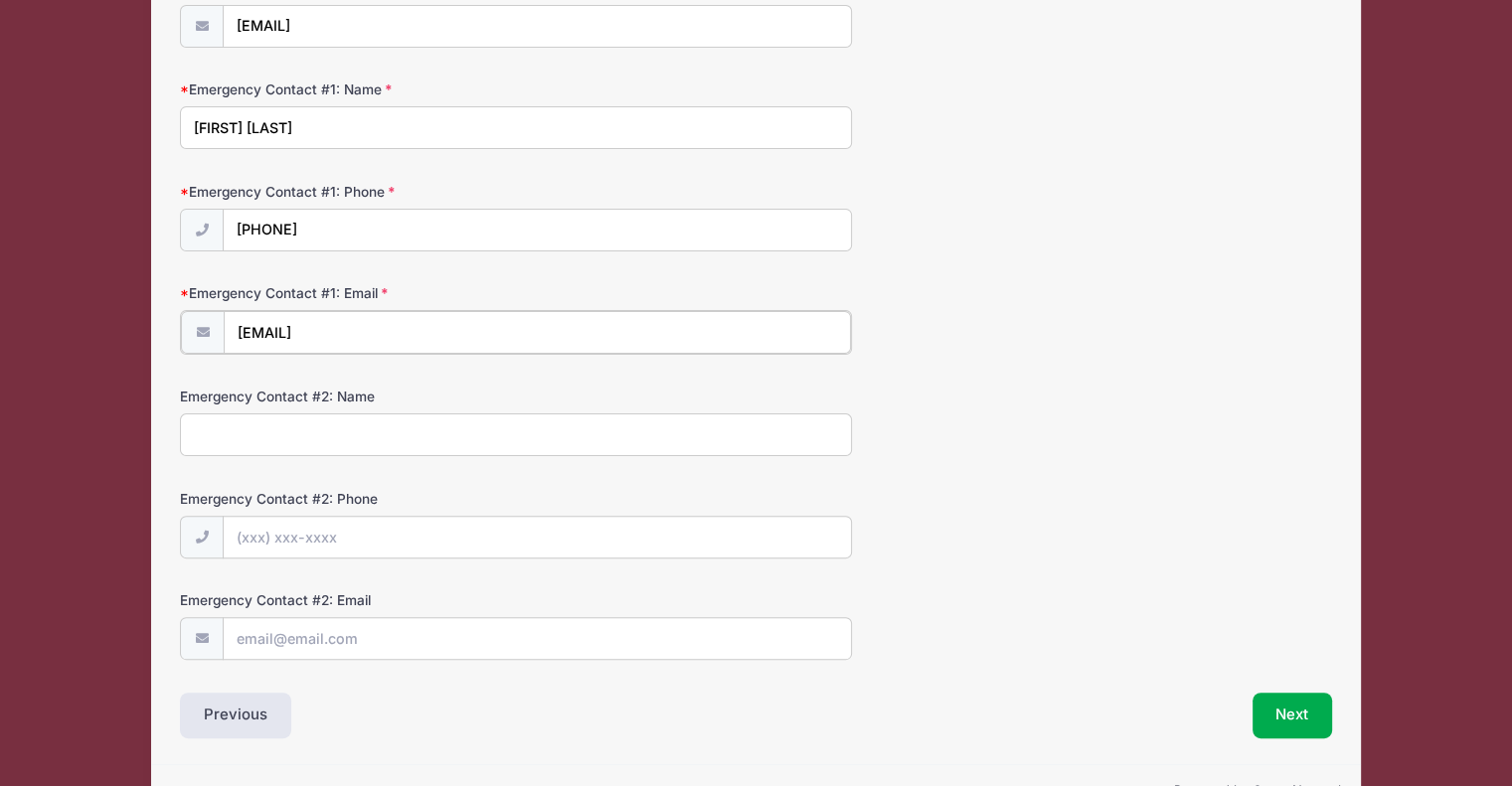 scroll, scrollTop: 517, scrollLeft: 0, axis: vertical 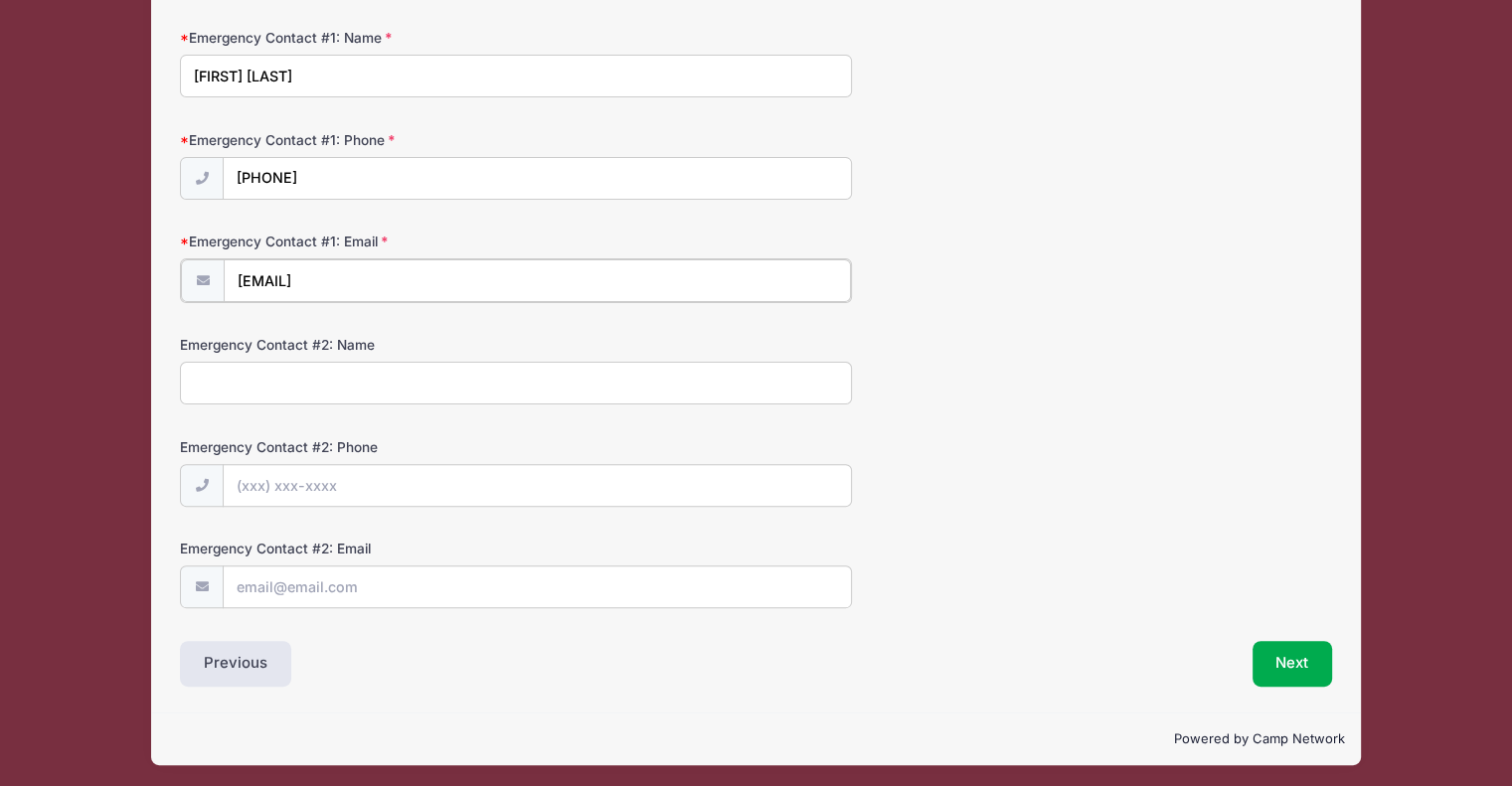 type on "[EMAIL]" 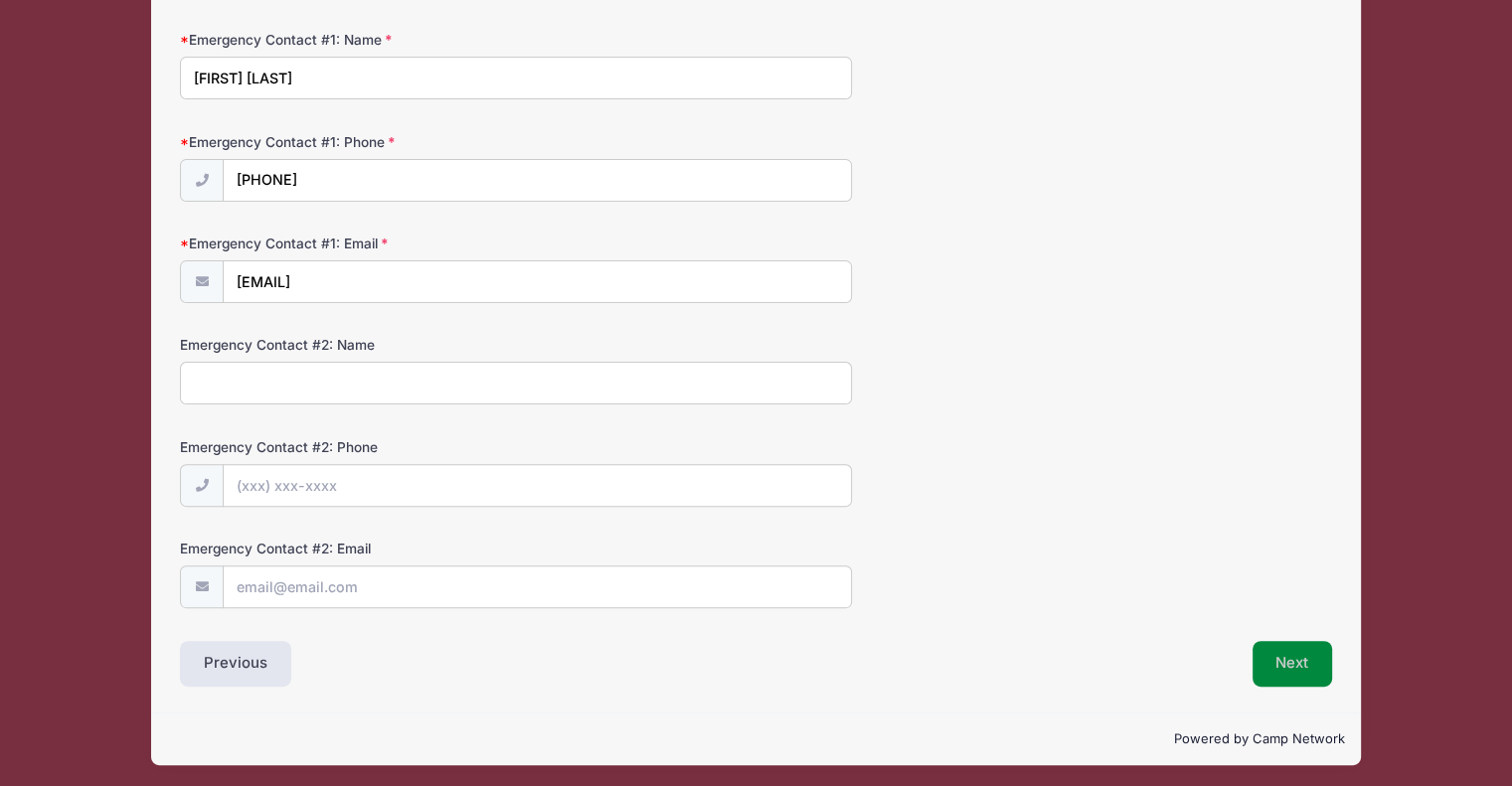 click on "Next" at bounding box center (1292, 664) 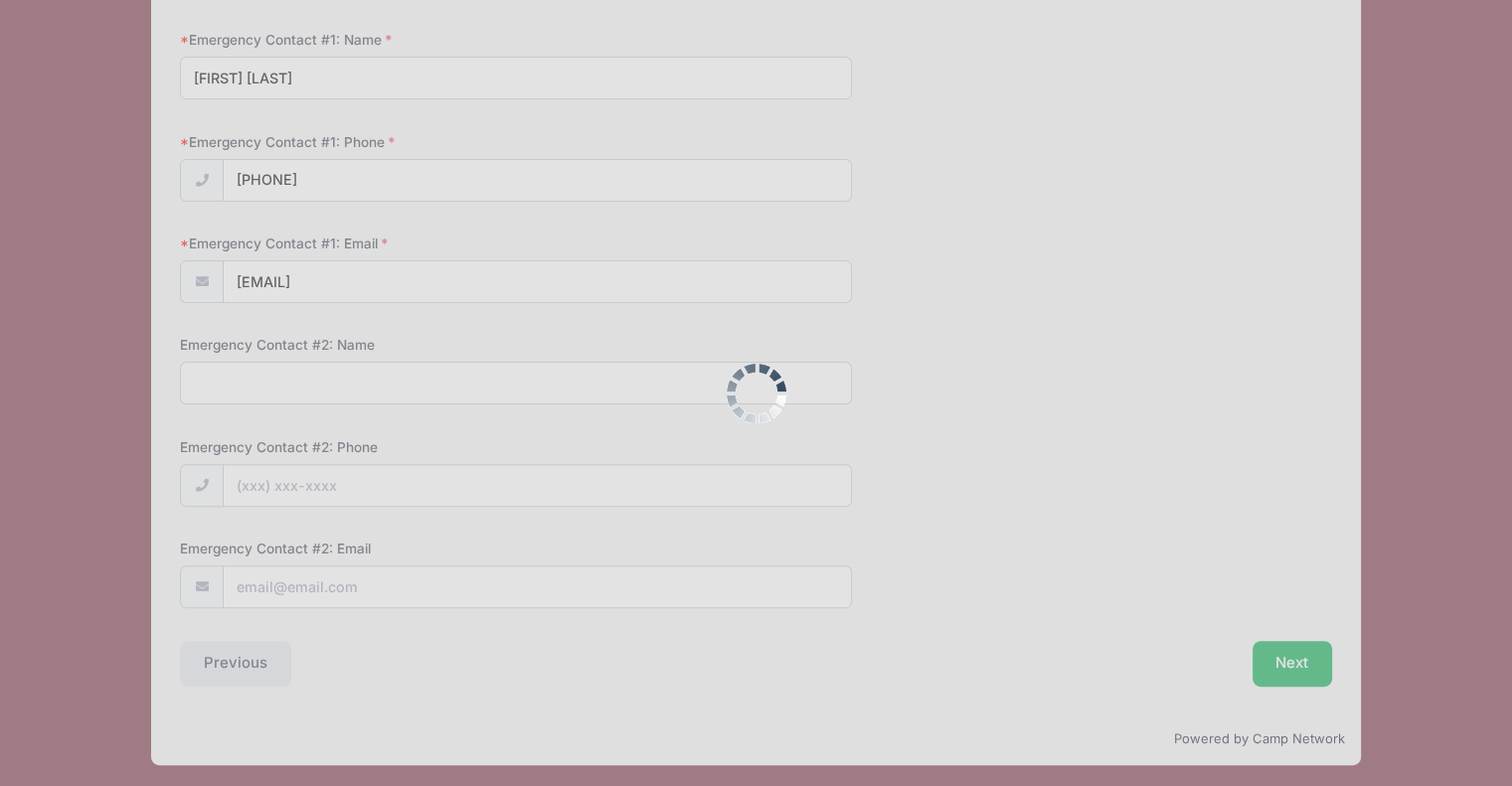 scroll, scrollTop: 209, scrollLeft: 0, axis: vertical 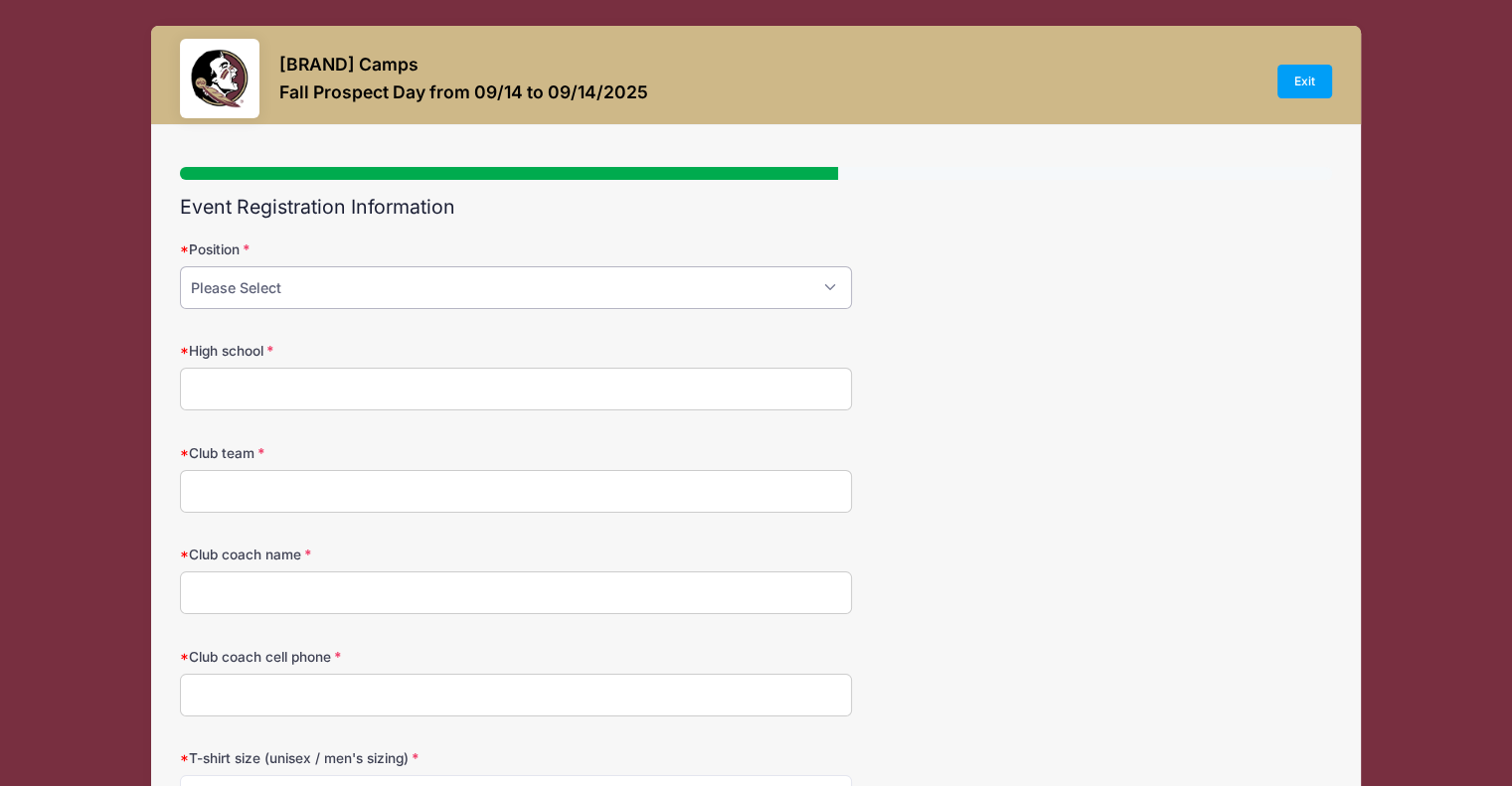 click on "Please Select Attack
Midfield
Defense
Goalie" at bounding box center (516, 287) 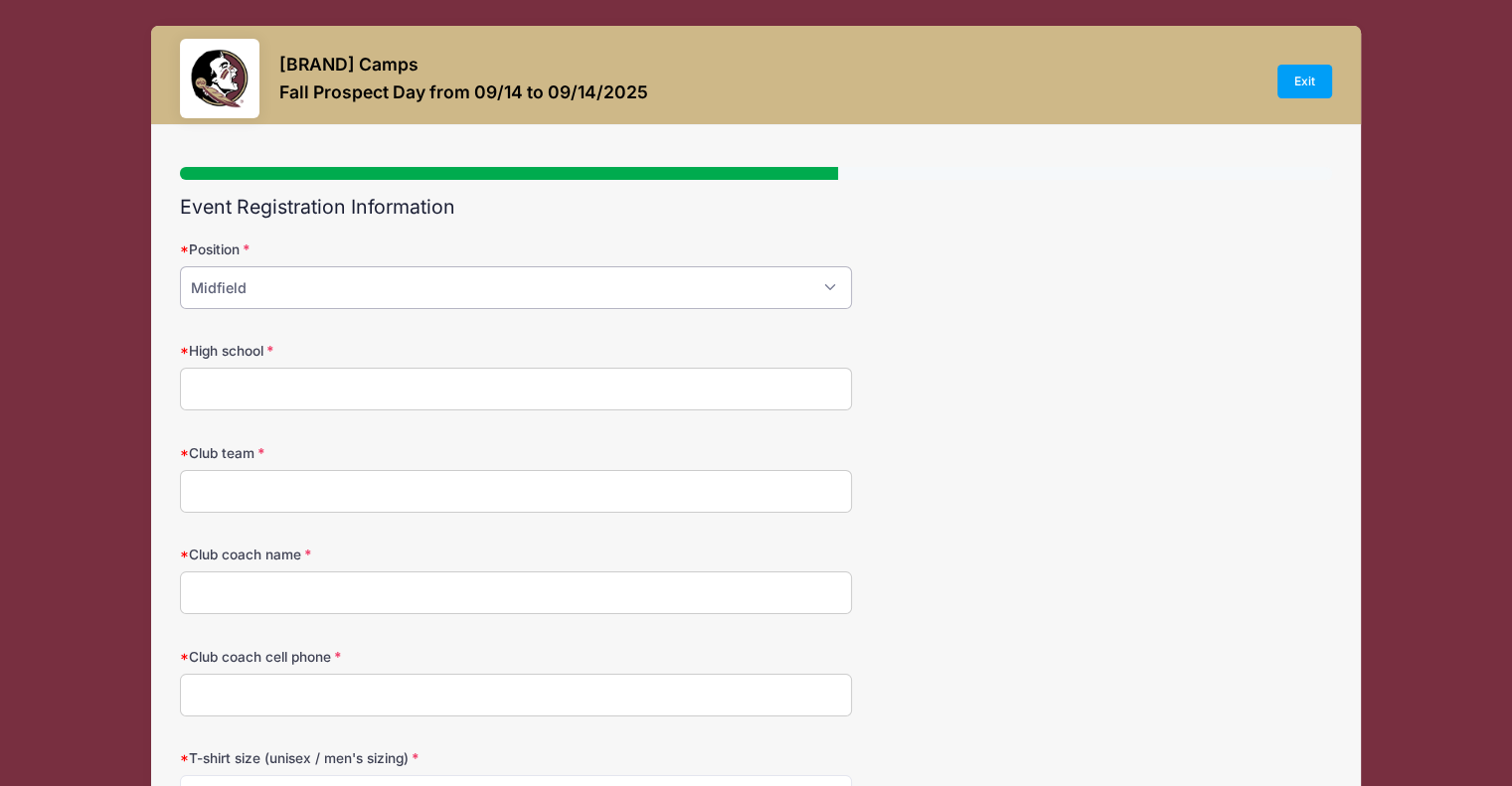 click on "Please Select Attack
Midfield
Defense
Goalie" at bounding box center (516, 287) 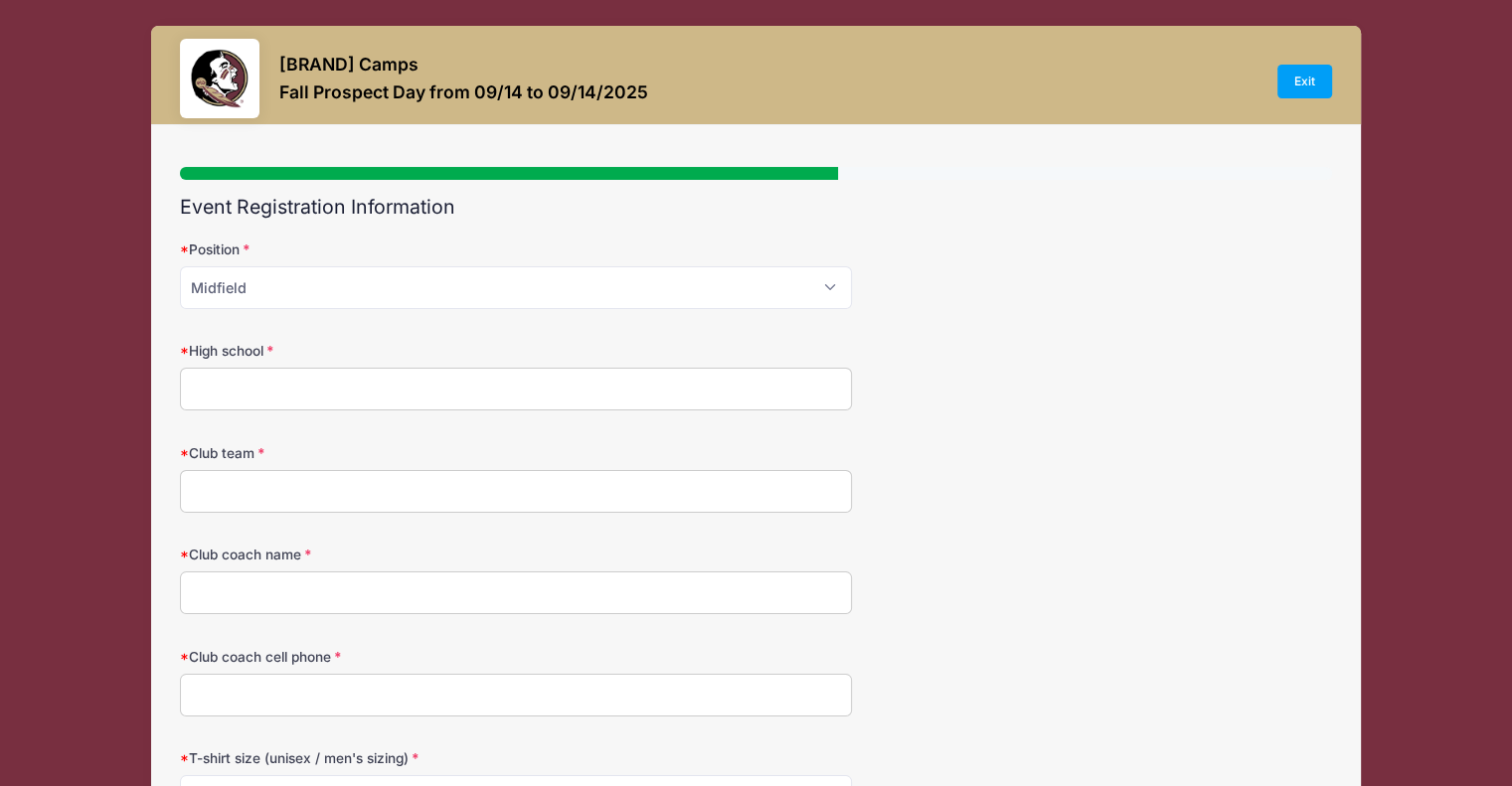 click on "High school" at bounding box center [516, 389] 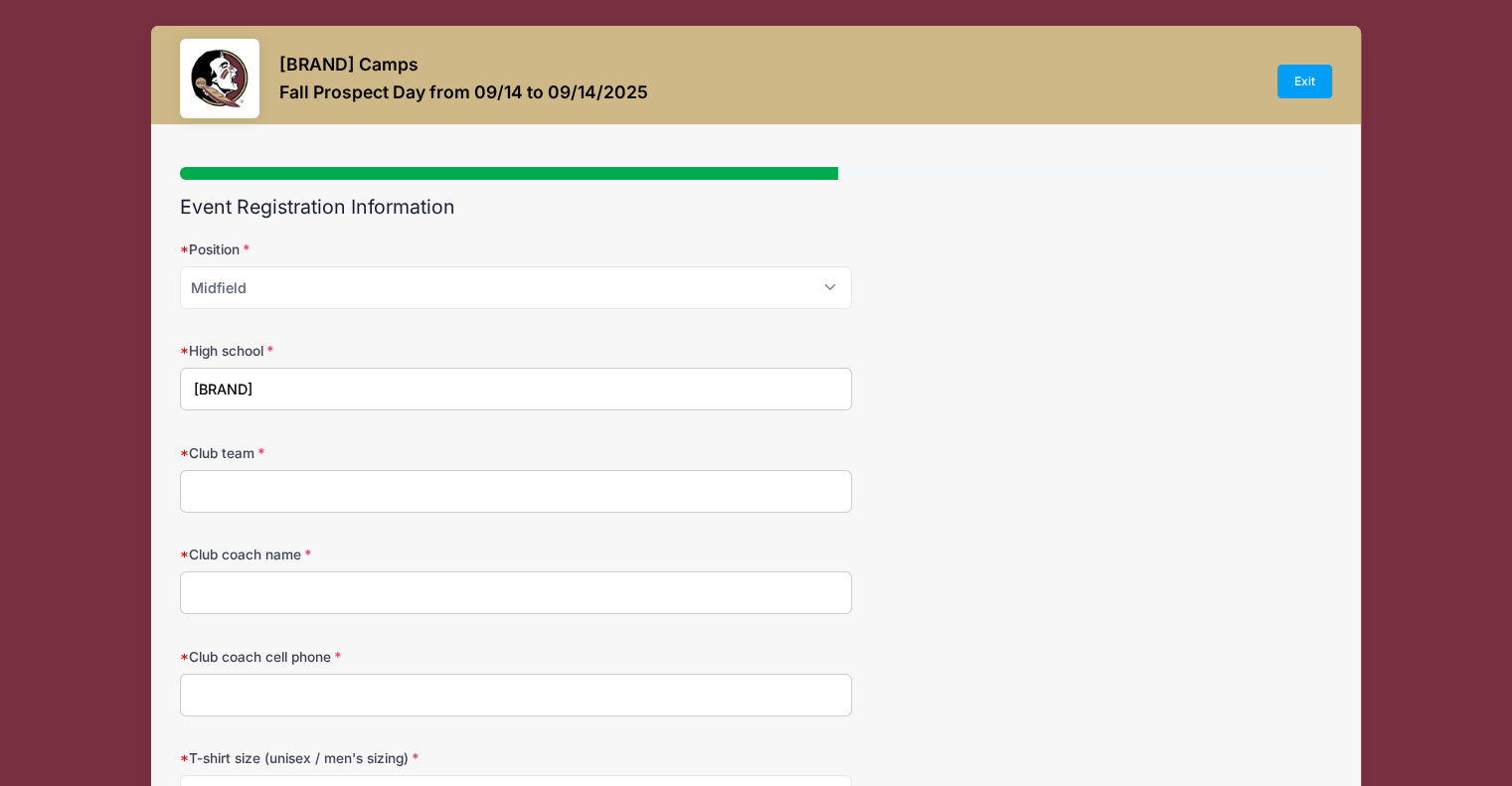 type on "[BRAND]" 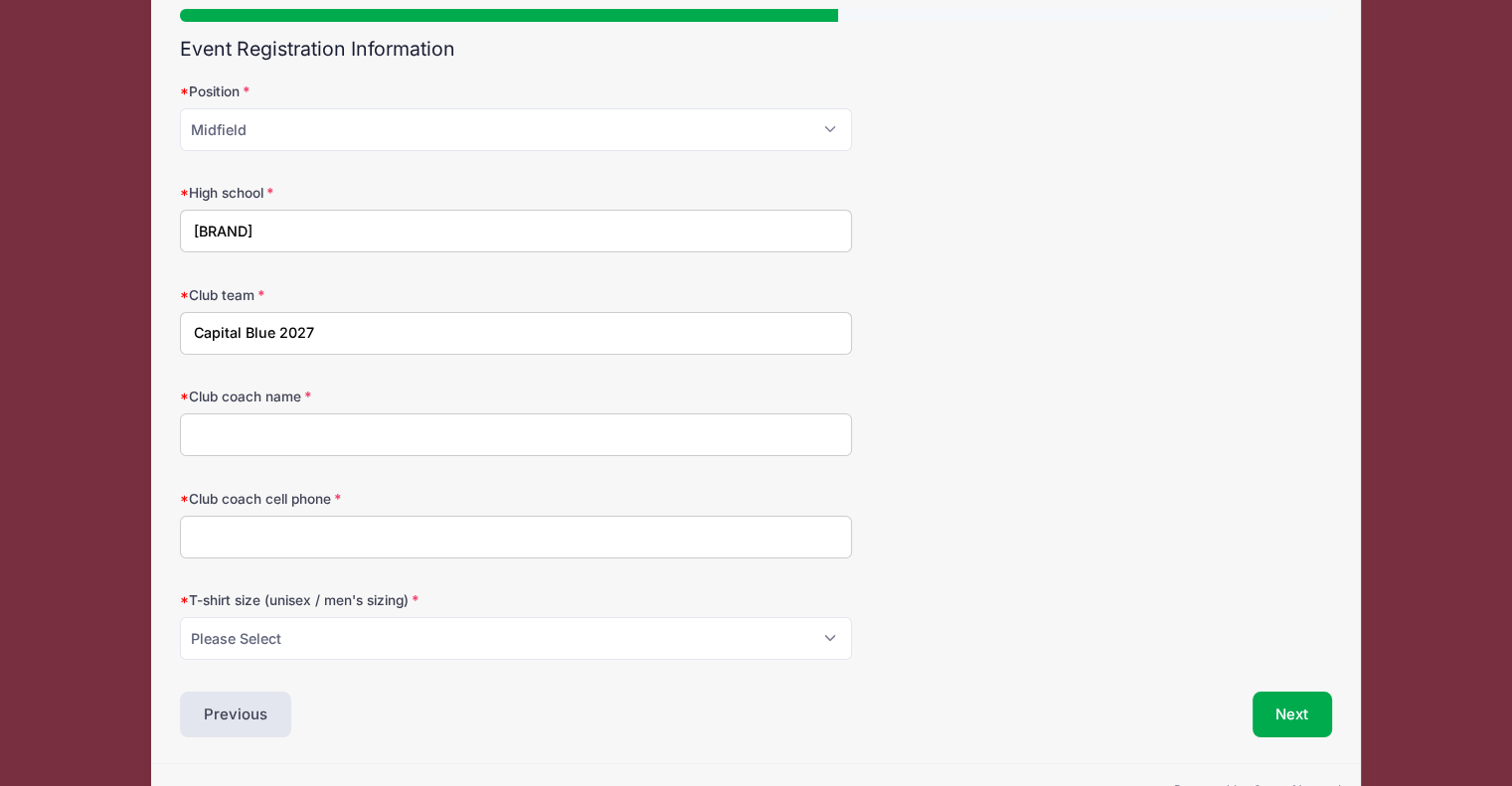 scroll, scrollTop: 211, scrollLeft: 0, axis: vertical 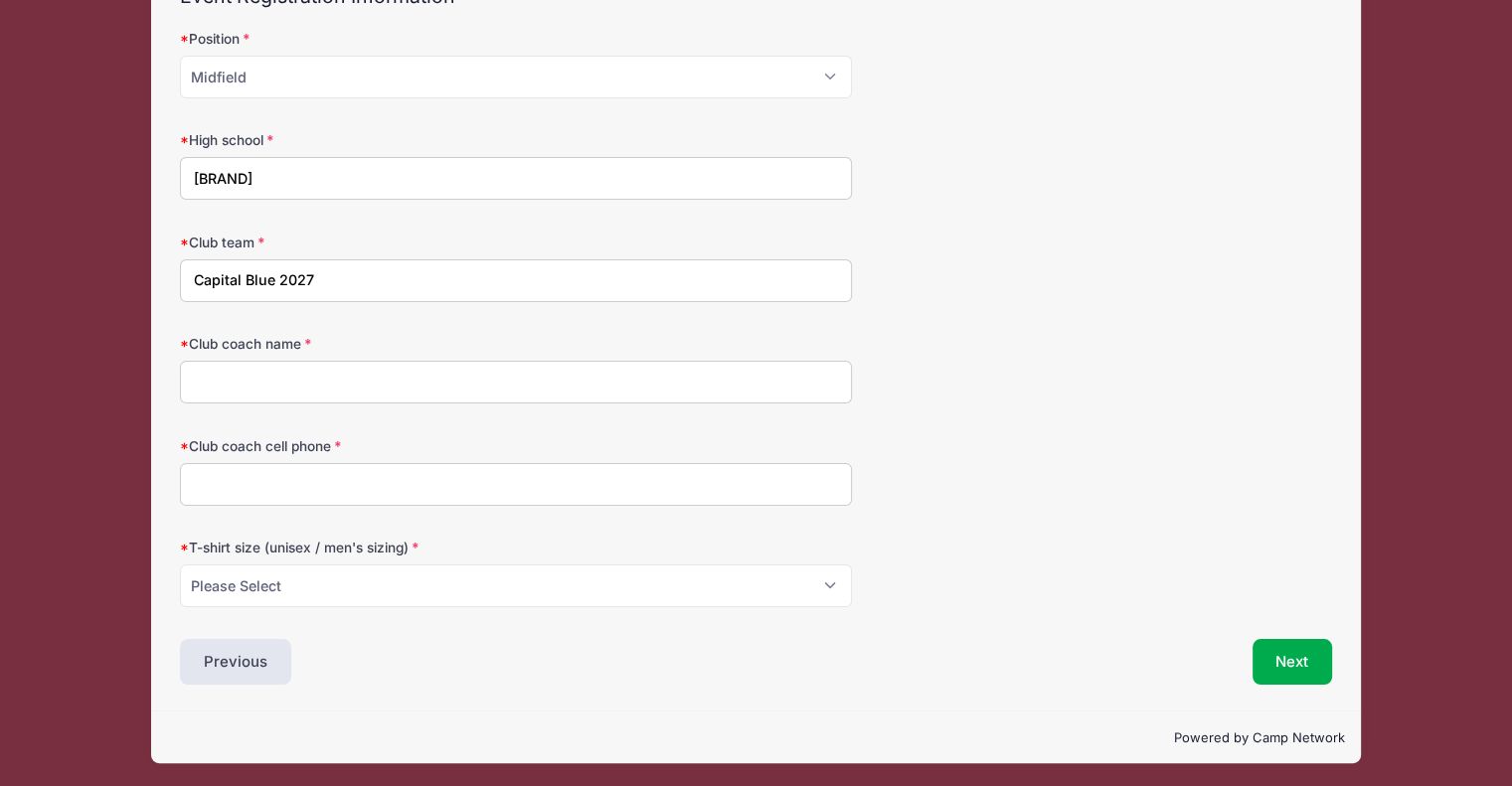 type on "Capital Blue 2027" 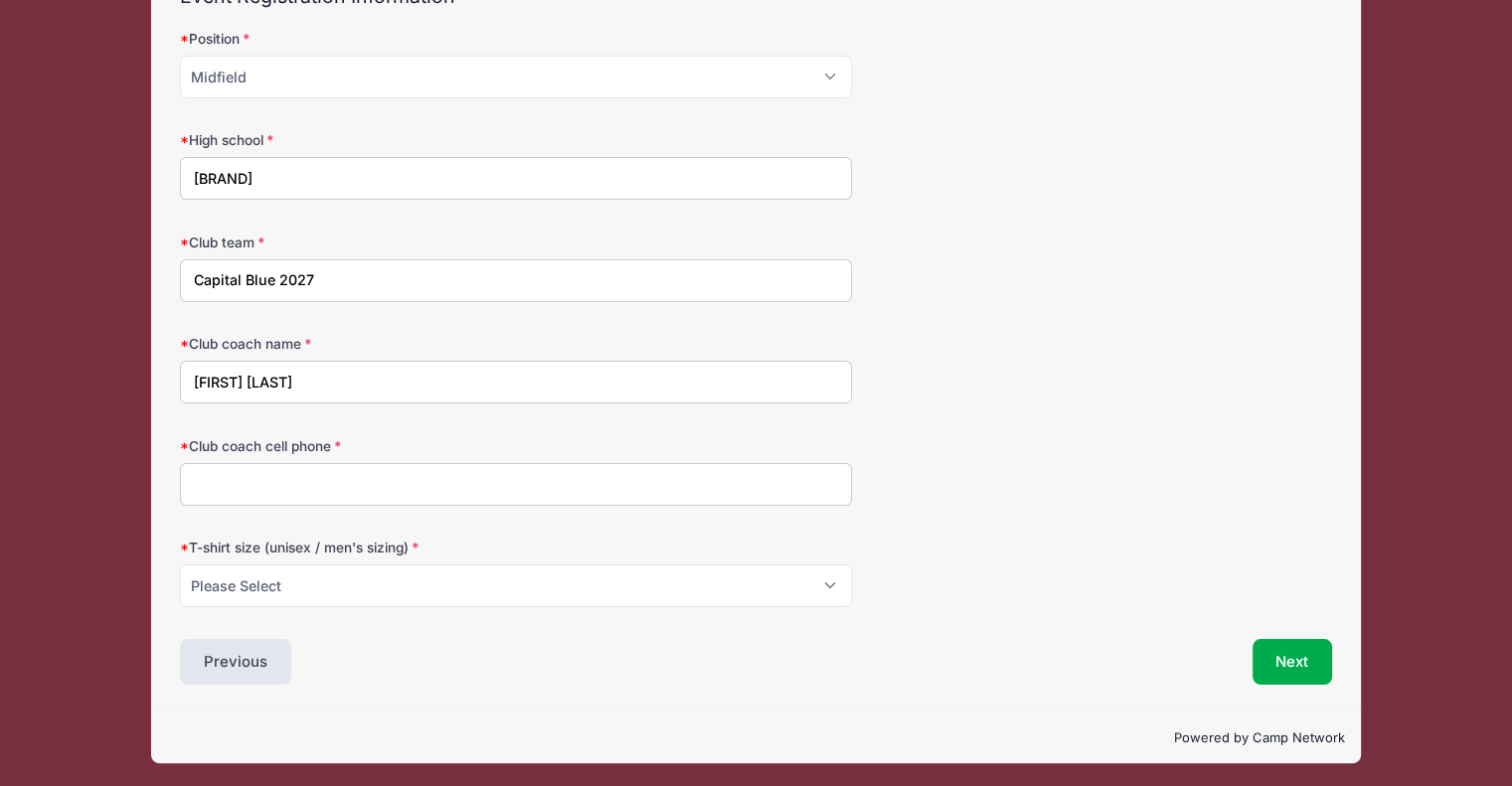 type on "[FIRST] [LAST]" 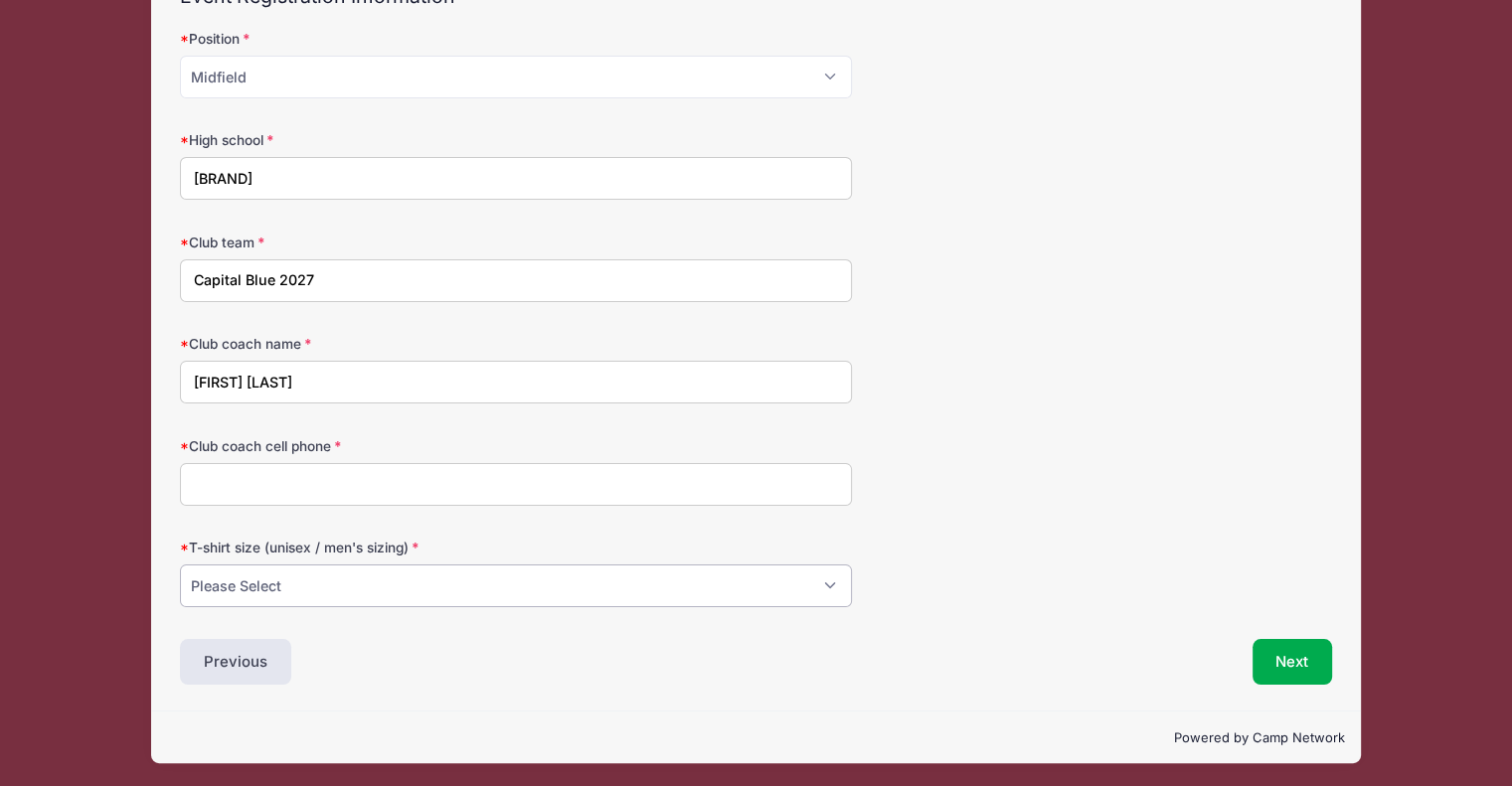 click on "Please Select Small
Medium
Large
XL" at bounding box center (516, 585) 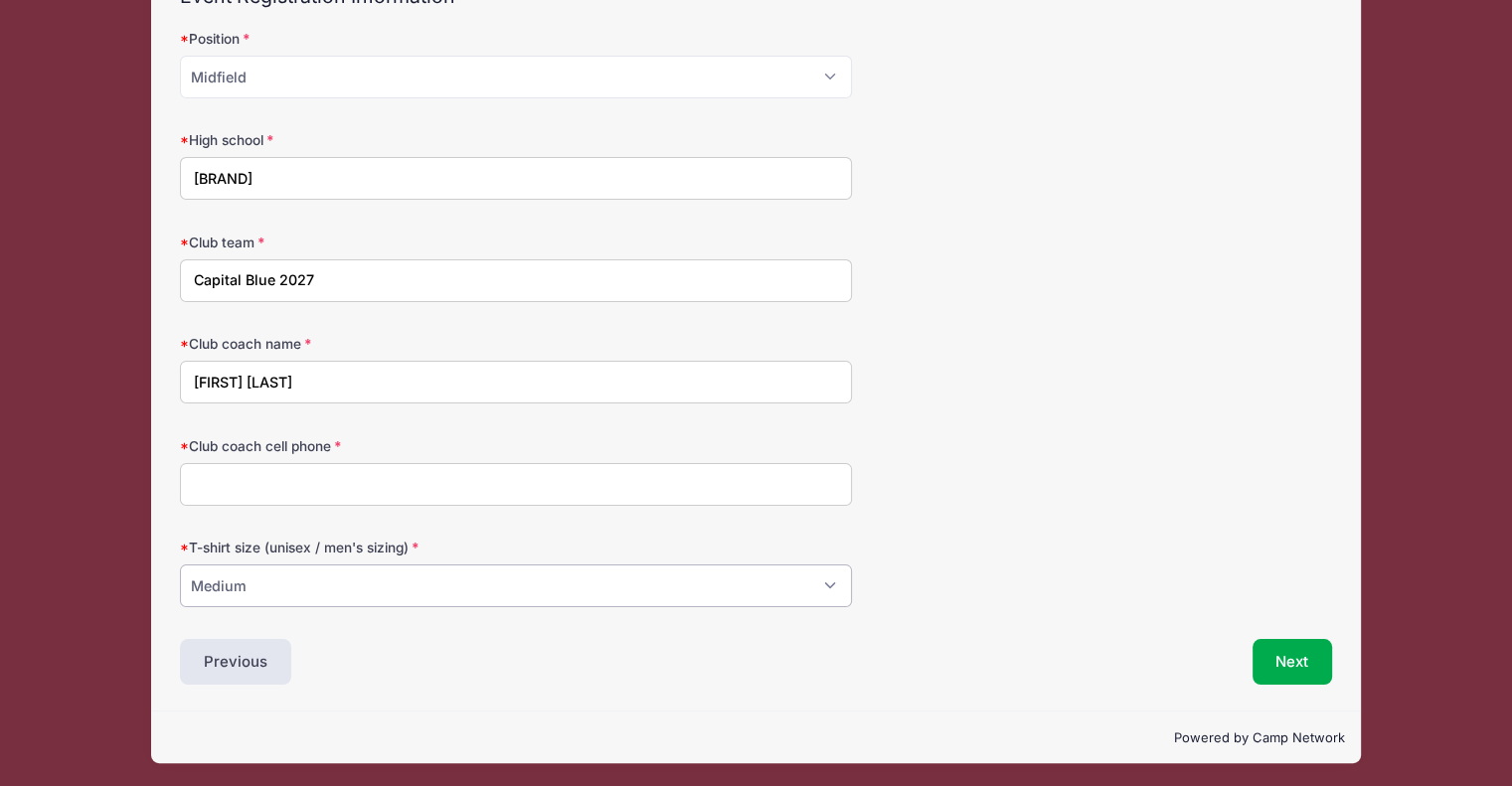 click on "Please Select Small
Medium
Large
XL" at bounding box center [516, 585] 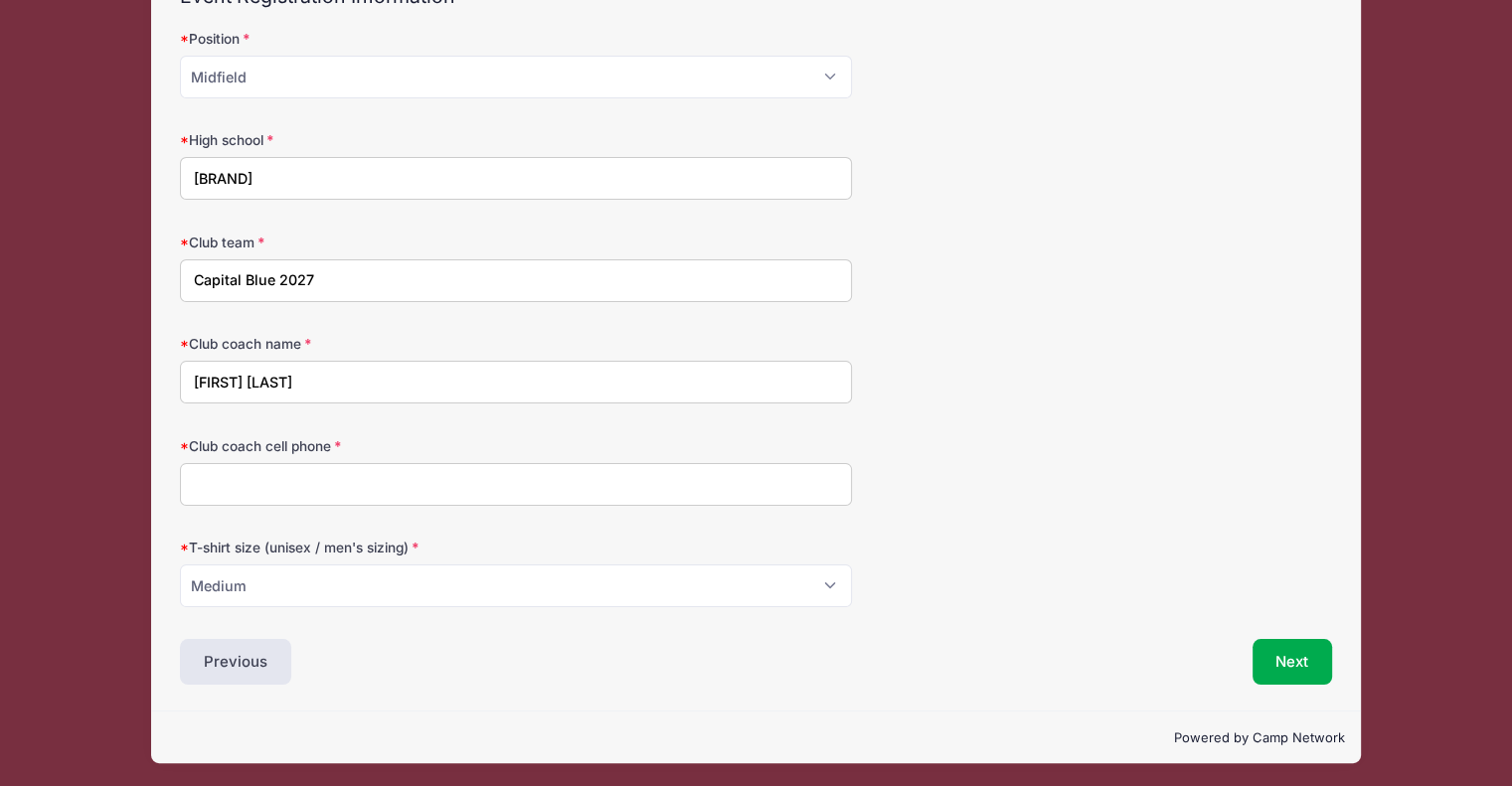 click on "Club coach cell phone" at bounding box center [516, 484] 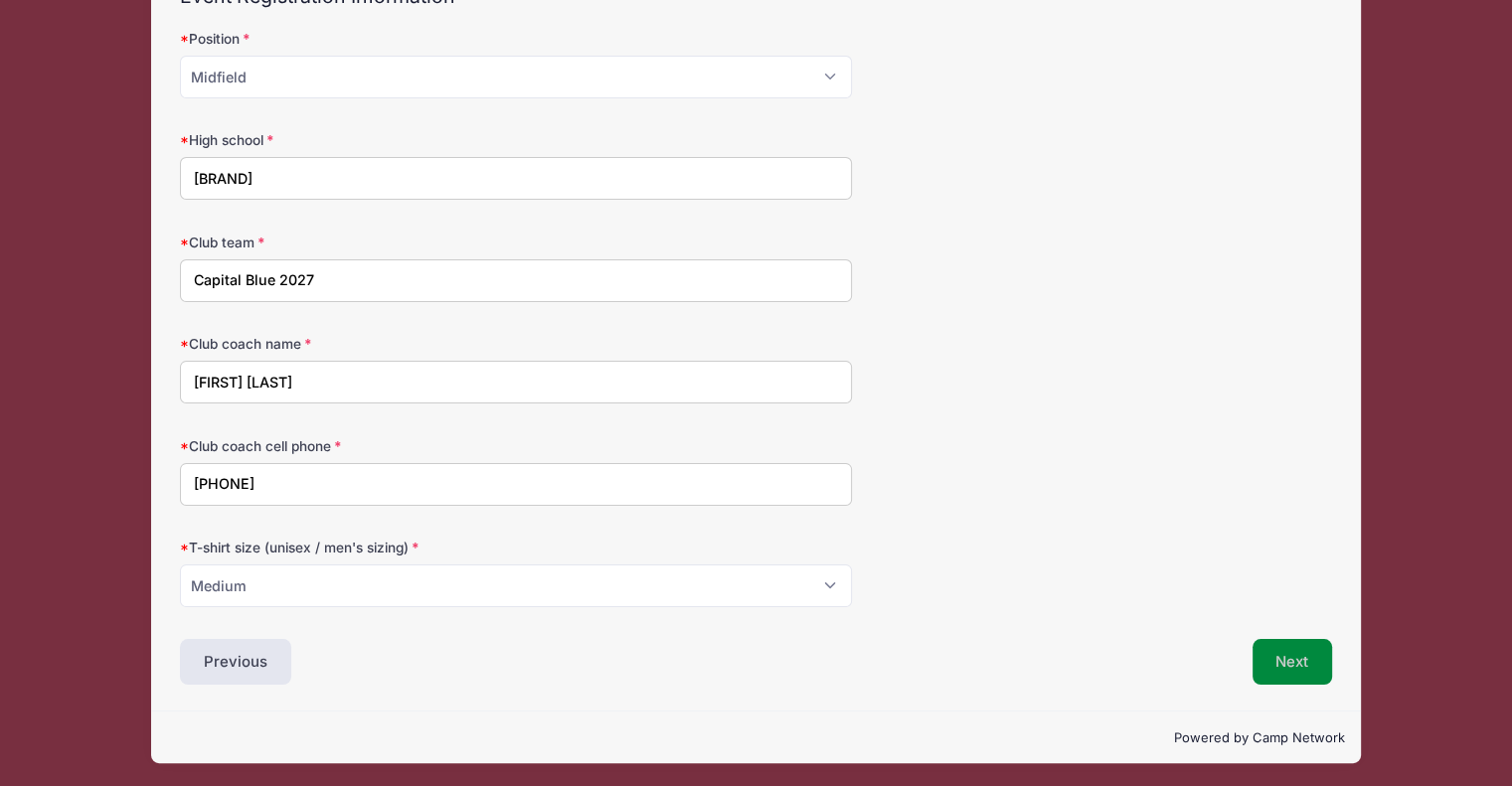 type on "[PHONE]" 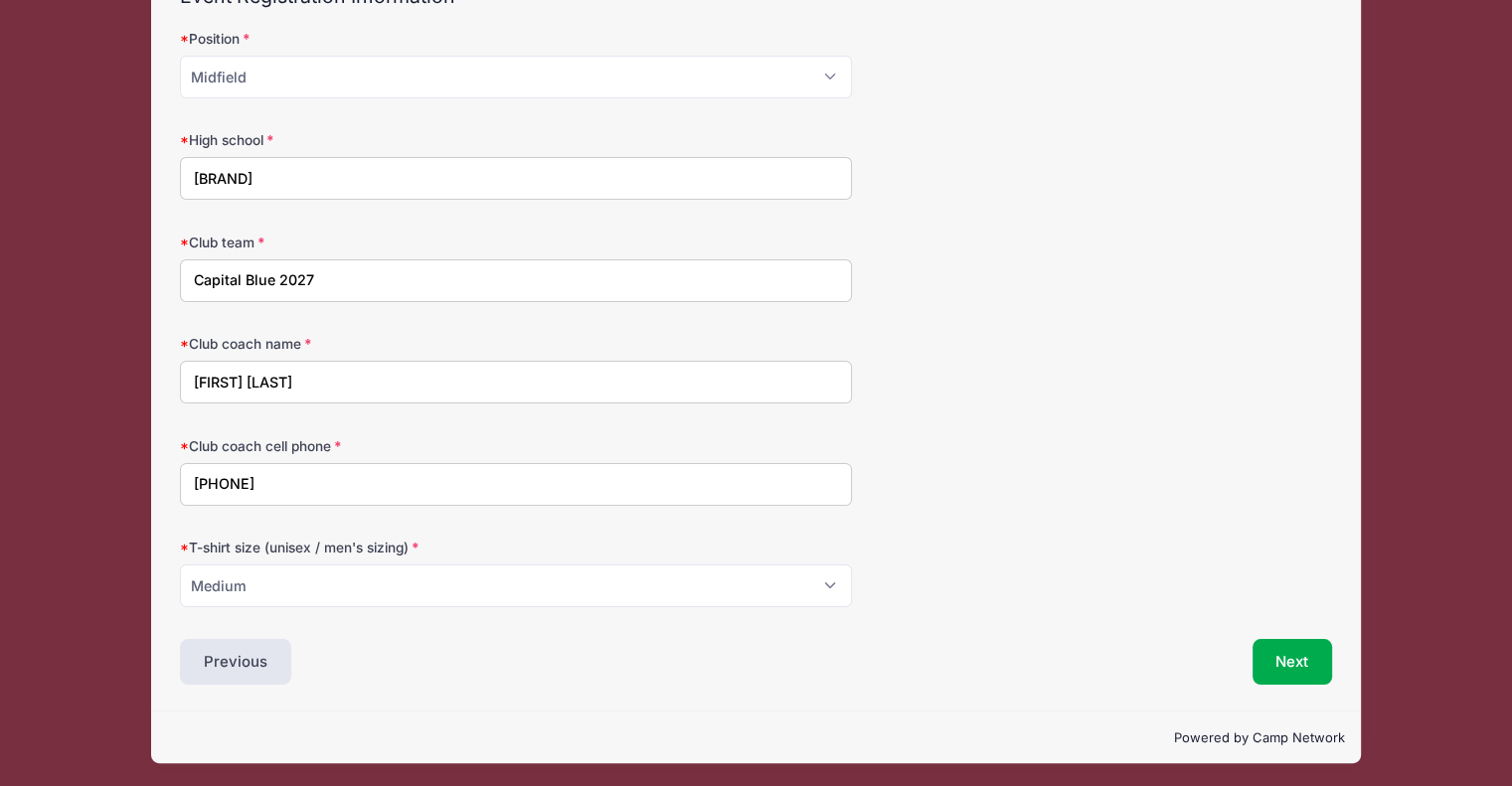 scroll, scrollTop: 0, scrollLeft: 0, axis: both 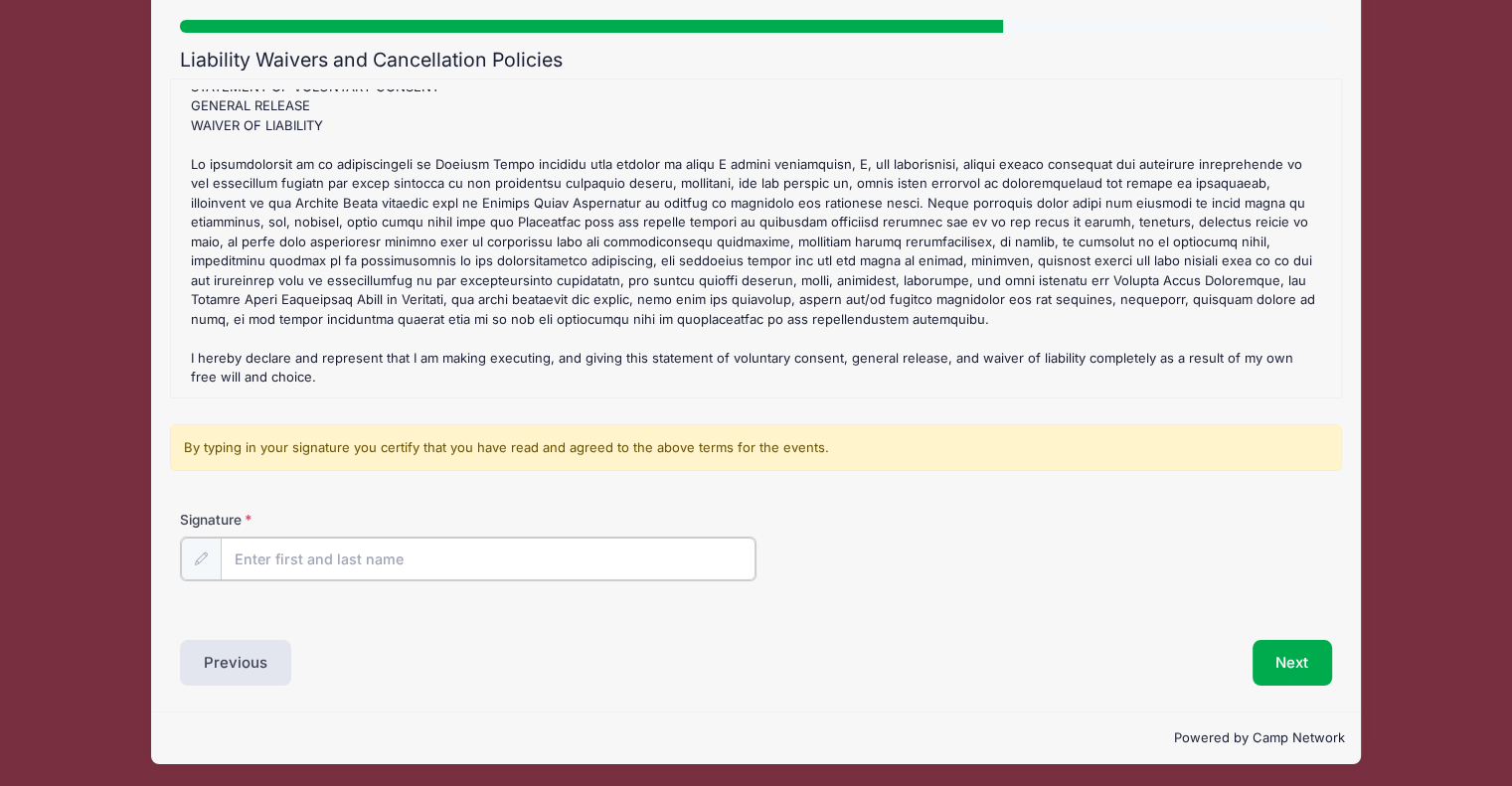 click on "Signature" at bounding box center [488, 558] 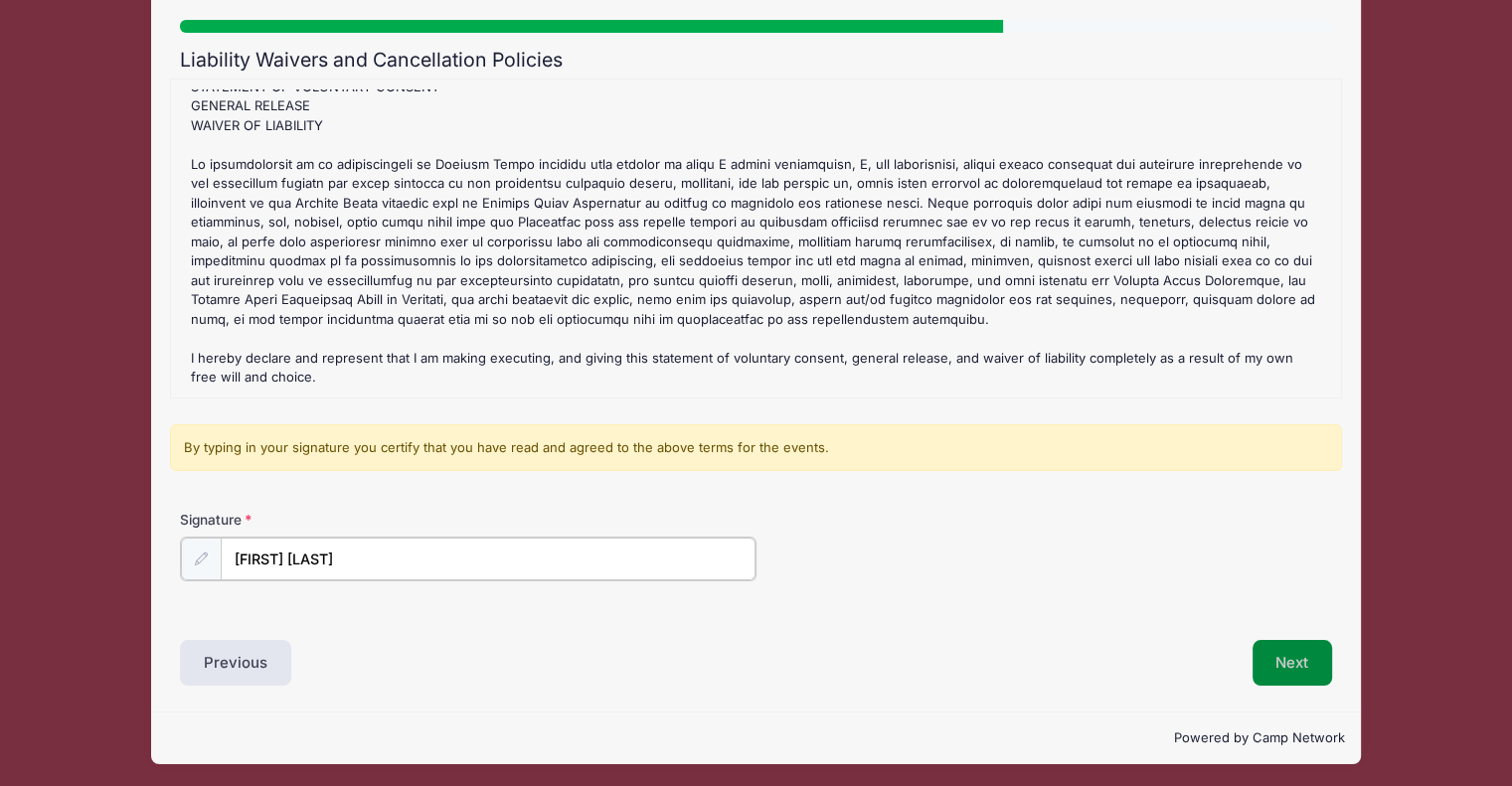 type on "[FIRST] [LAST]" 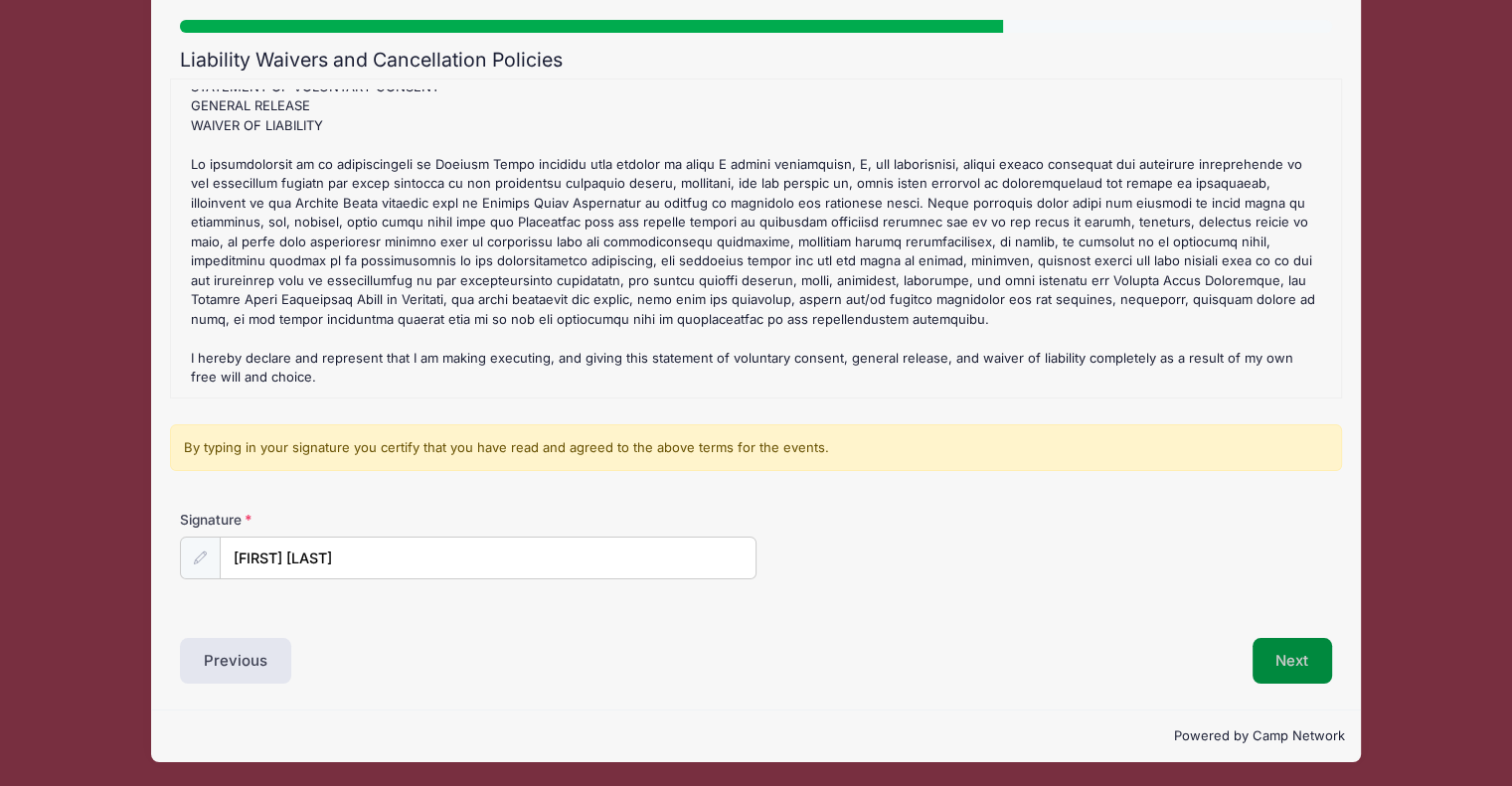 click on "Next" at bounding box center [1292, 661] 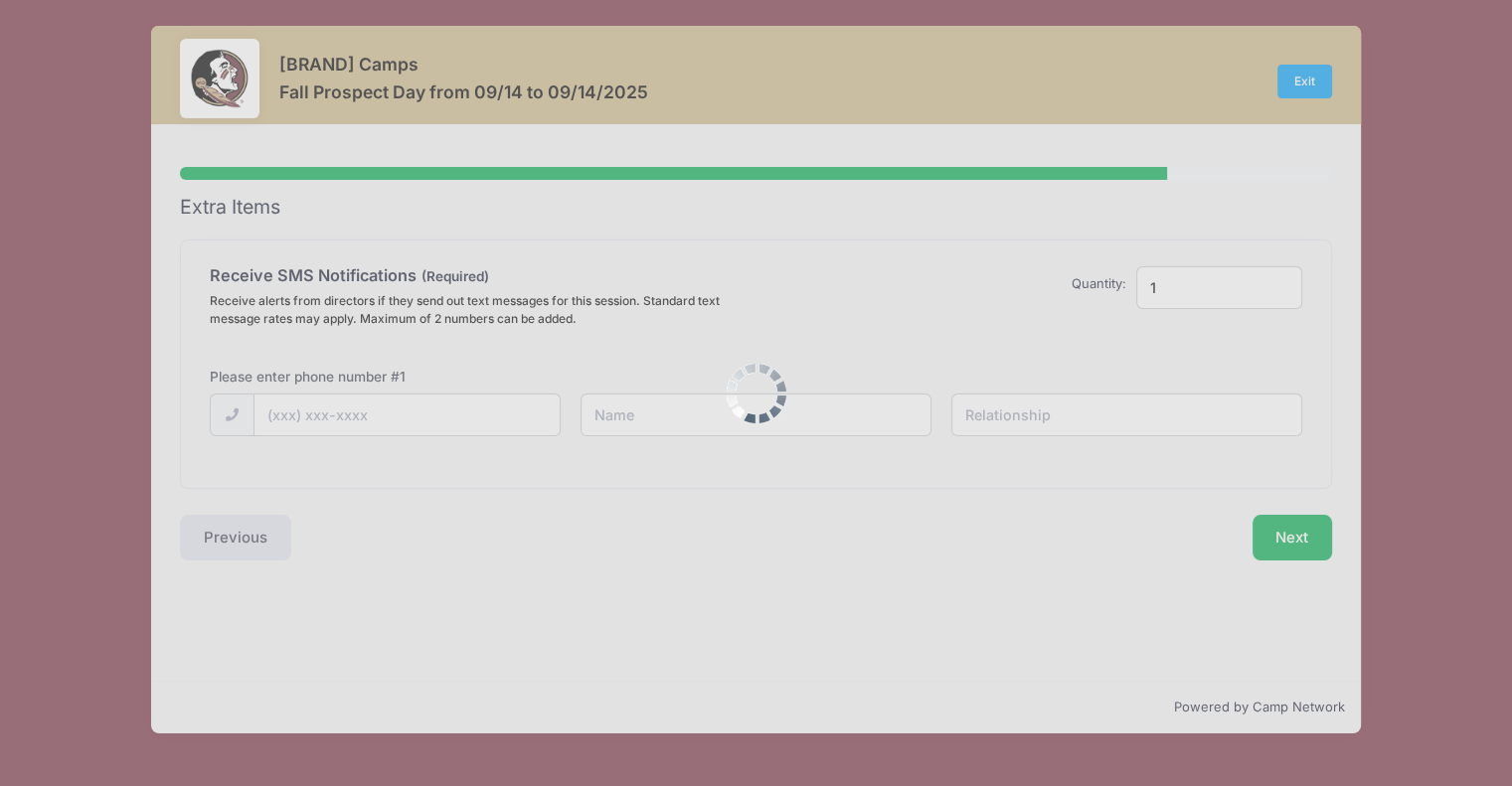 scroll, scrollTop: 0, scrollLeft: 0, axis: both 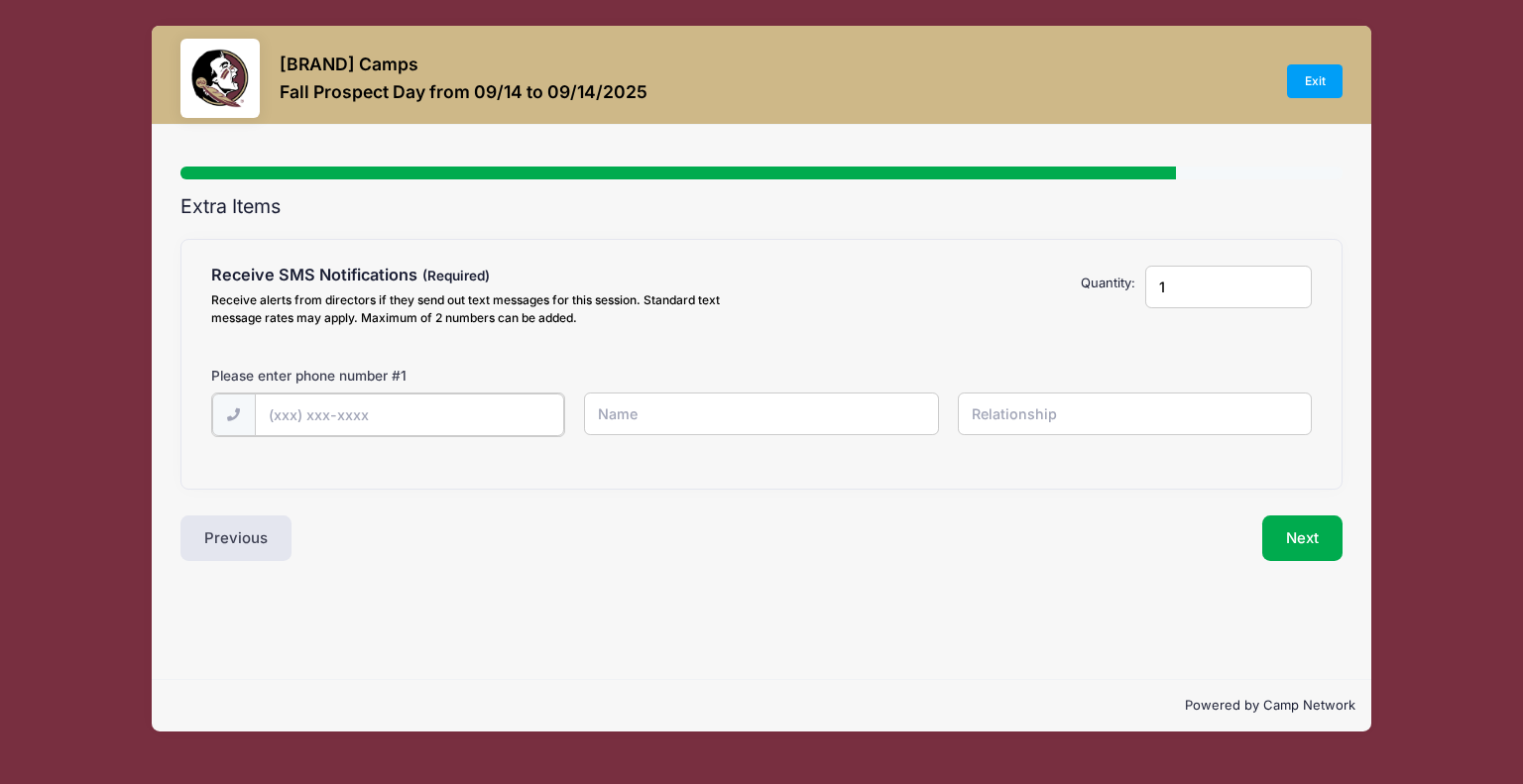 click at bounding box center (0, 0) 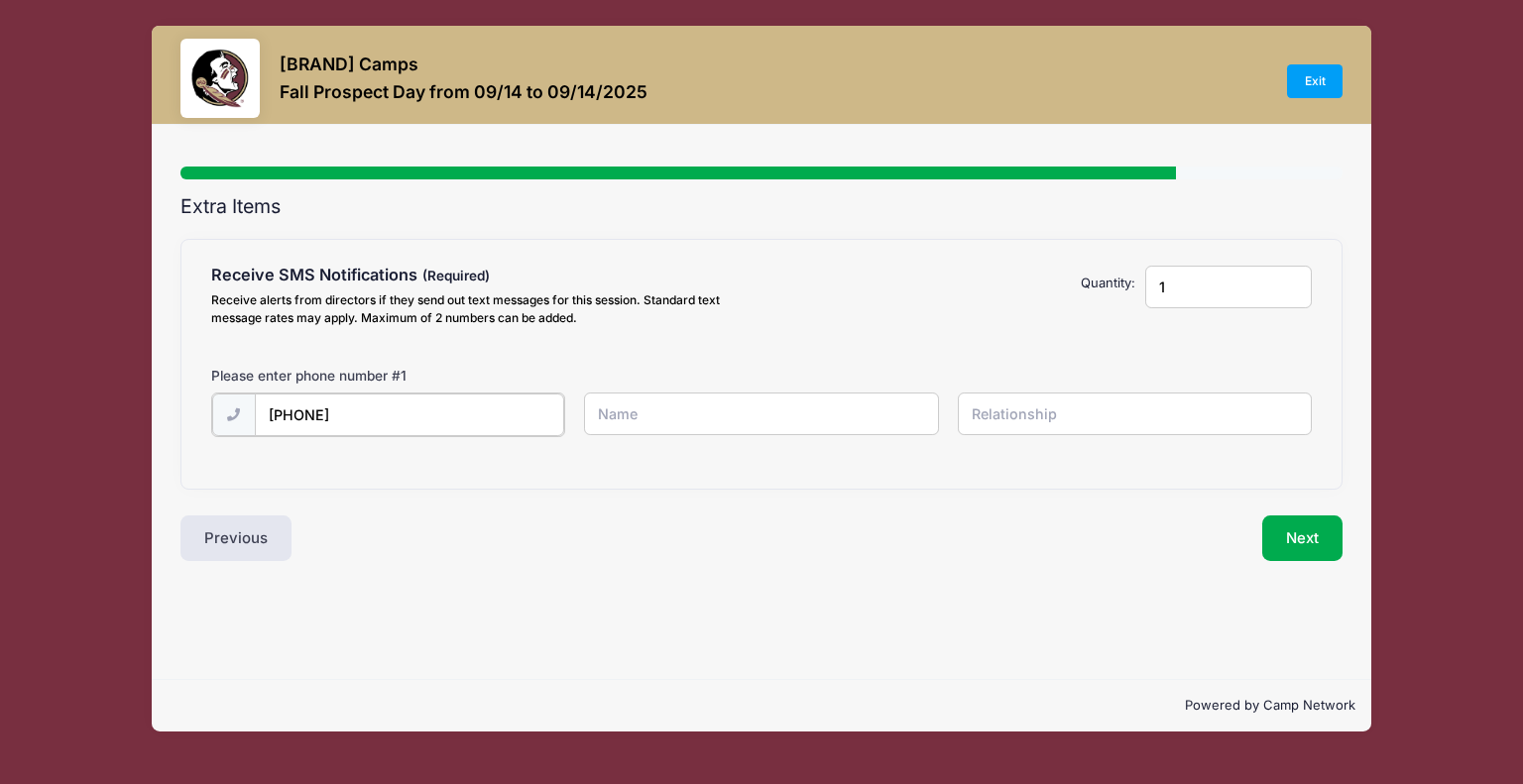 type on "[PHONE]" 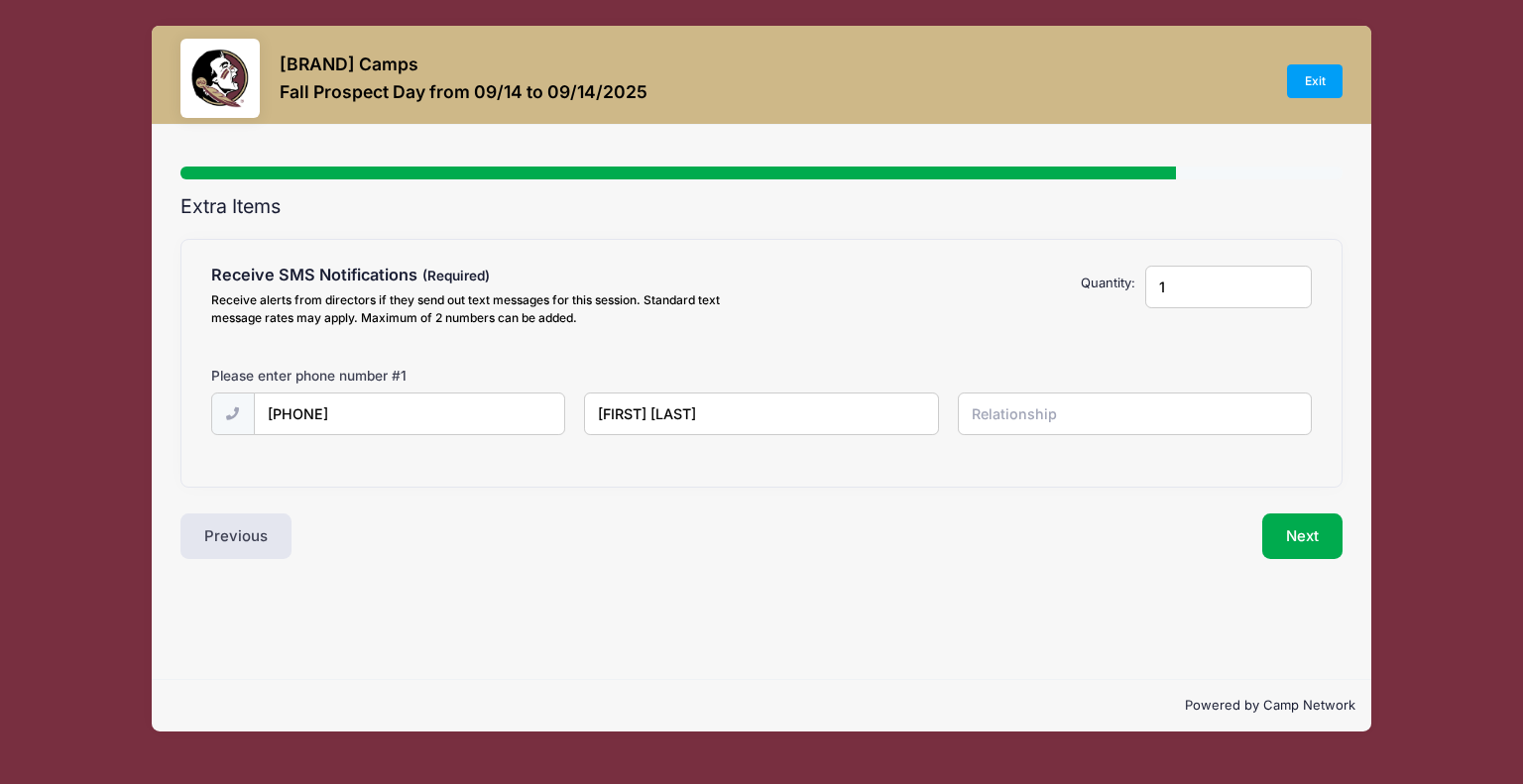 type on "[FIRST] [LAST]" 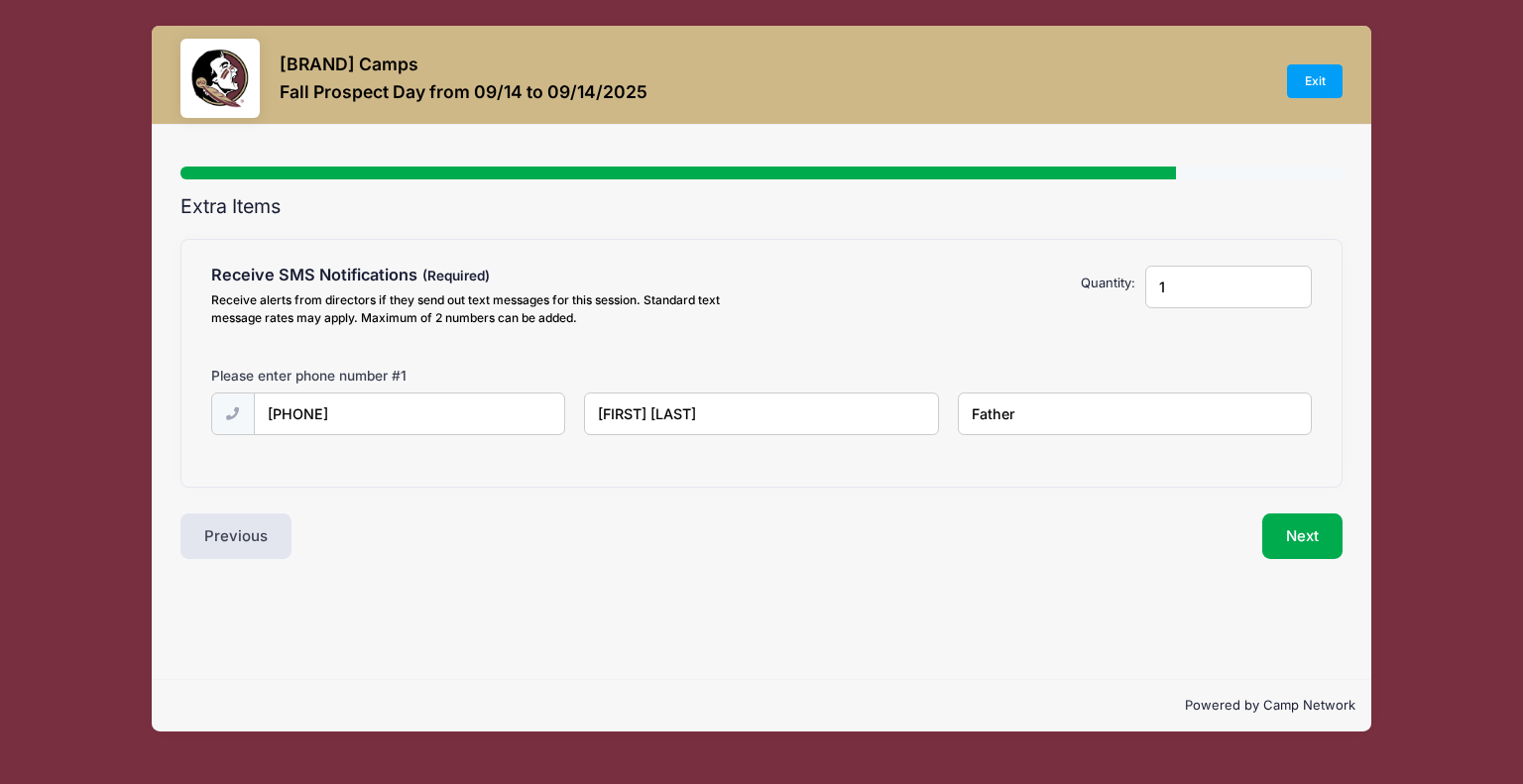 type on "Father" 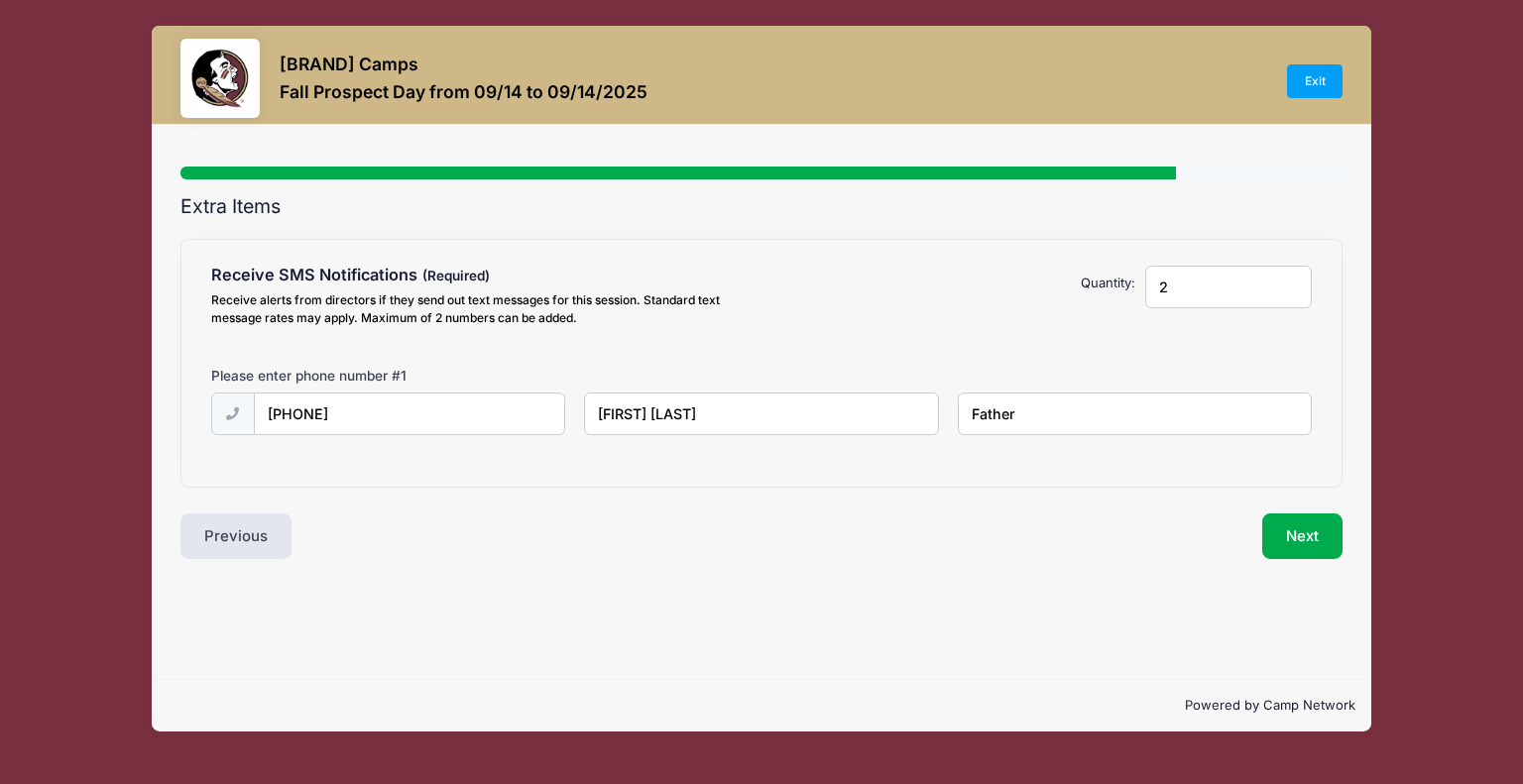 type on "2" 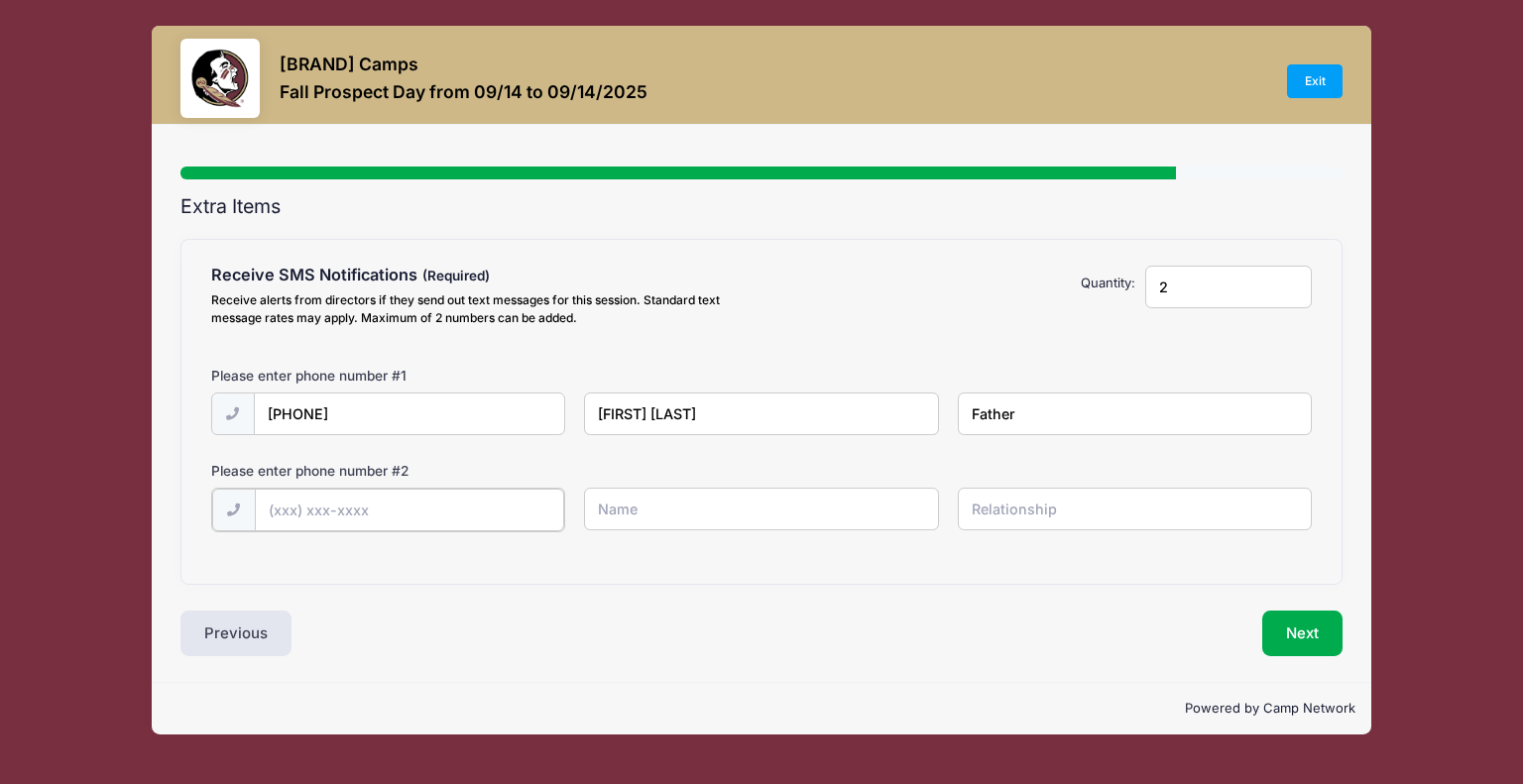 click at bounding box center [0, 0] 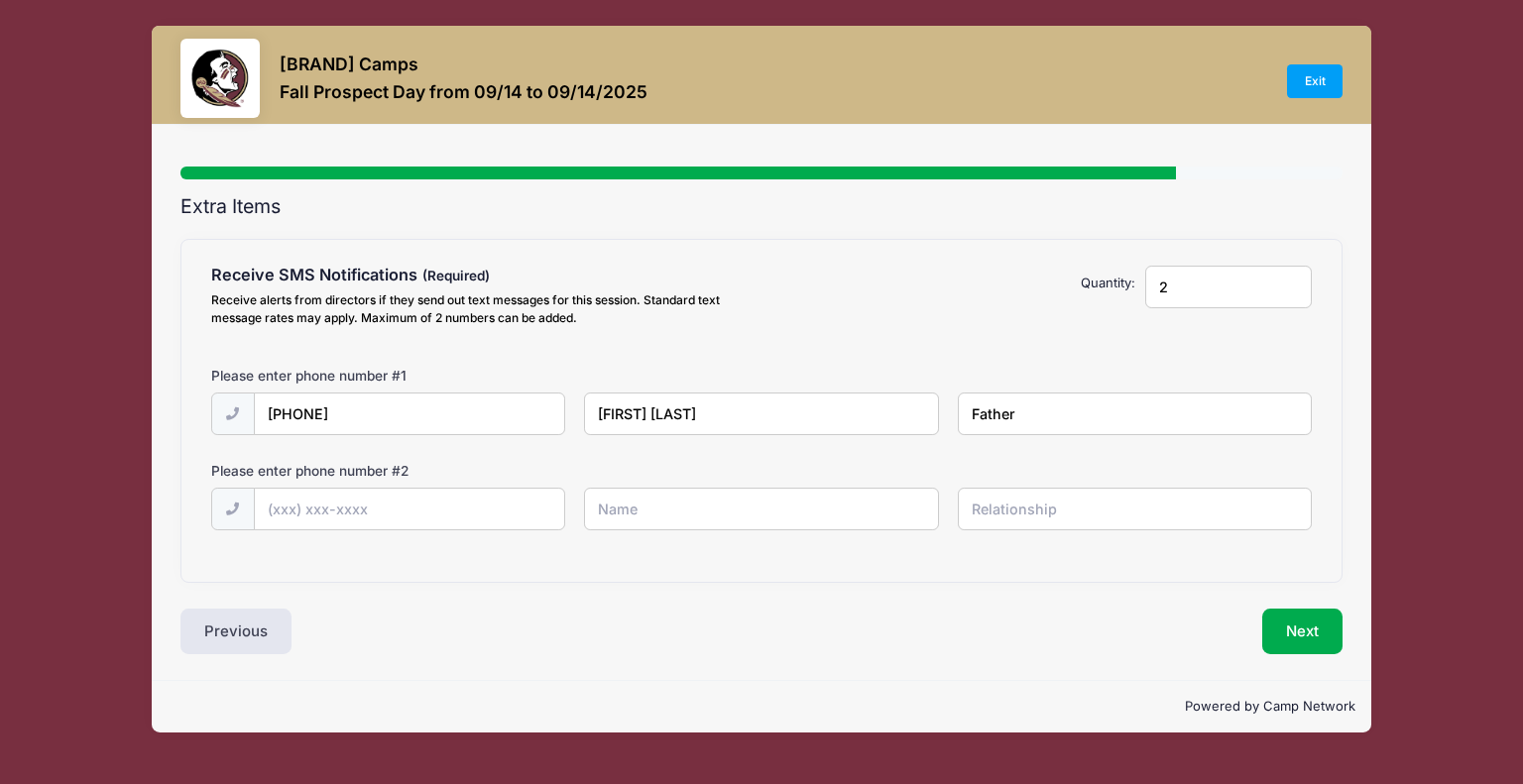 click at bounding box center (0, 0) 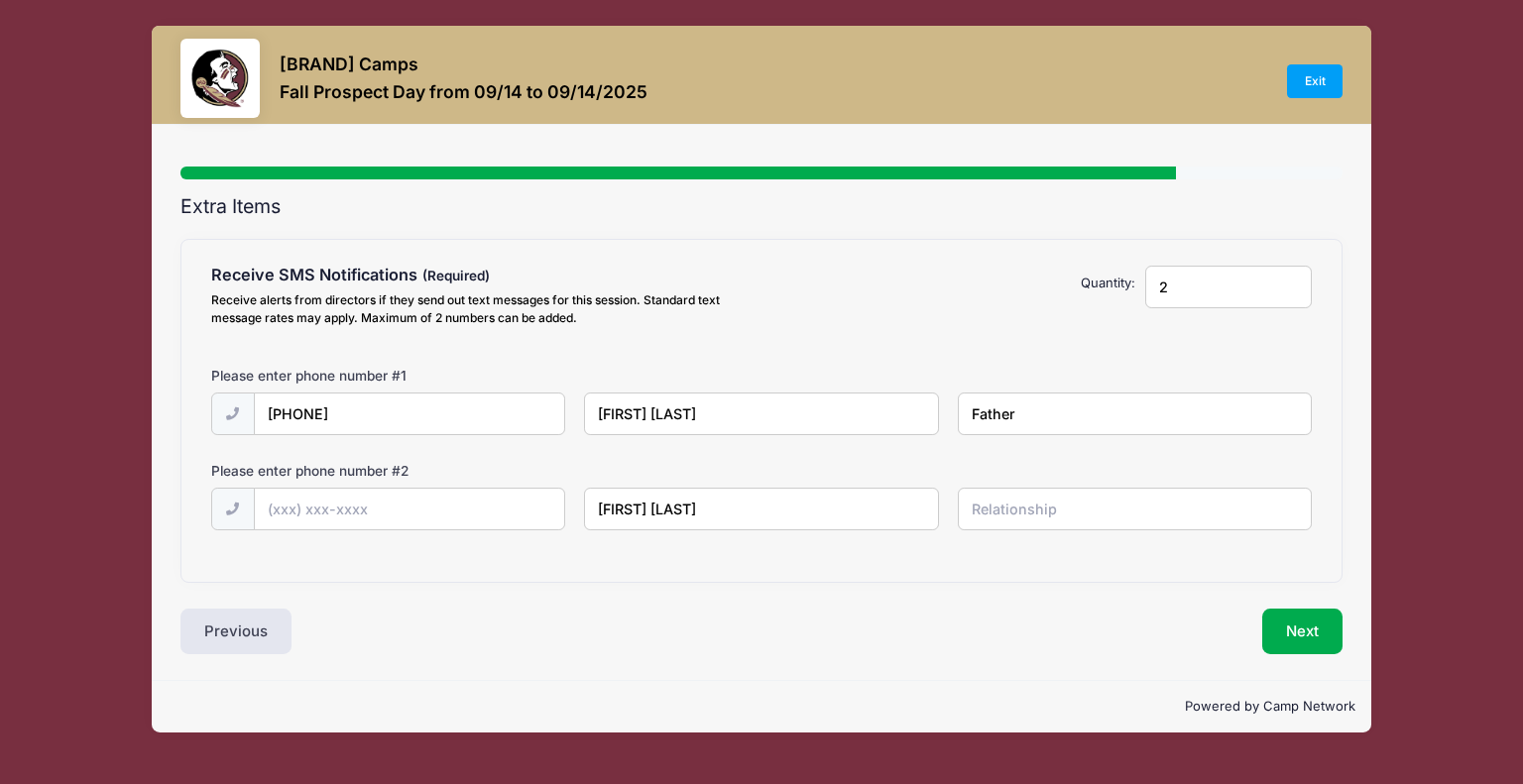 type on "[FIRST] [LAST]" 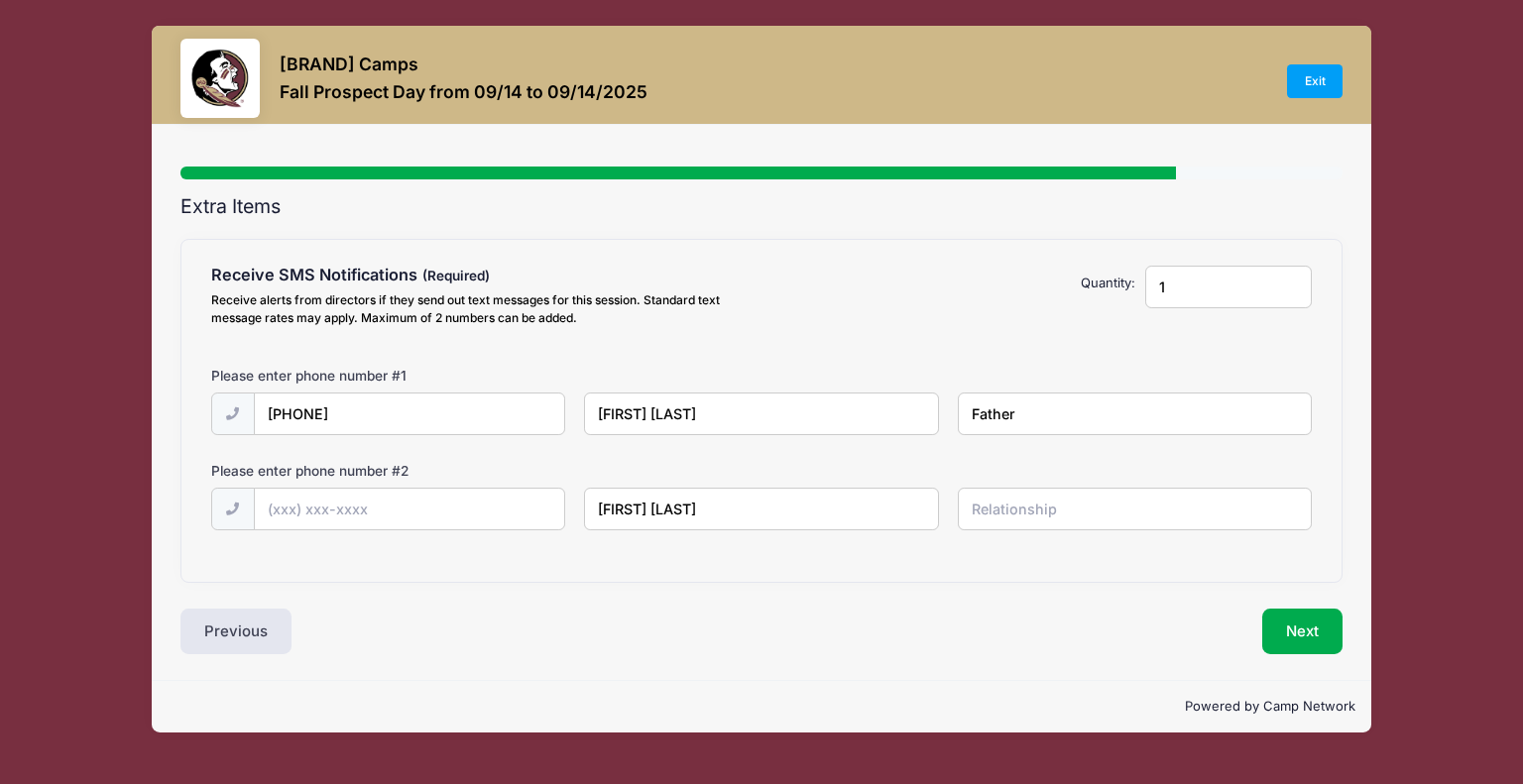 type on "1" 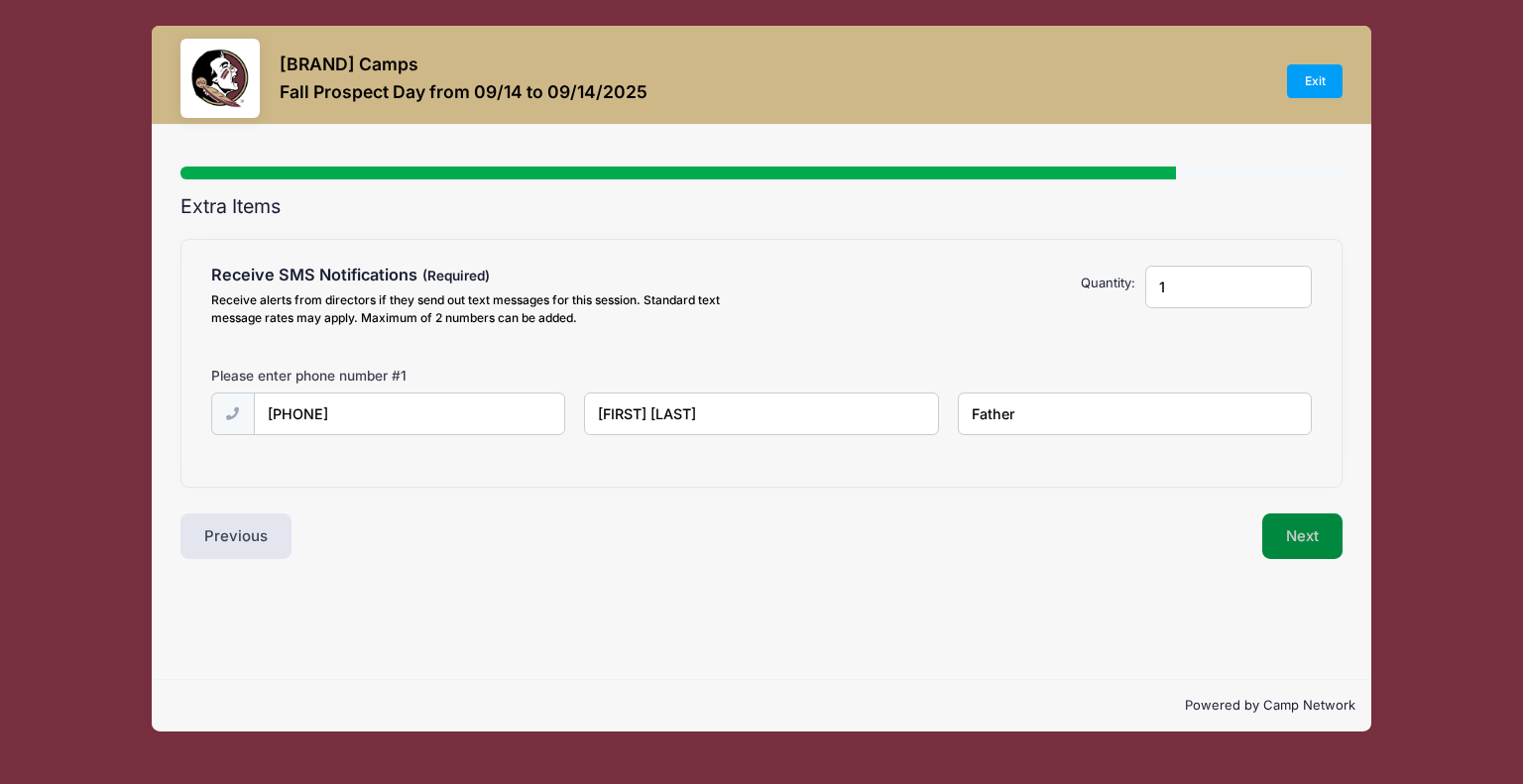 click on "Next" at bounding box center (1302, 536) 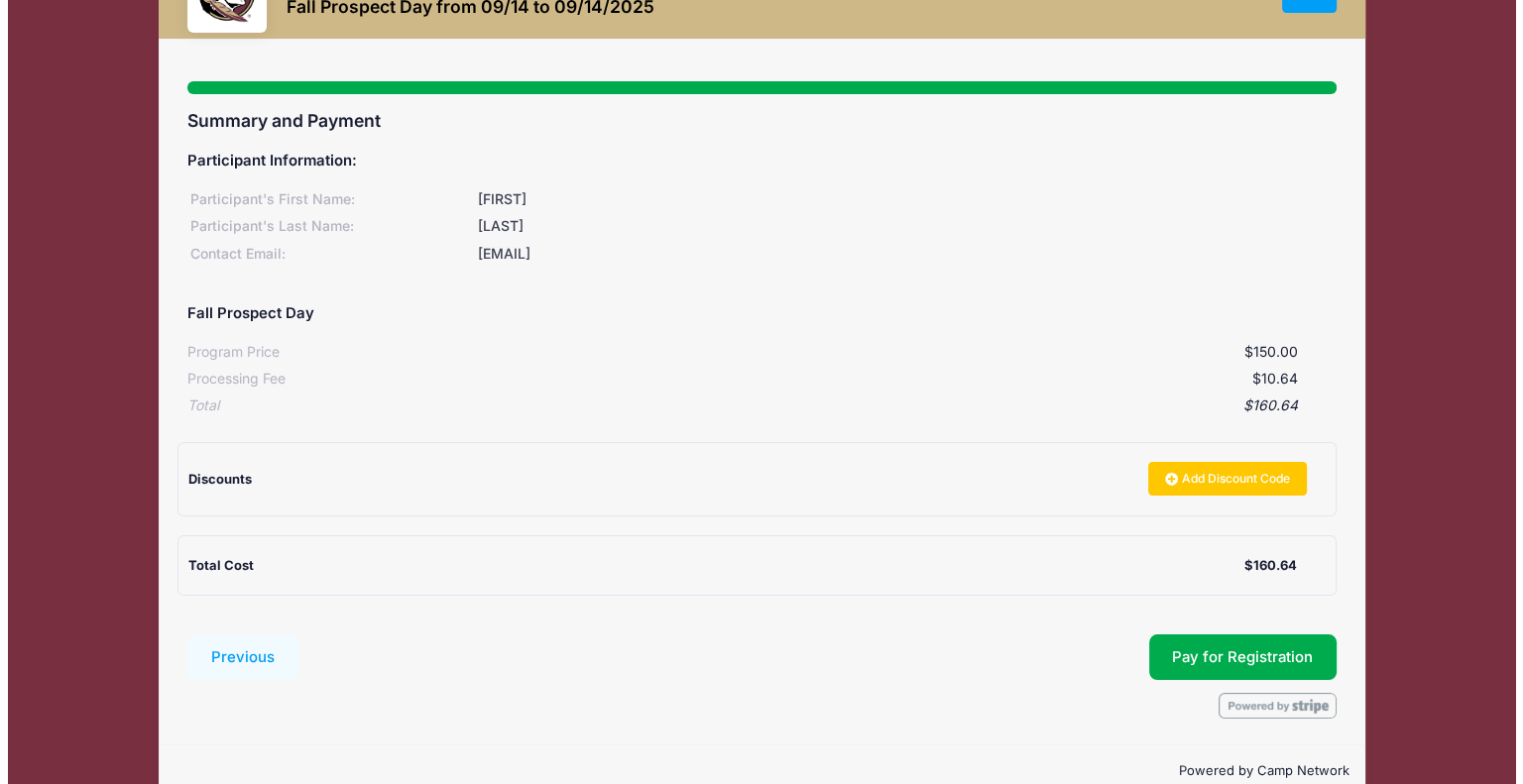 scroll, scrollTop: 122, scrollLeft: 0, axis: vertical 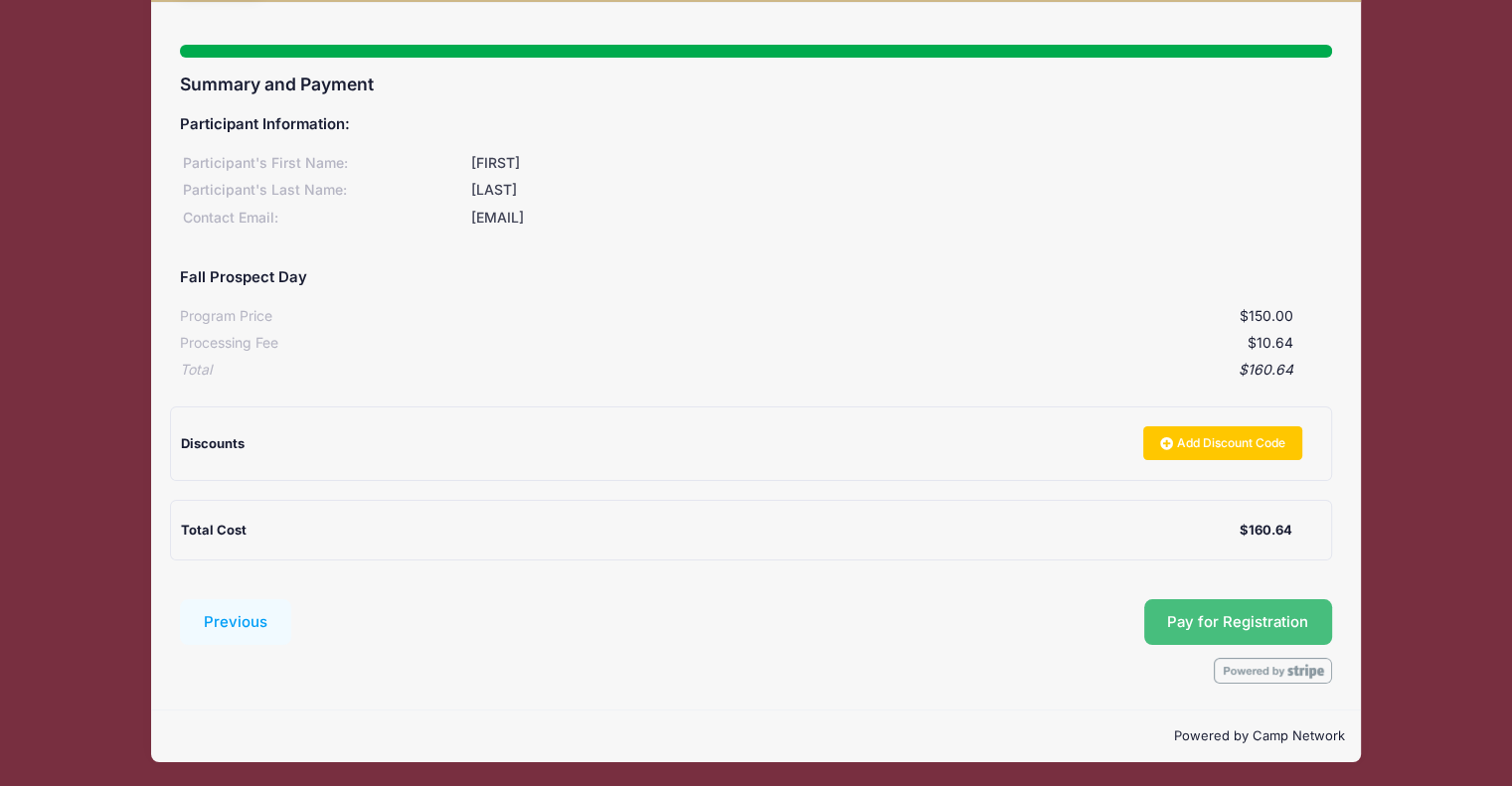 click on "Pay for Registration" at bounding box center [1238, 622] 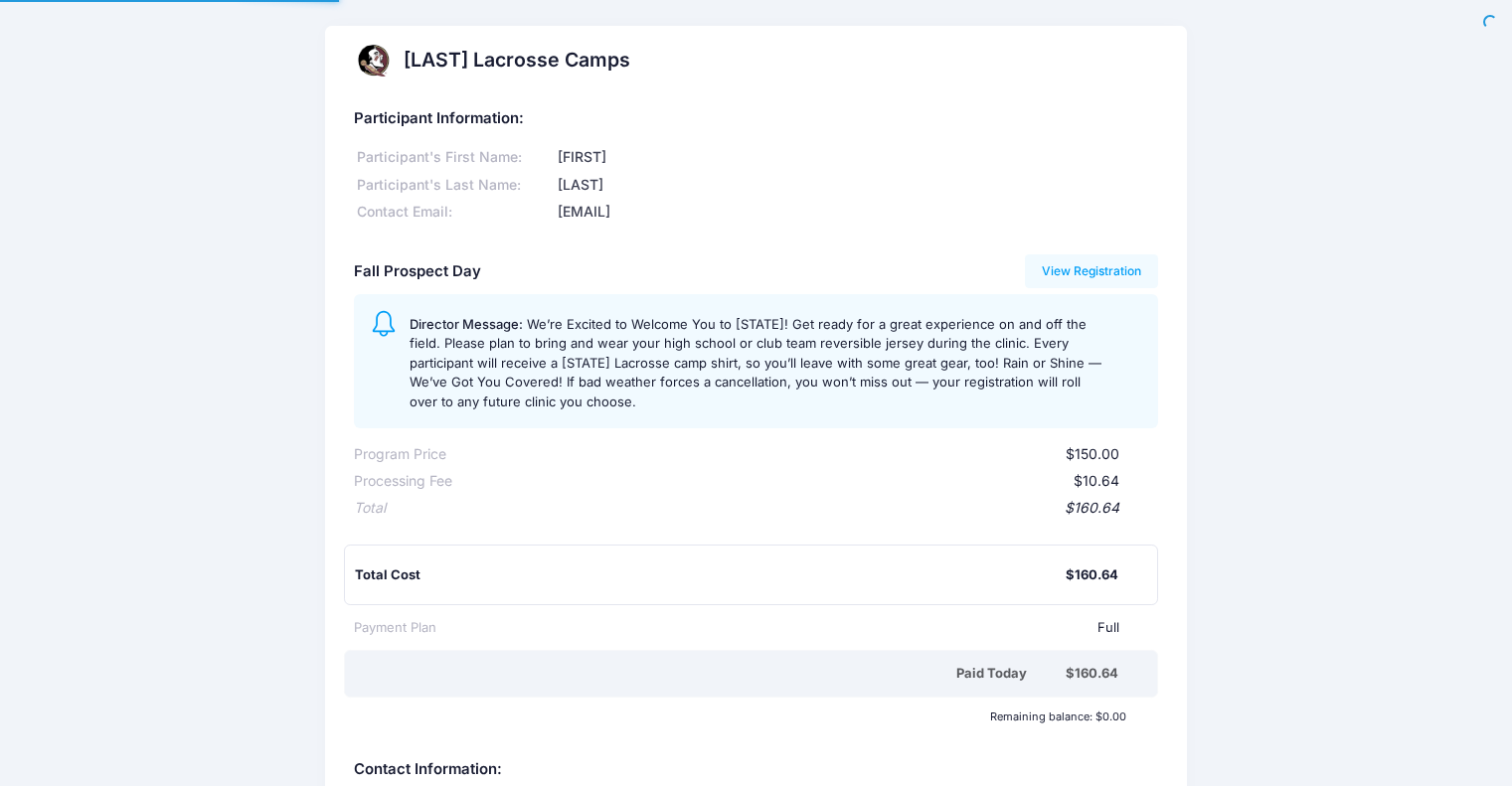 scroll, scrollTop: 0, scrollLeft: 0, axis: both 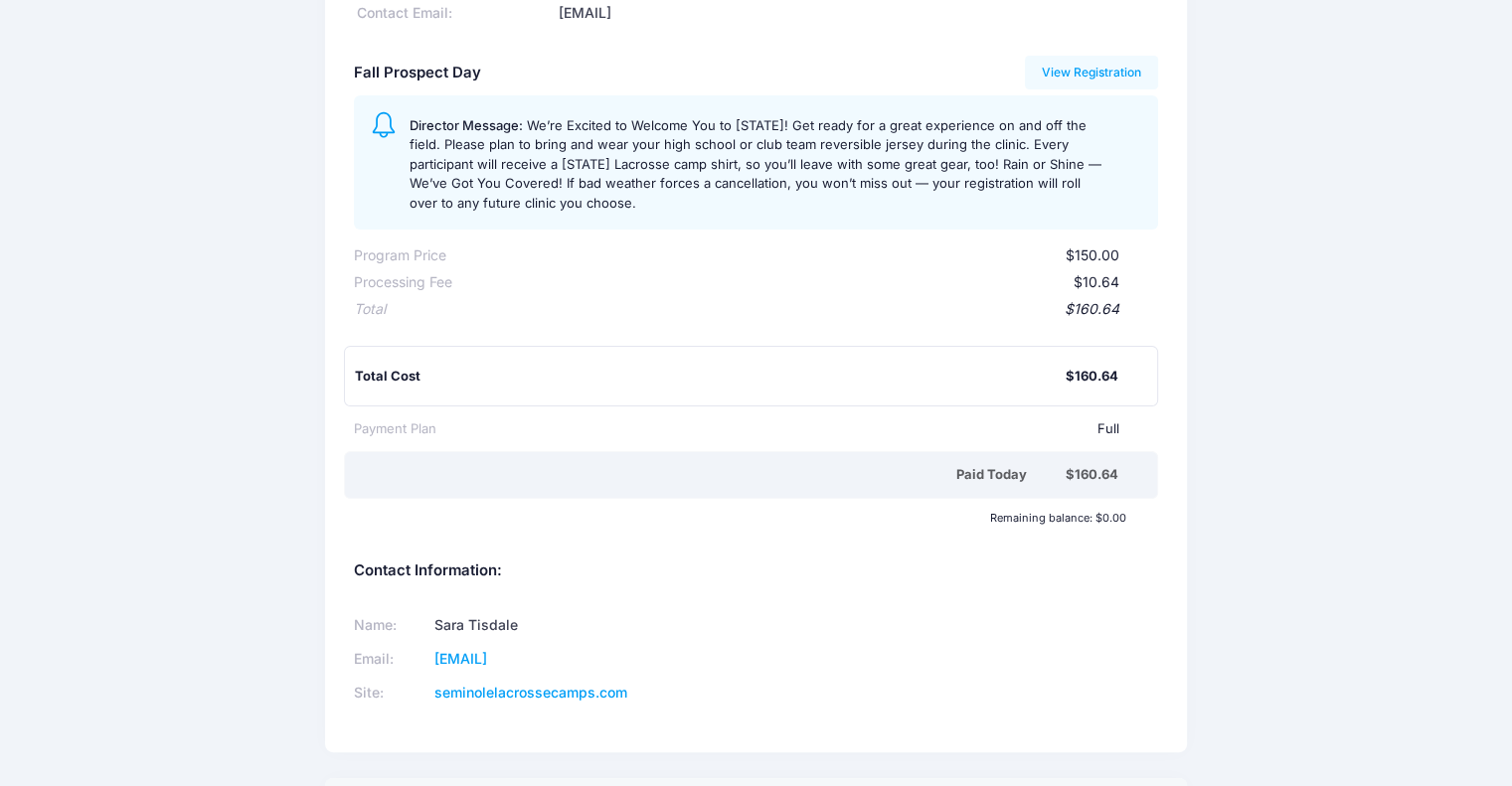 drag, startPoint x: 411, startPoint y: 120, endPoint x: 655, endPoint y: 205, distance: 258.3815 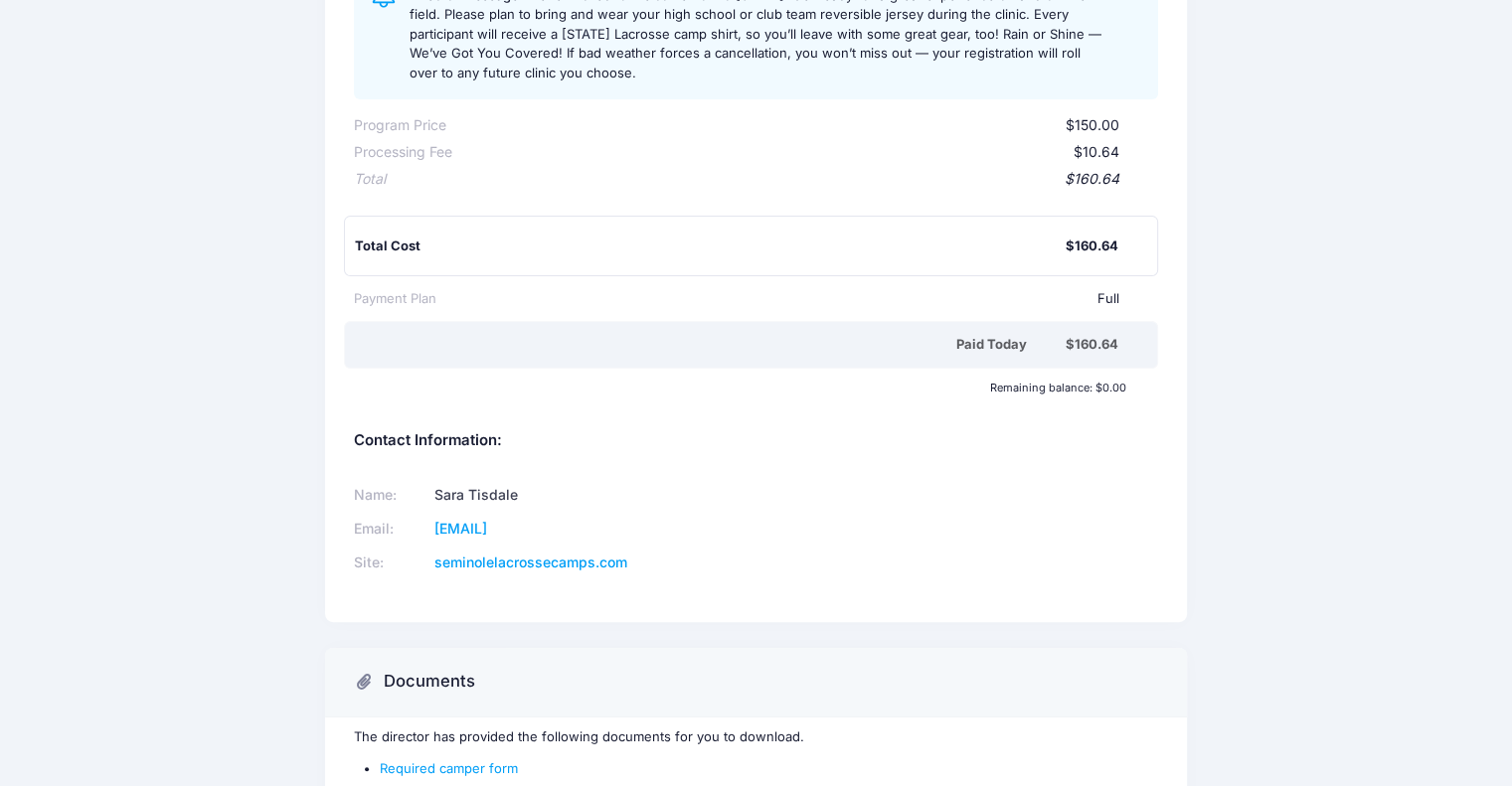 scroll, scrollTop: 456, scrollLeft: 0, axis: vertical 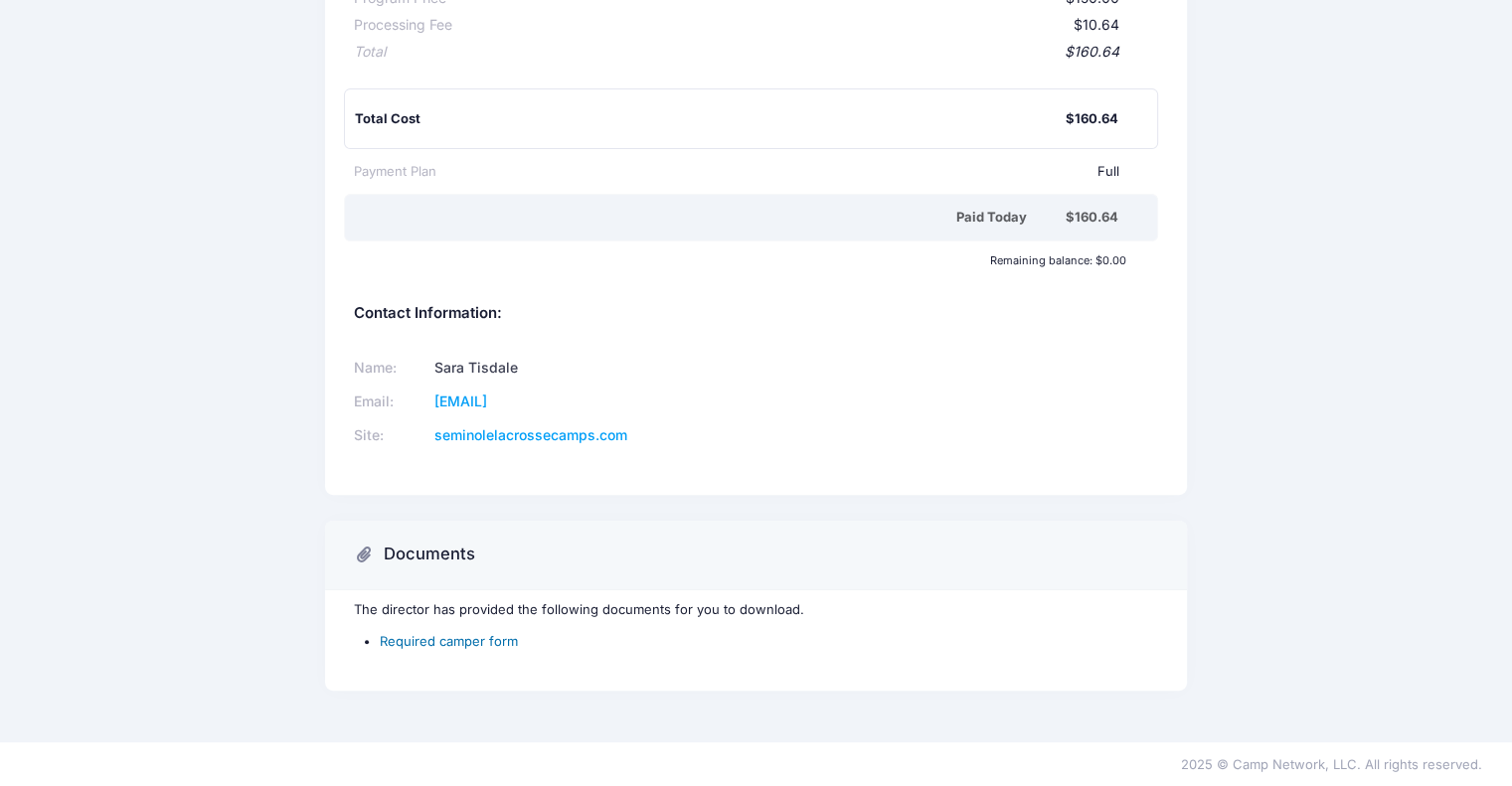 click on "Required camper form" at bounding box center [448, 641] 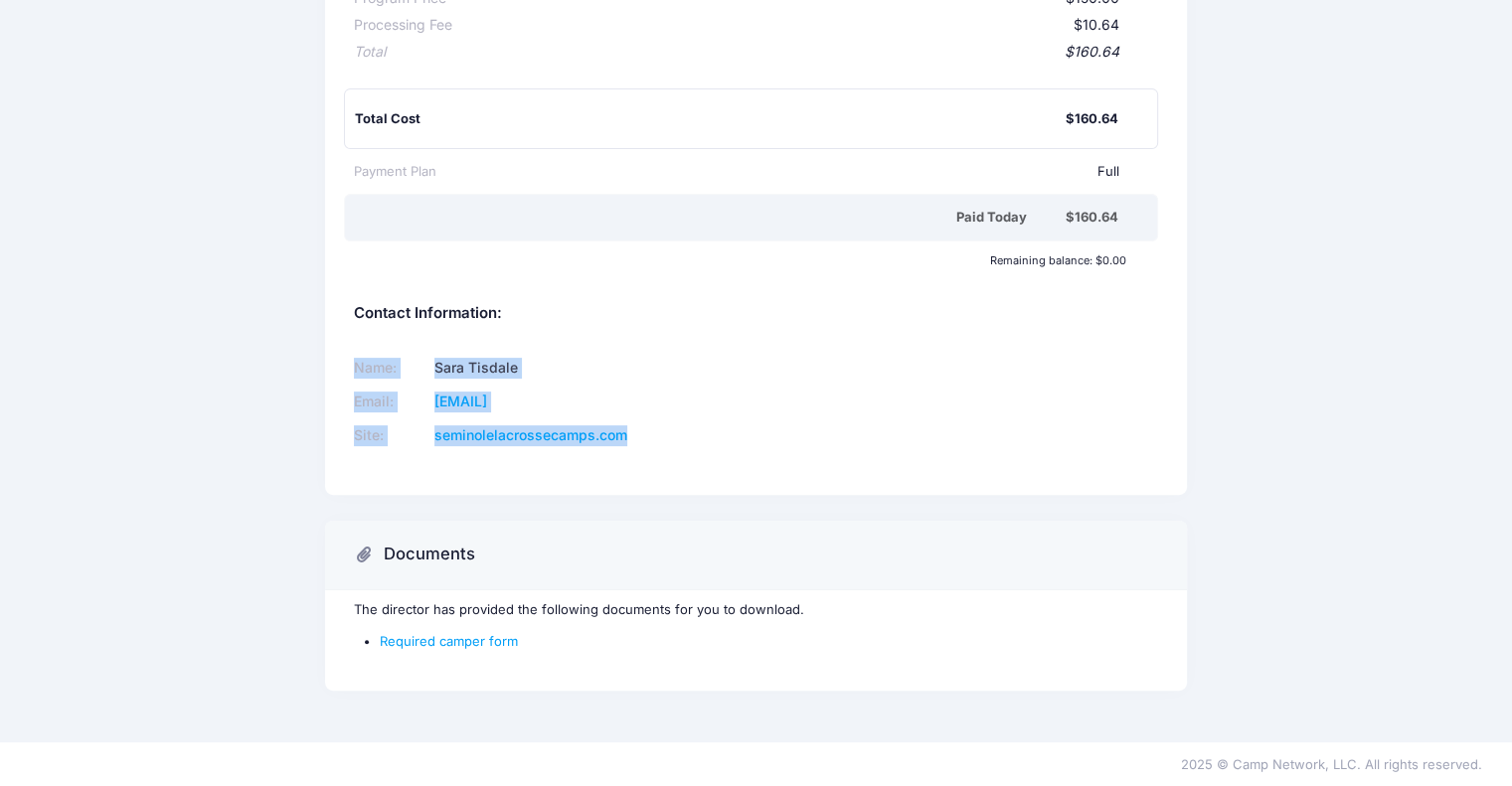 drag, startPoint x: 712, startPoint y: 439, endPoint x: 339, endPoint y: 355, distance: 382.34147 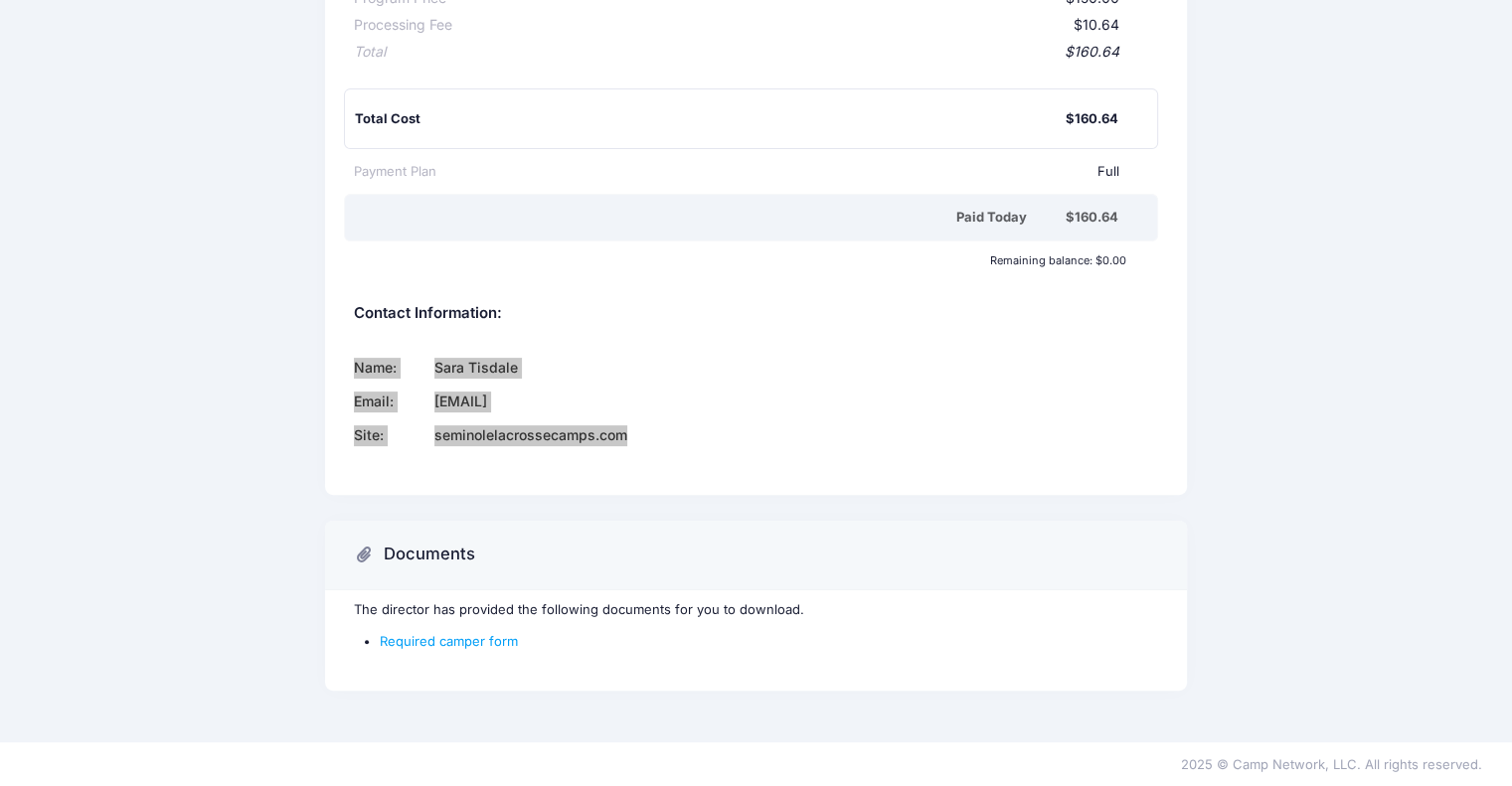 scroll, scrollTop: 0, scrollLeft: 0, axis: both 